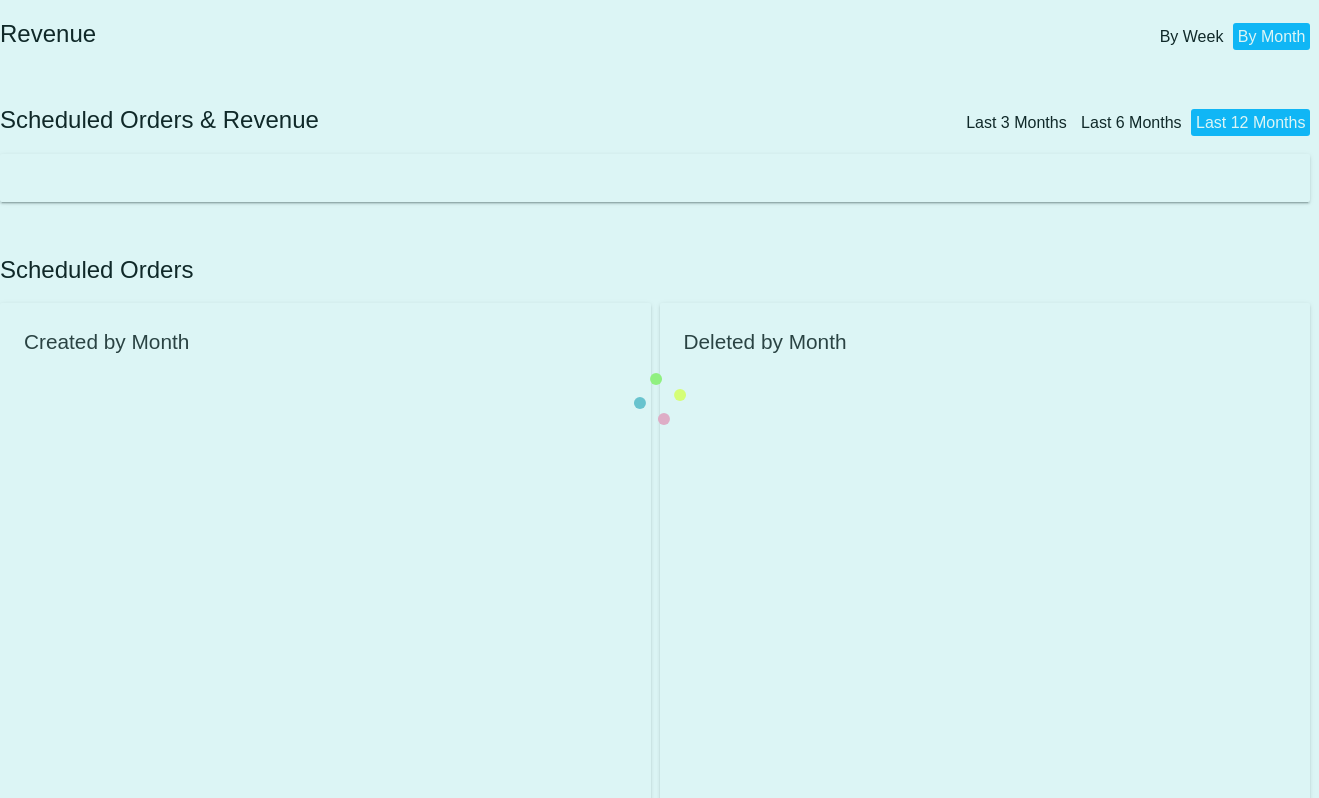 scroll, scrollTop: 0, scrollLeft: 0, axis: both 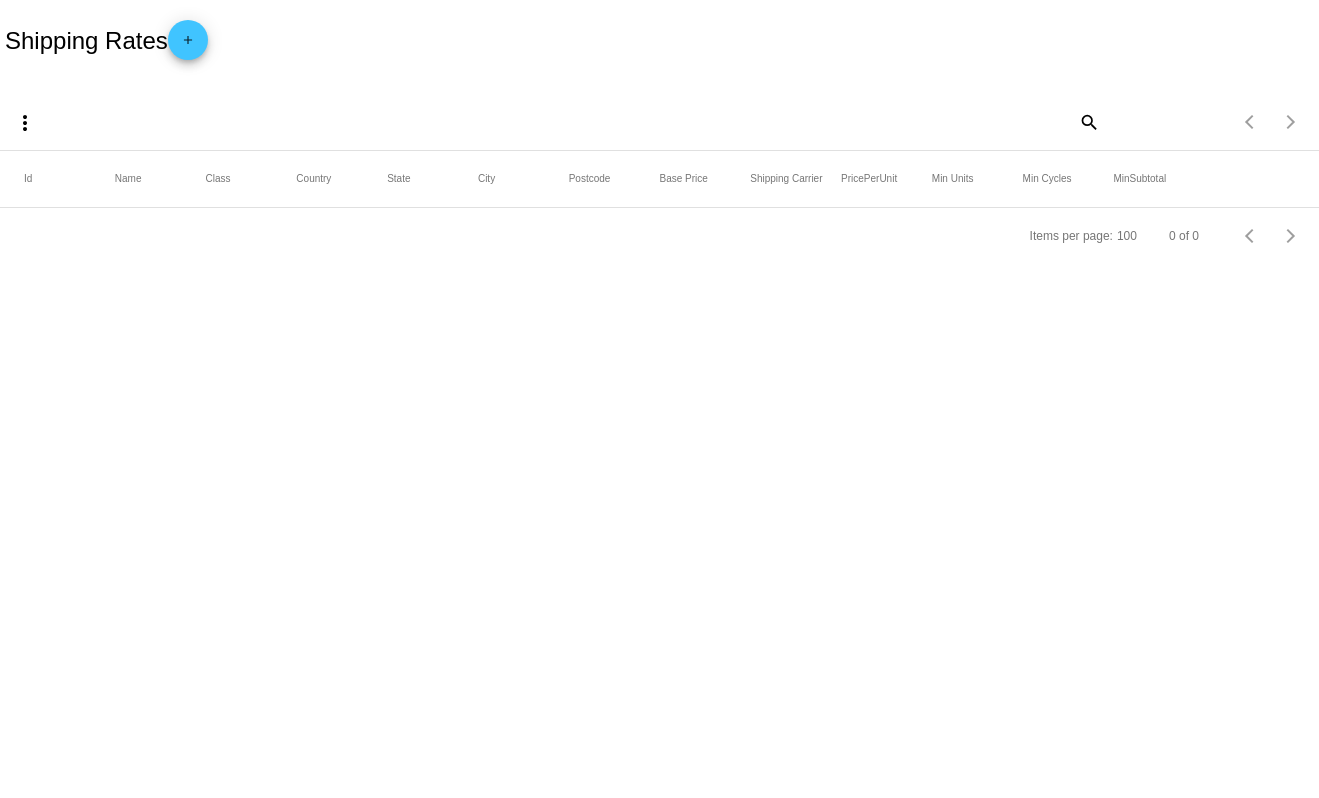 click on "more_vert" 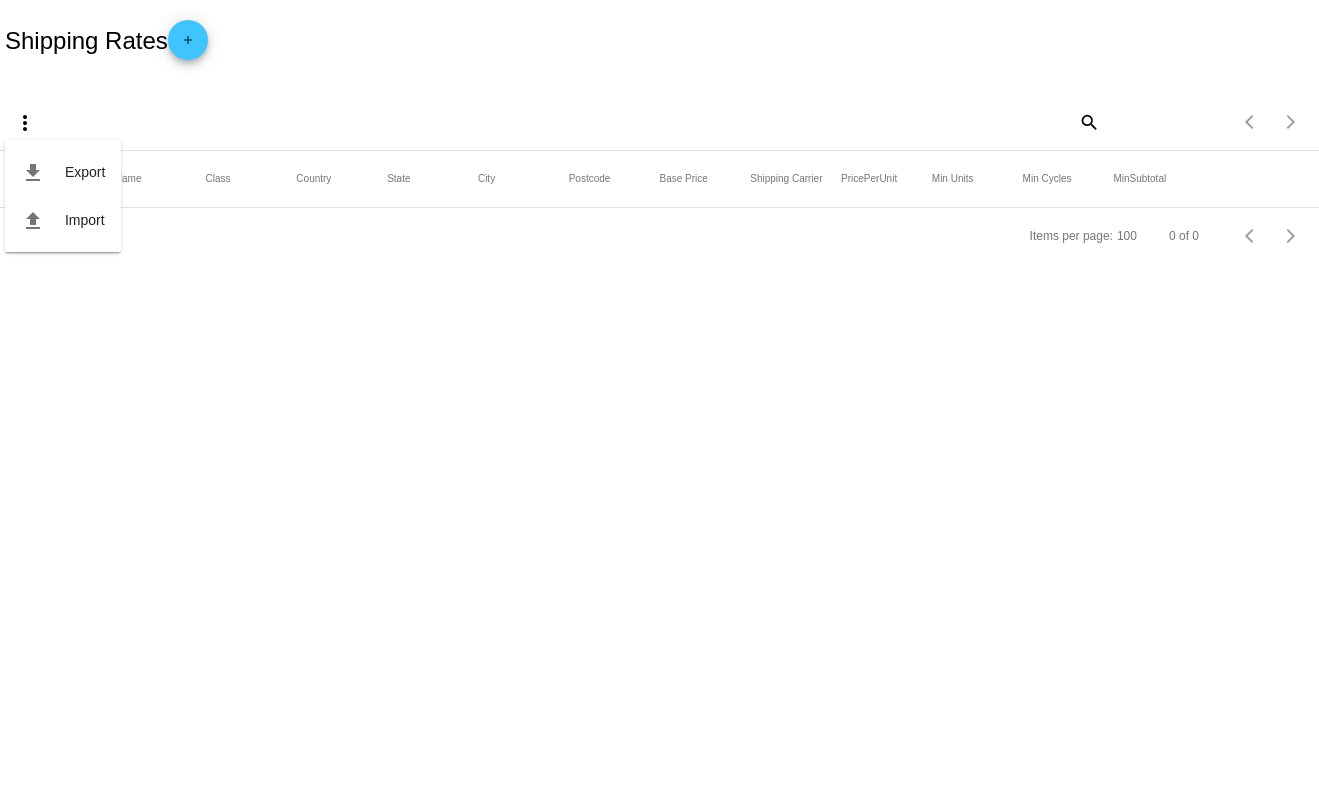click at bounding box center (659, 399) 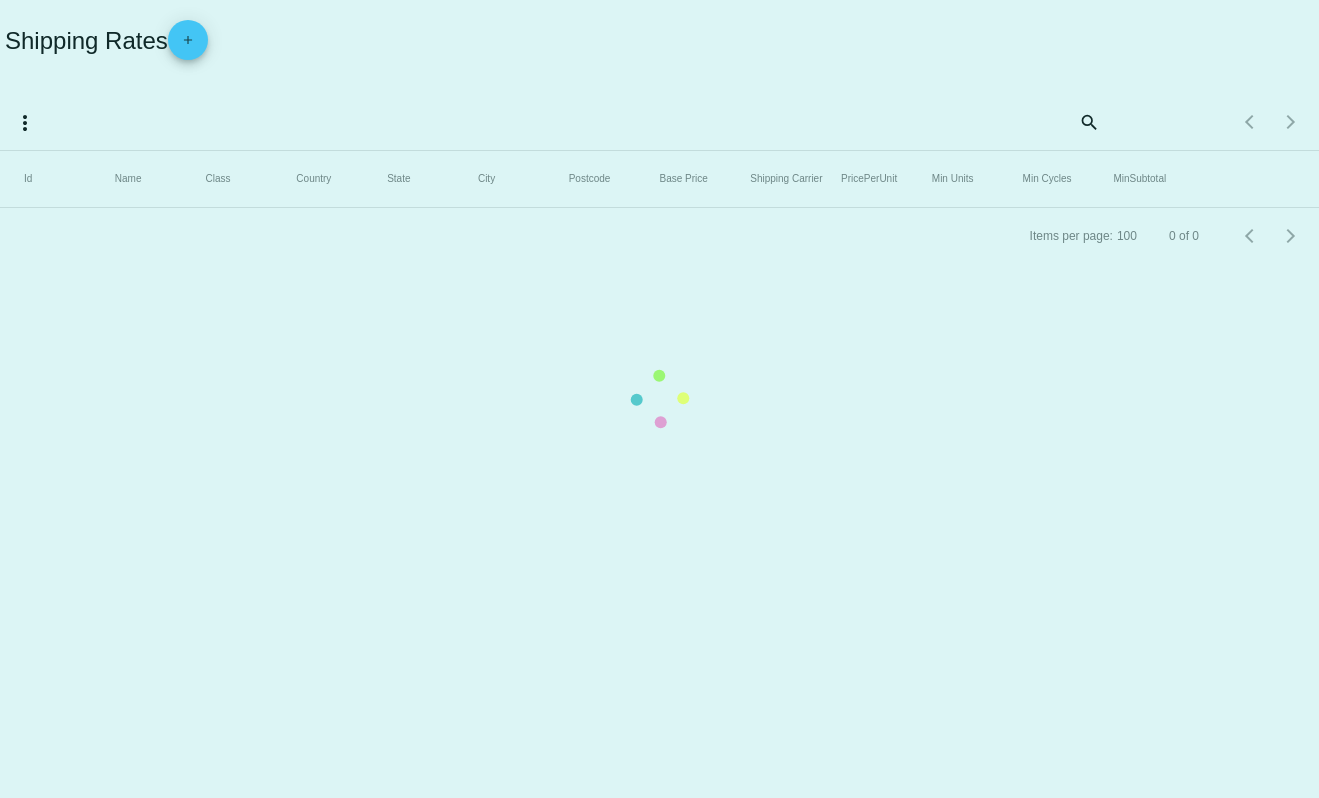 scroll, scrollTop: 0, scrollLeft: 0, axis: both 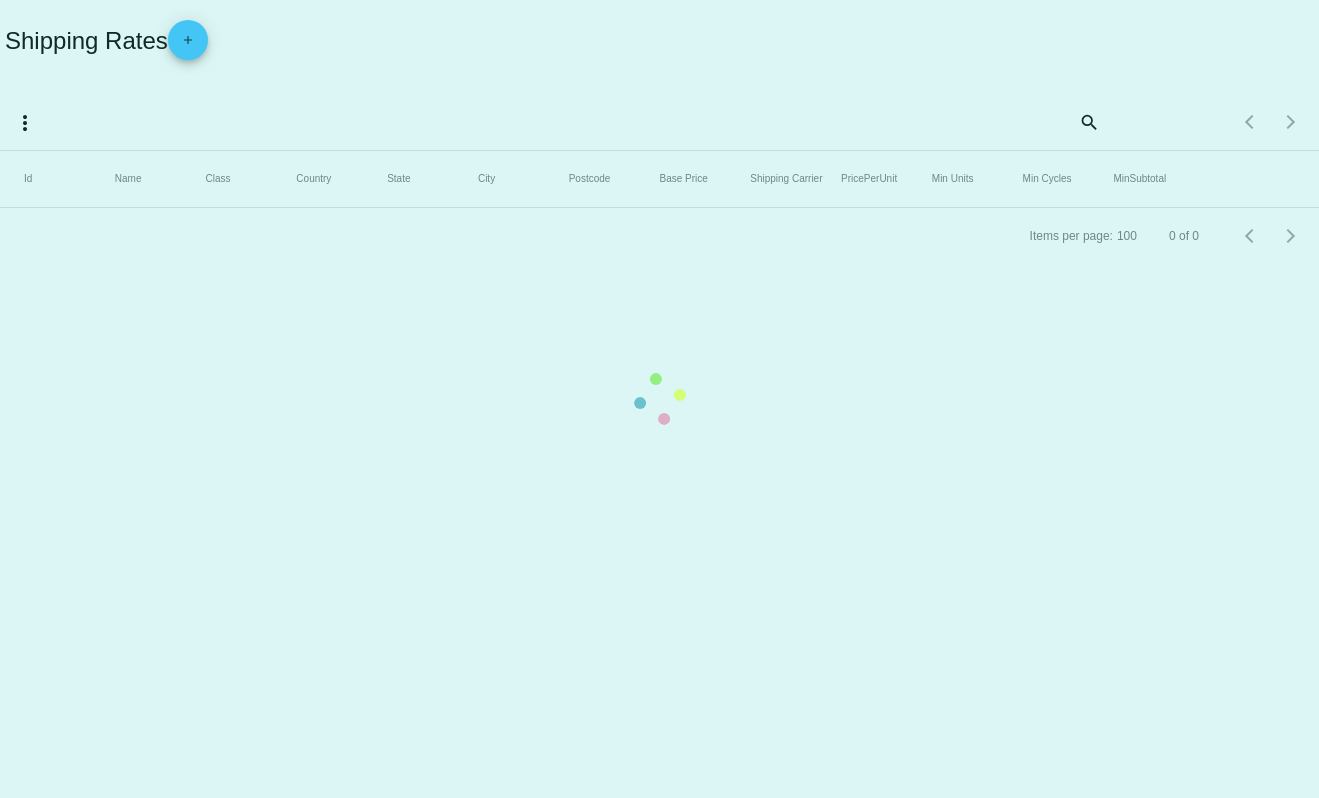 click on "Id   Name   Class   Country   State   City   Postcode   Base Price   Shipping Carrier   PricePerUnit   Min Units   Min Cycles   MinSubtotal" 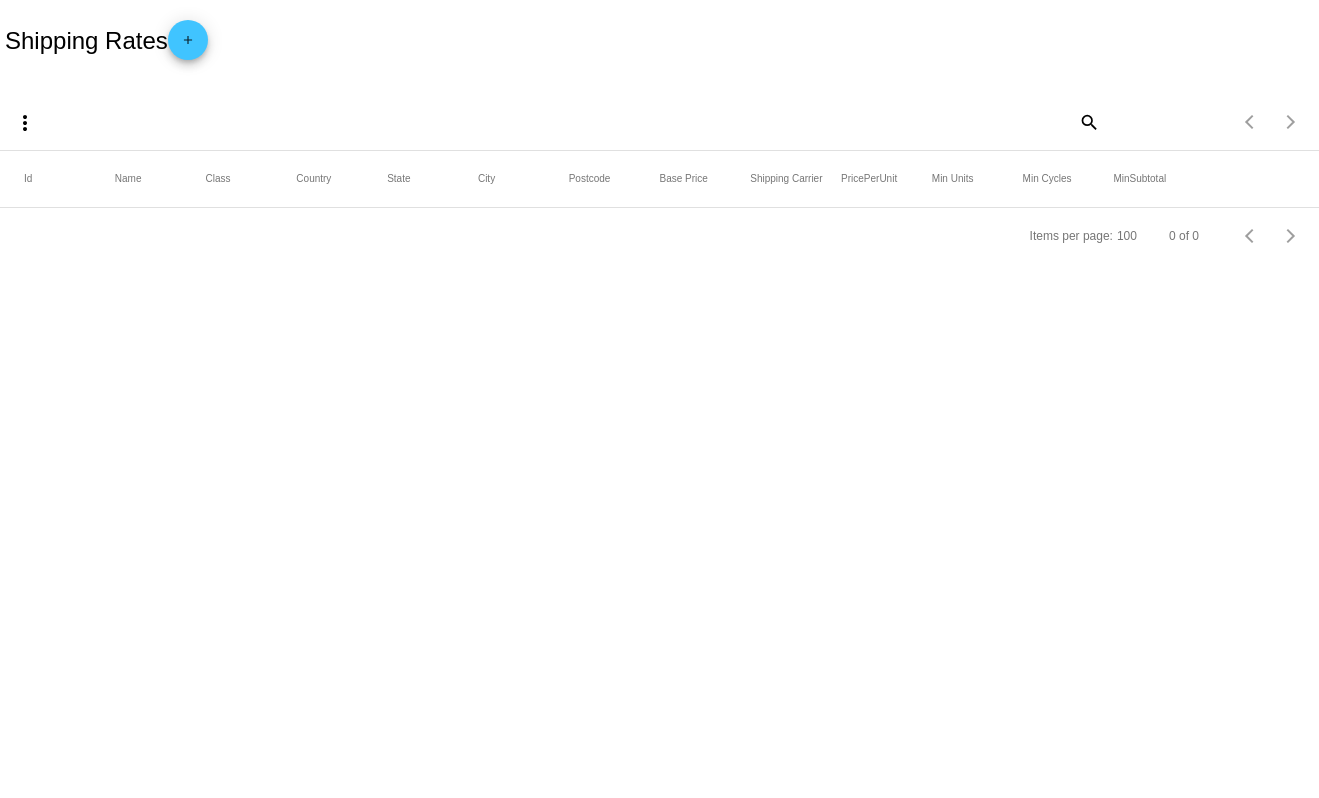click on "add" 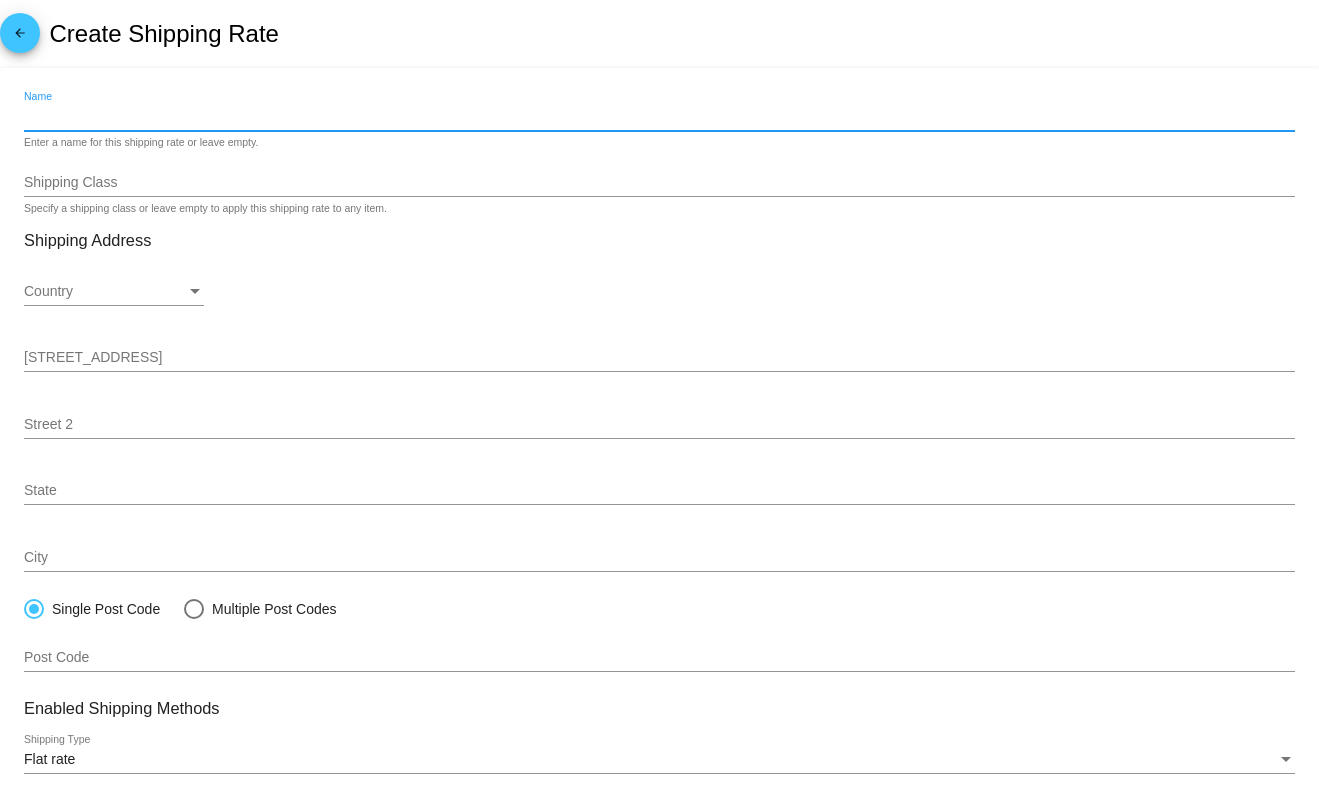 click on "Name" at bounding box center [659, 117] 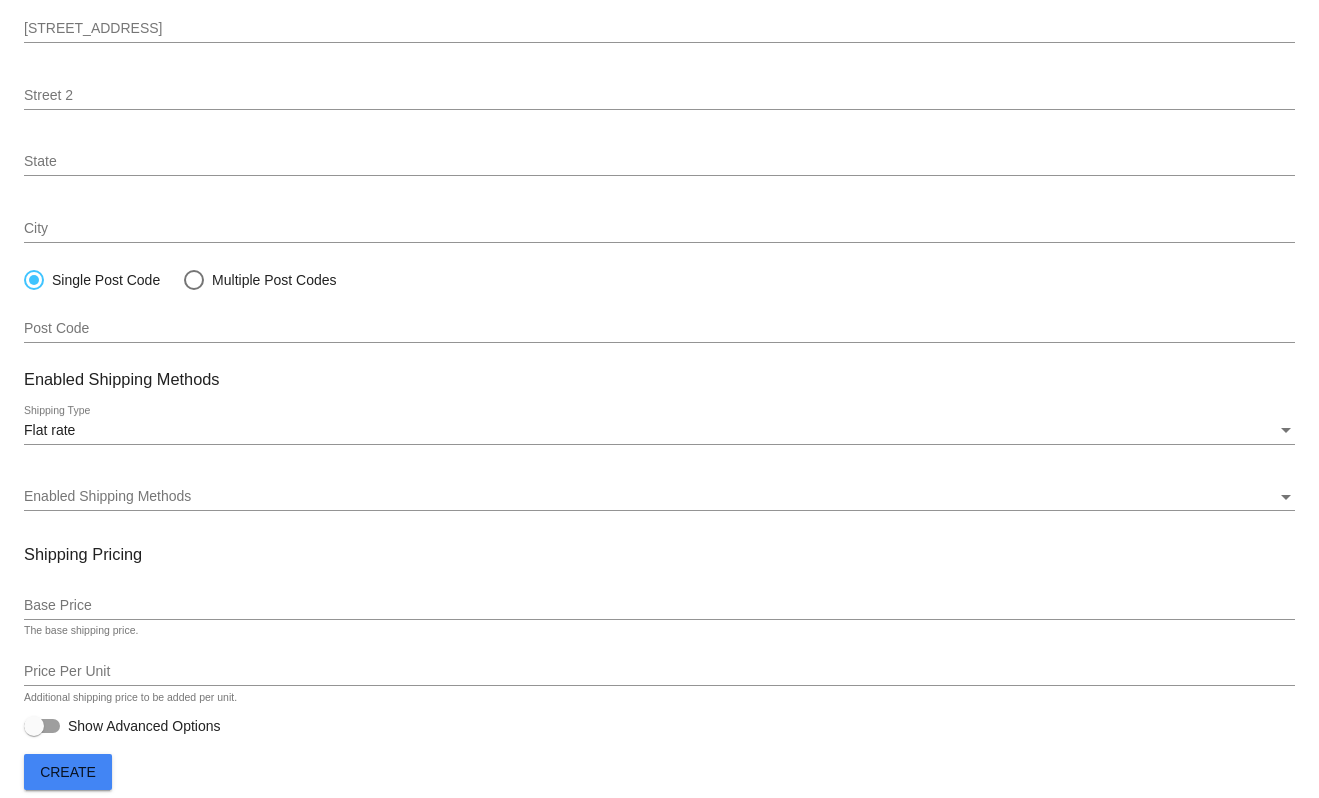 scroll, scrollTop: 345, scrollLeft: 0, axis: vertical 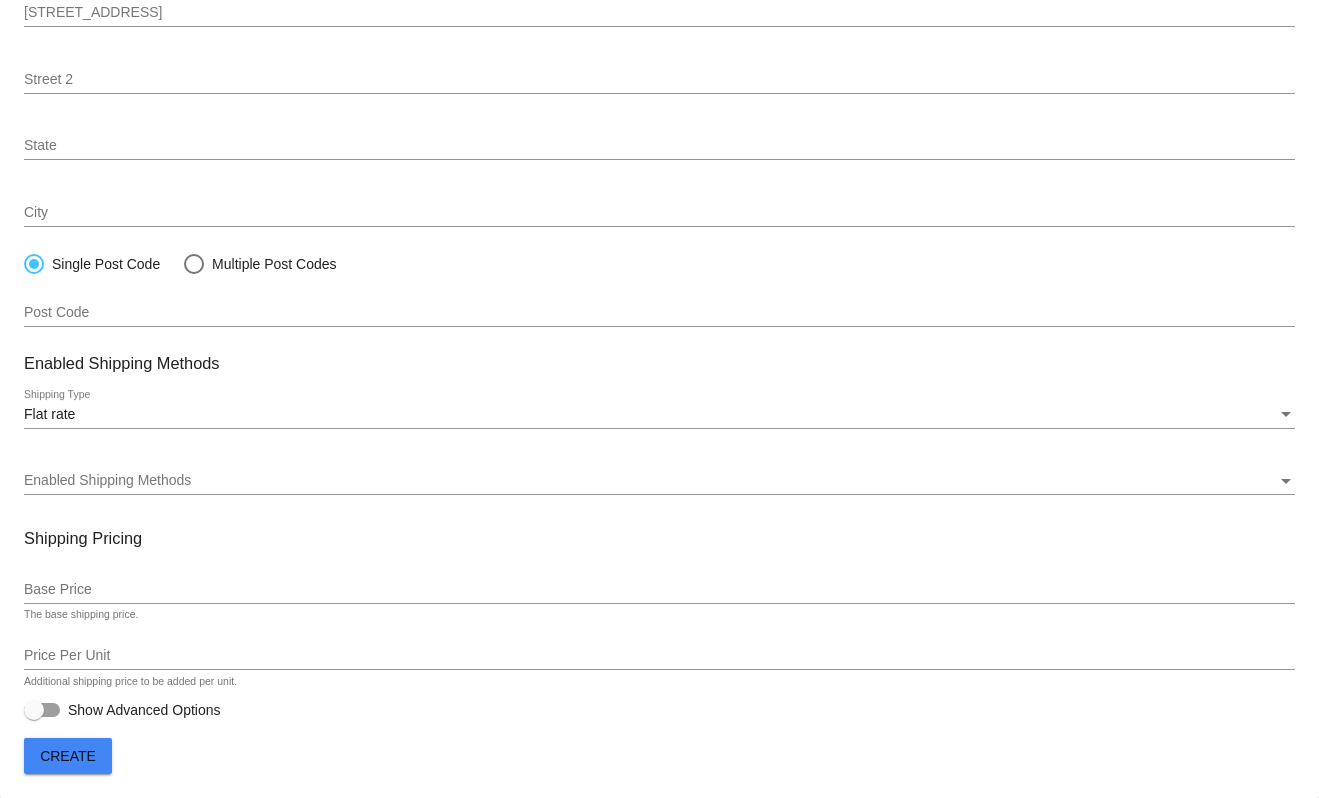type on "Free Shipping" 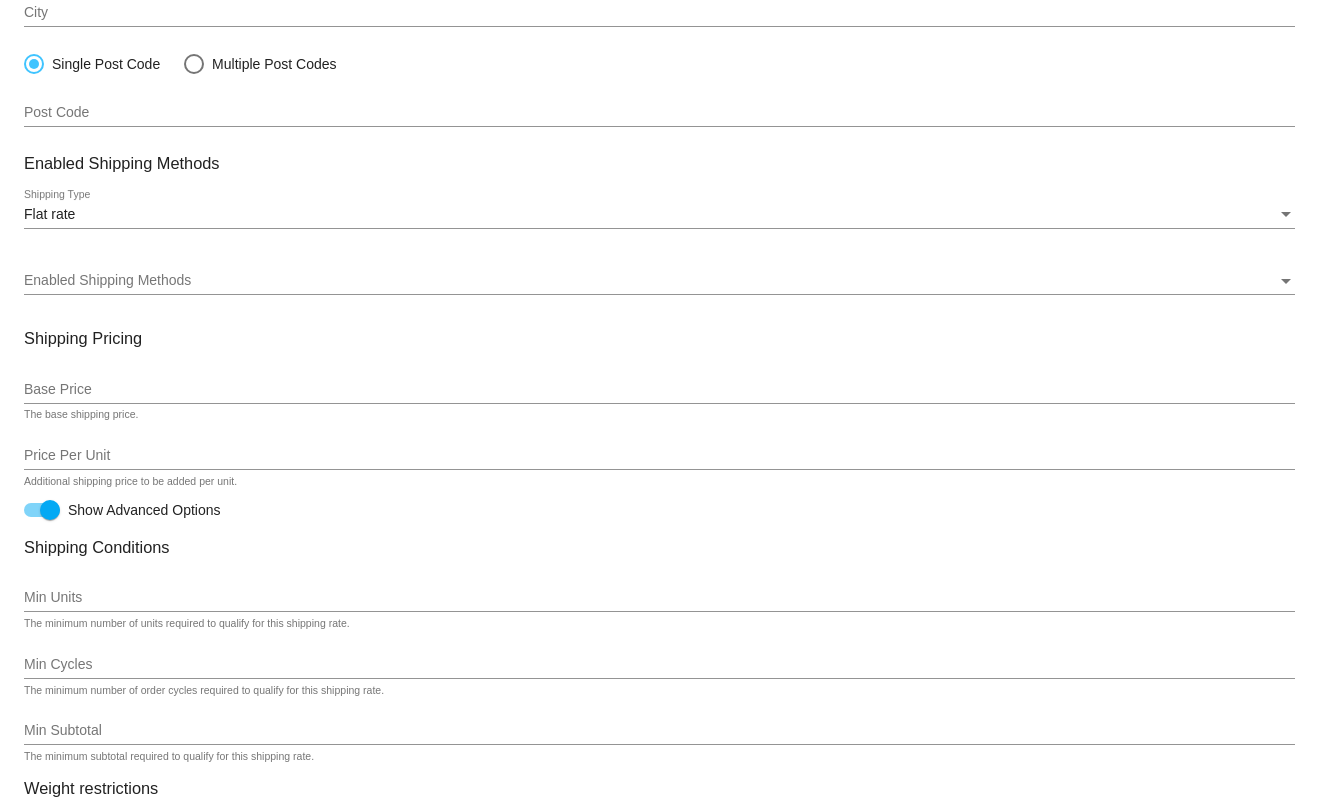 scroll, scrollTop: 645, scrollLeft: 0, axis: vertical 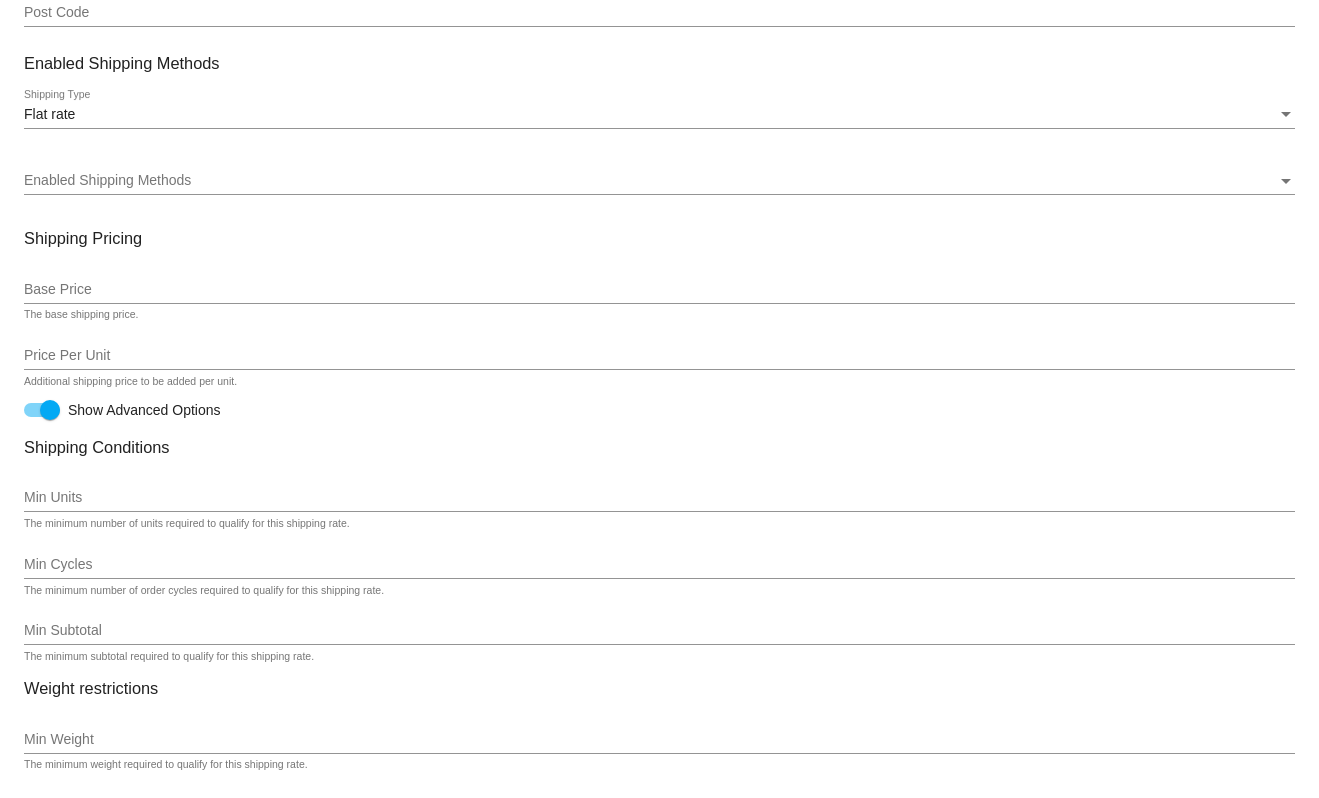 click on "Min Units" at bounding box center [659, 498] 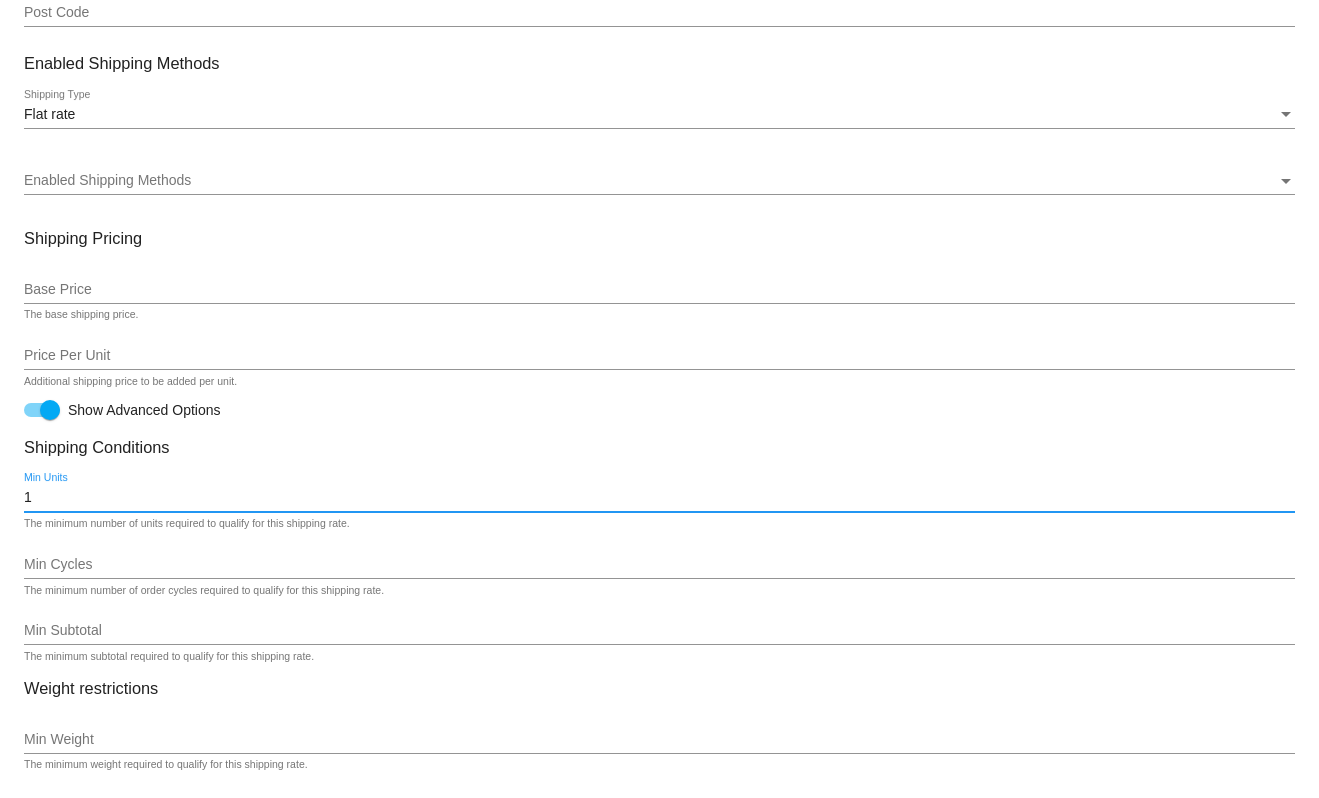 type on "1" 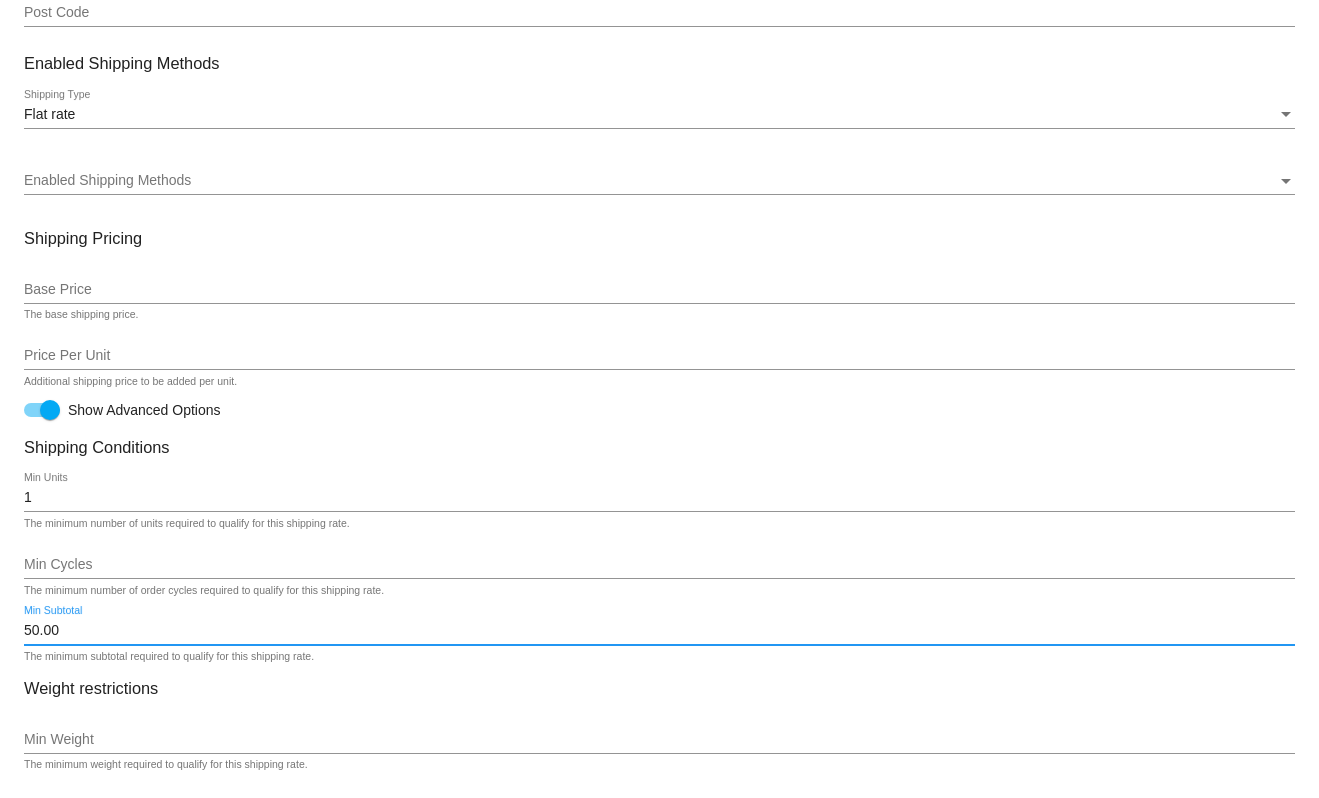 type on "50.00" 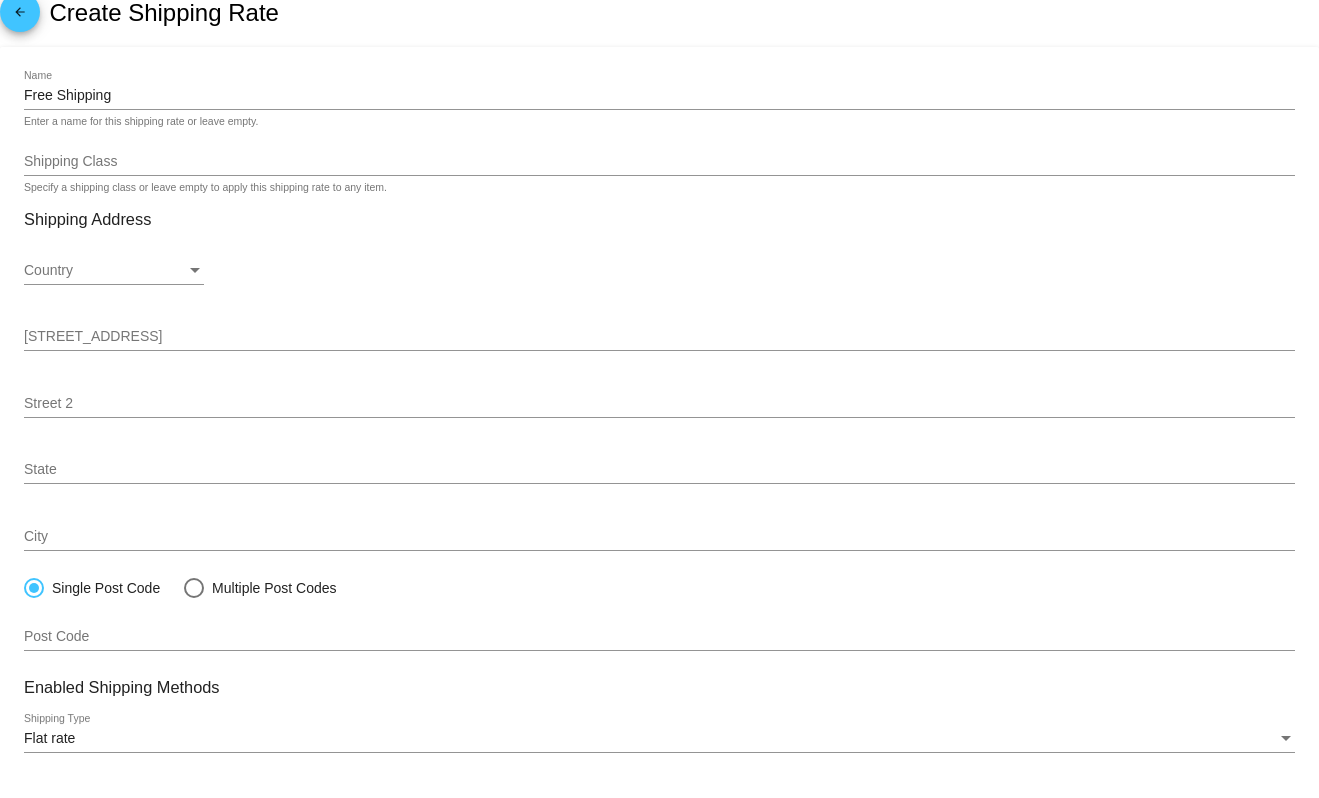 scroll, scrollTop: 0, scrollLeft: 0, axis: both 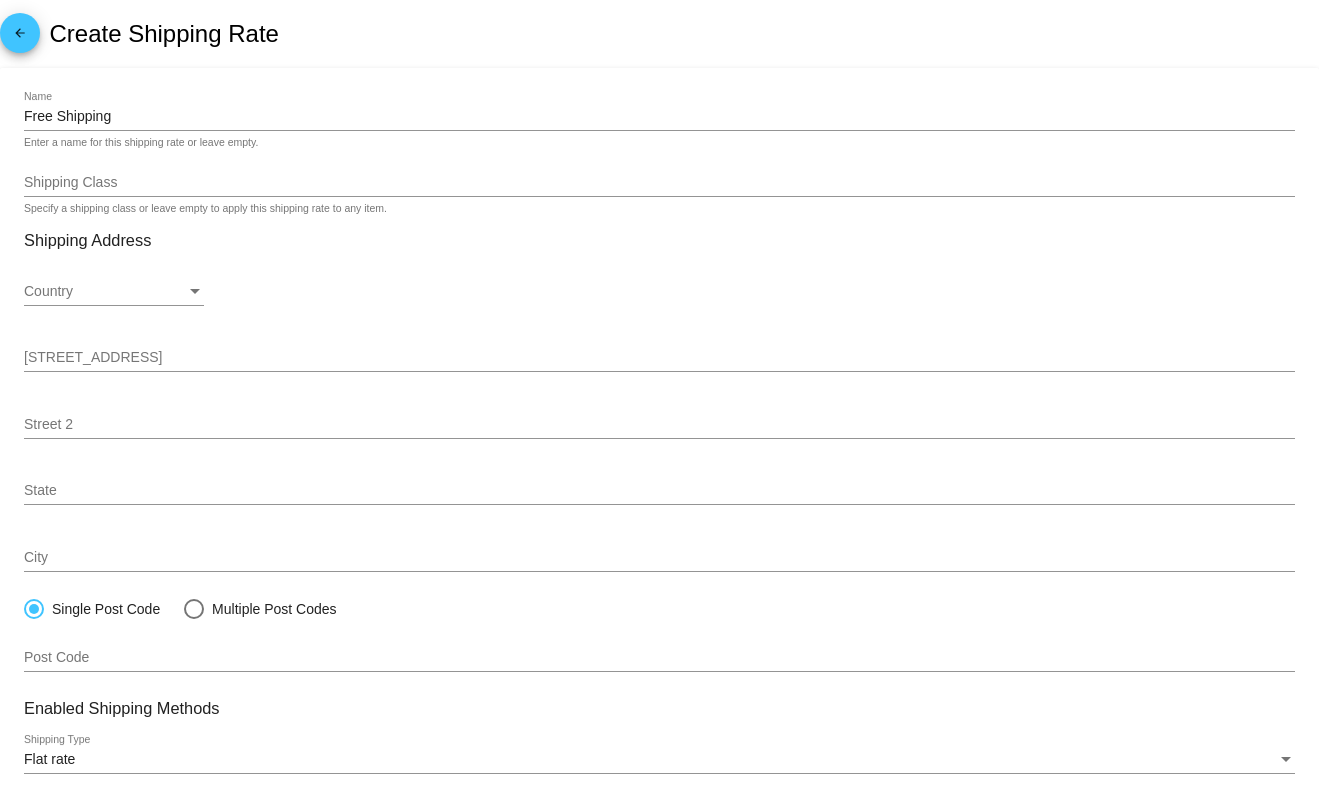 click on "Shipping Class" 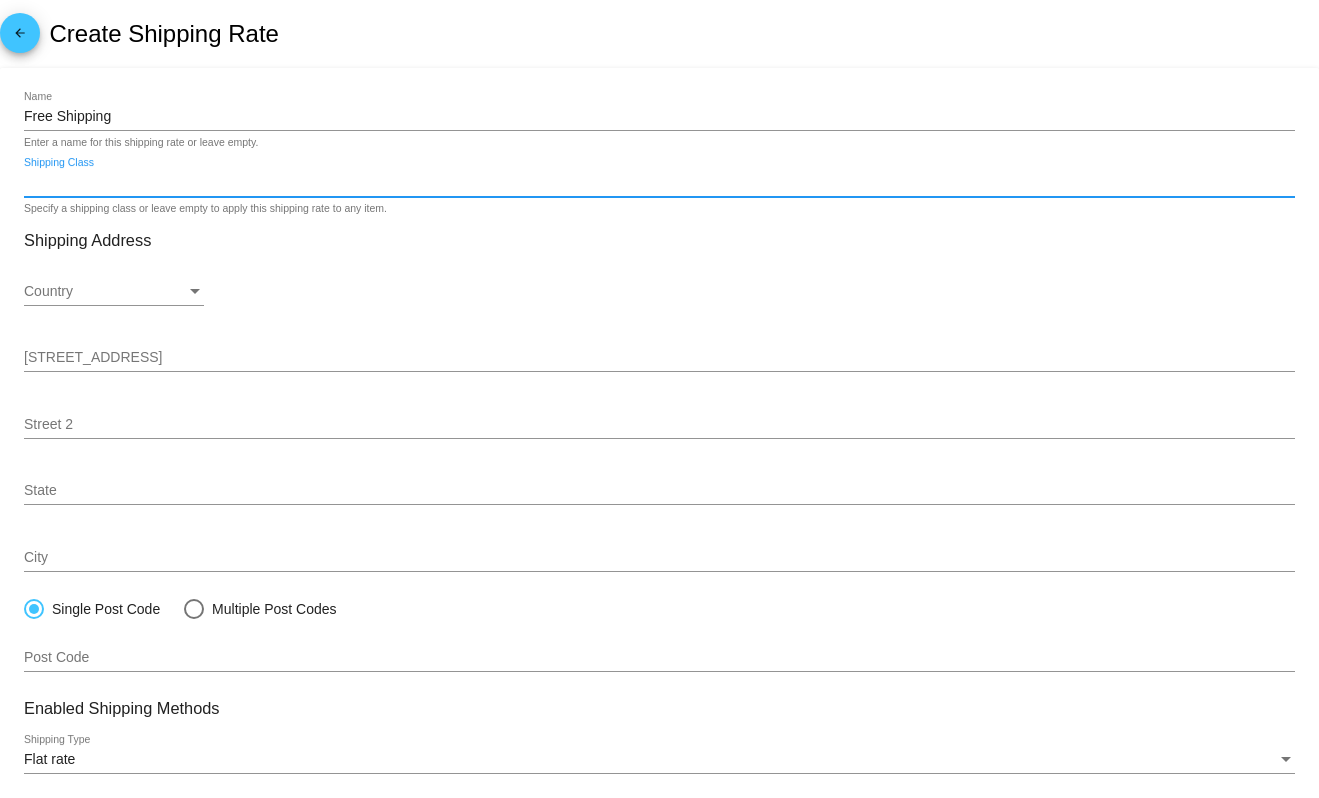 click on "Shipping Class" at bounding box center [659, 183] 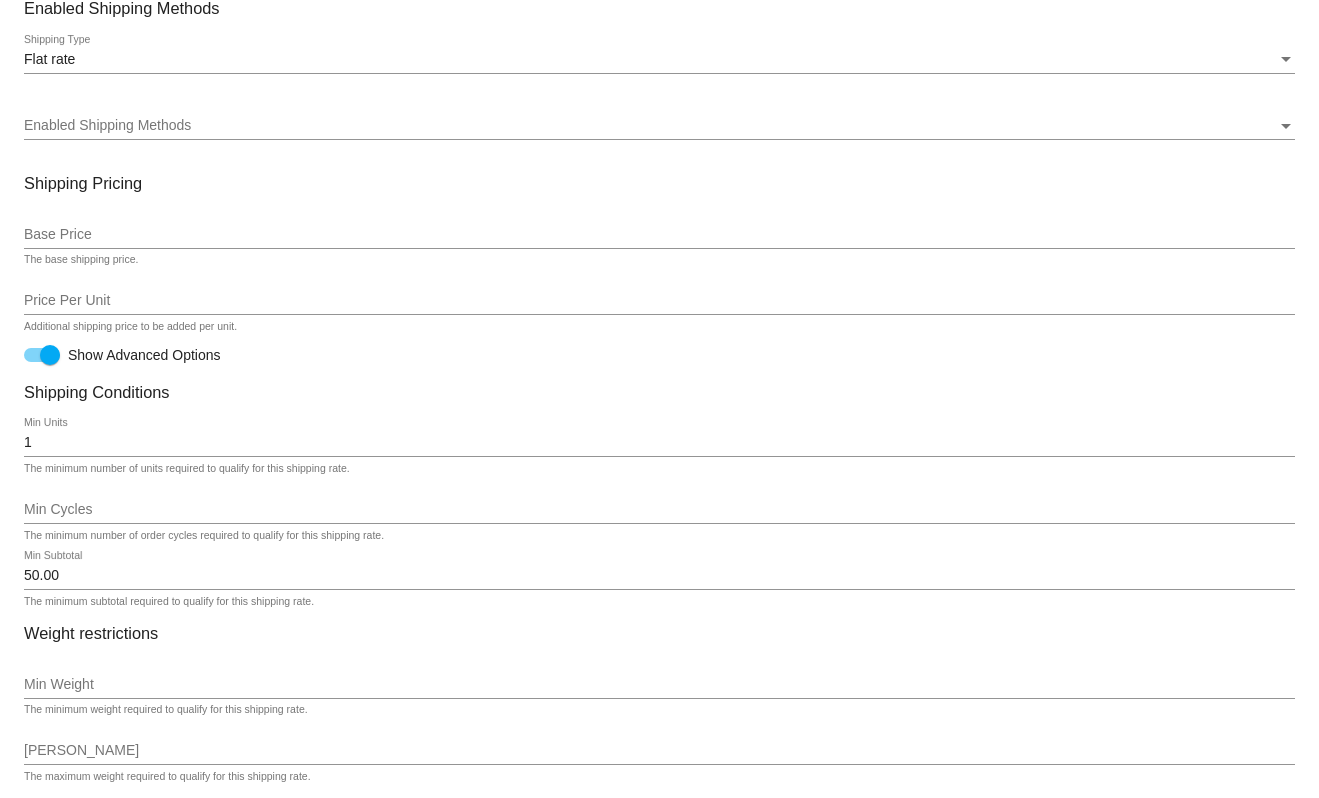 scroll, scrollTop: 800, scrollLeft: 0, axis: vertical 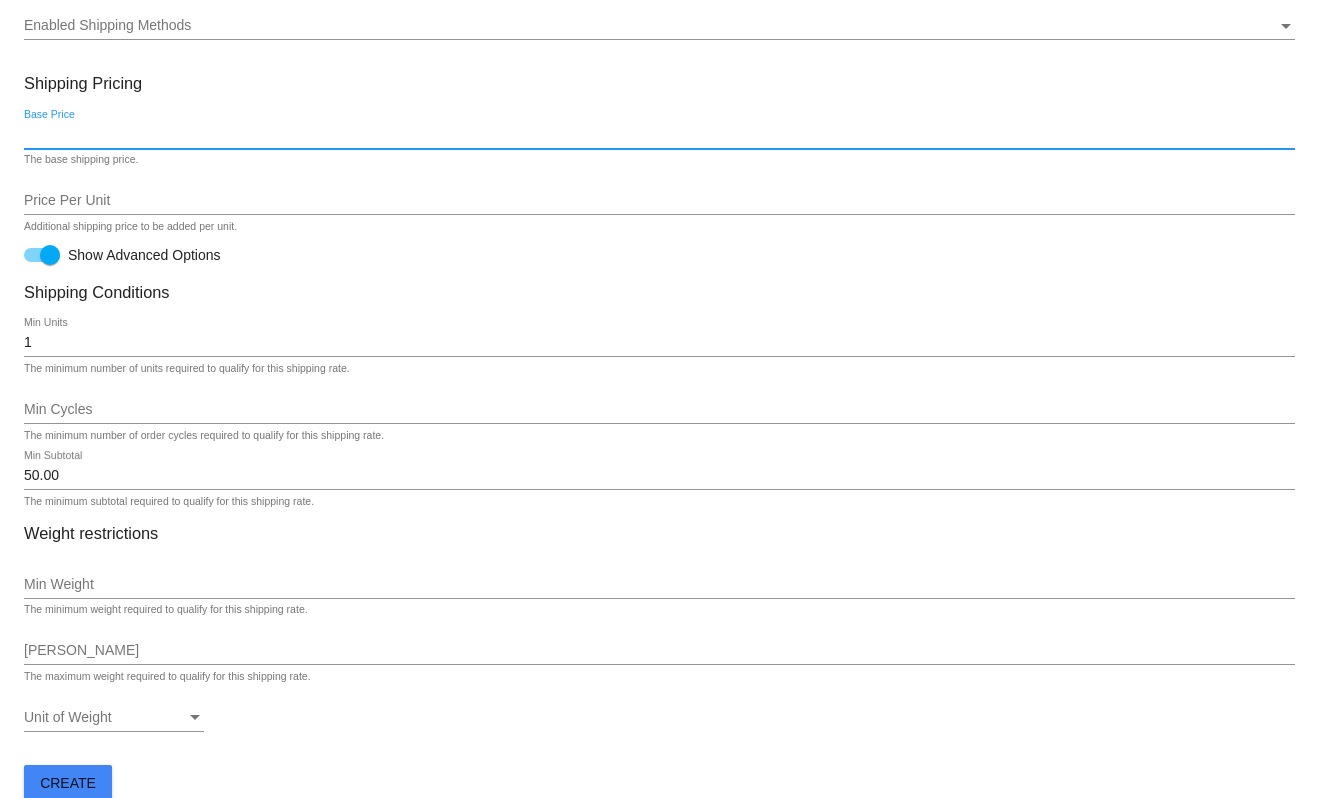 click on "Base Price" at bounding box center (659, 135) 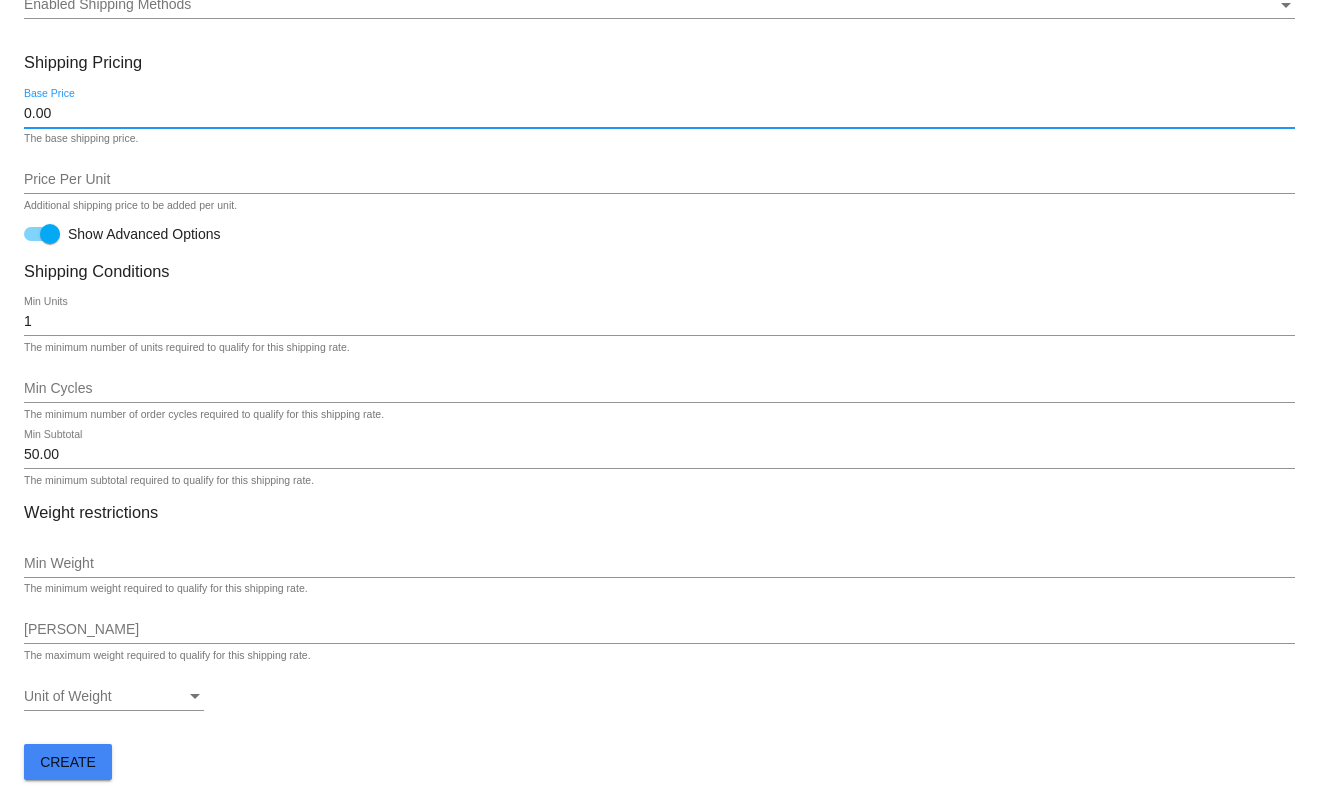 scroll, scrollTop: 827, scrollLeft: 0, axis: vertical 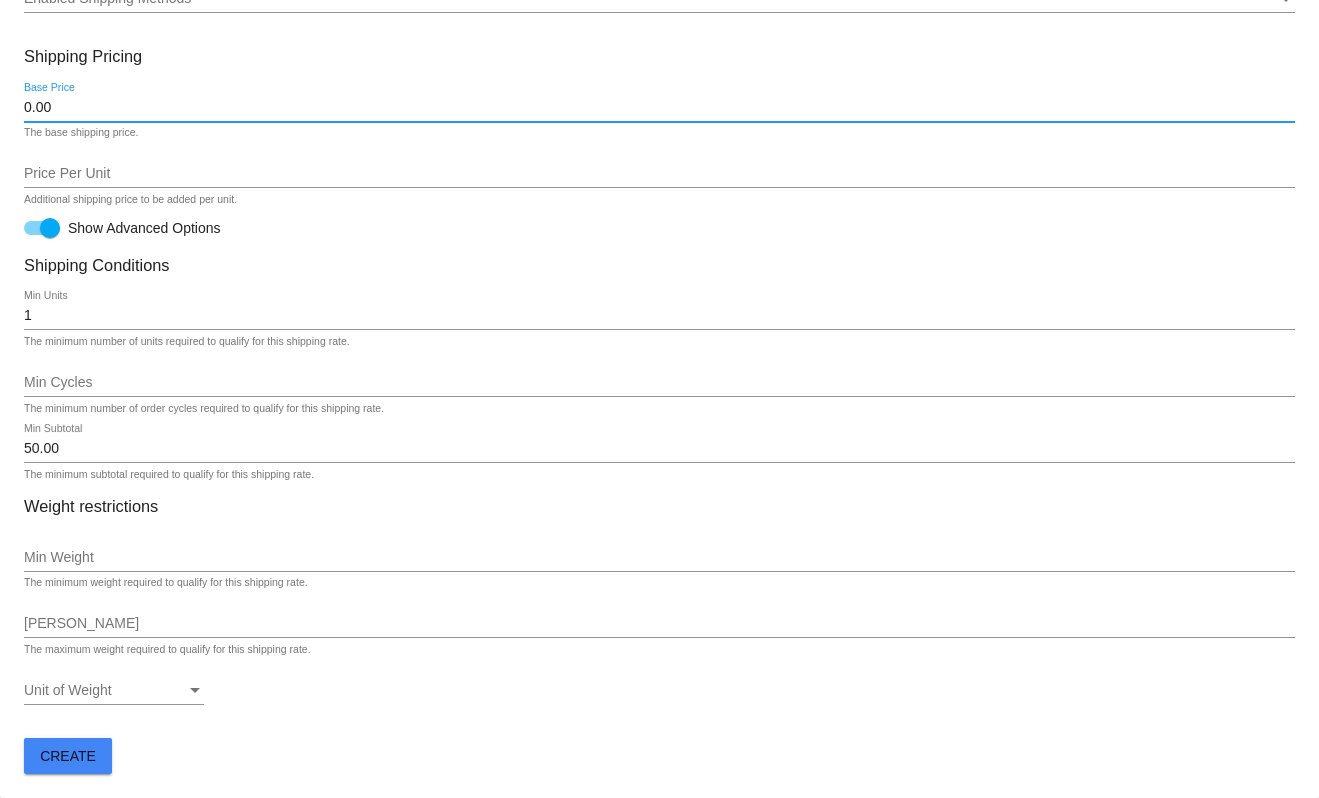 type on "0.00" 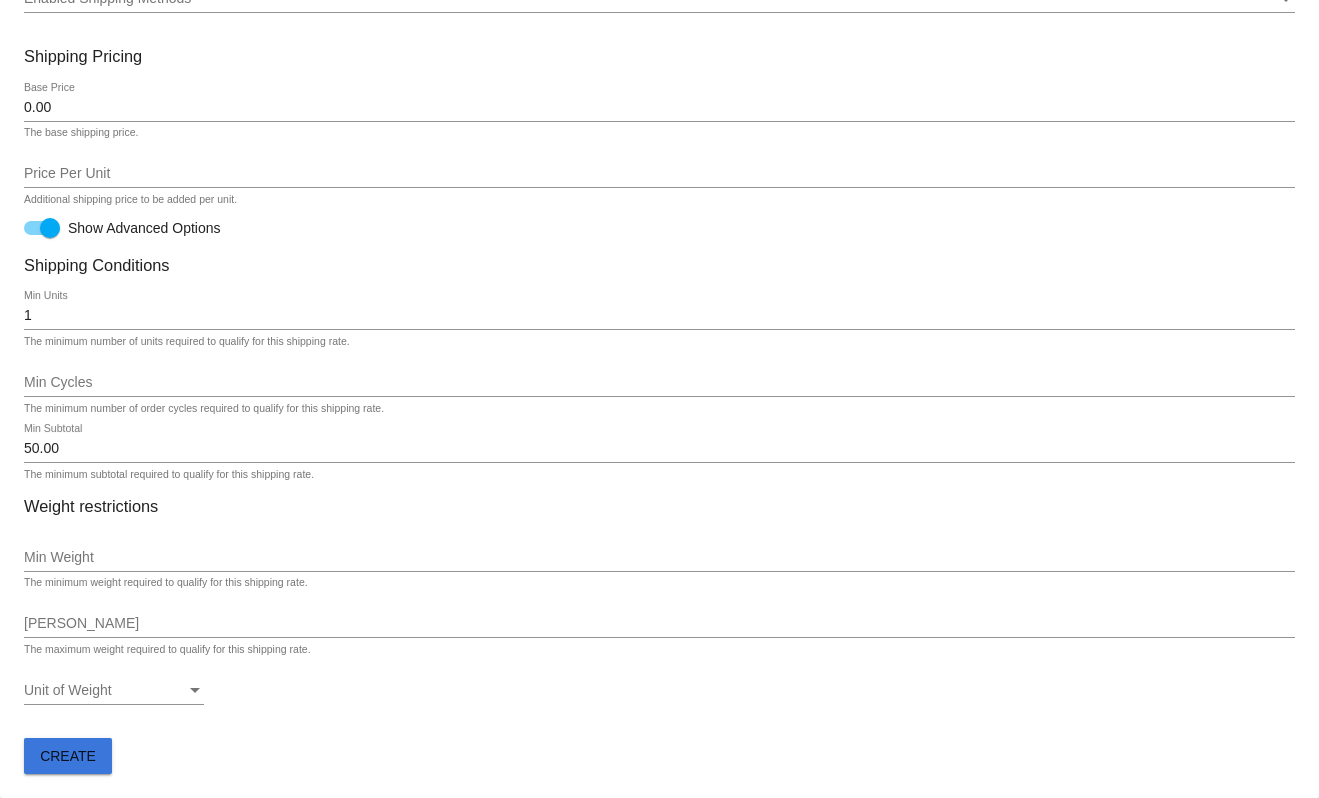 click on "Create" 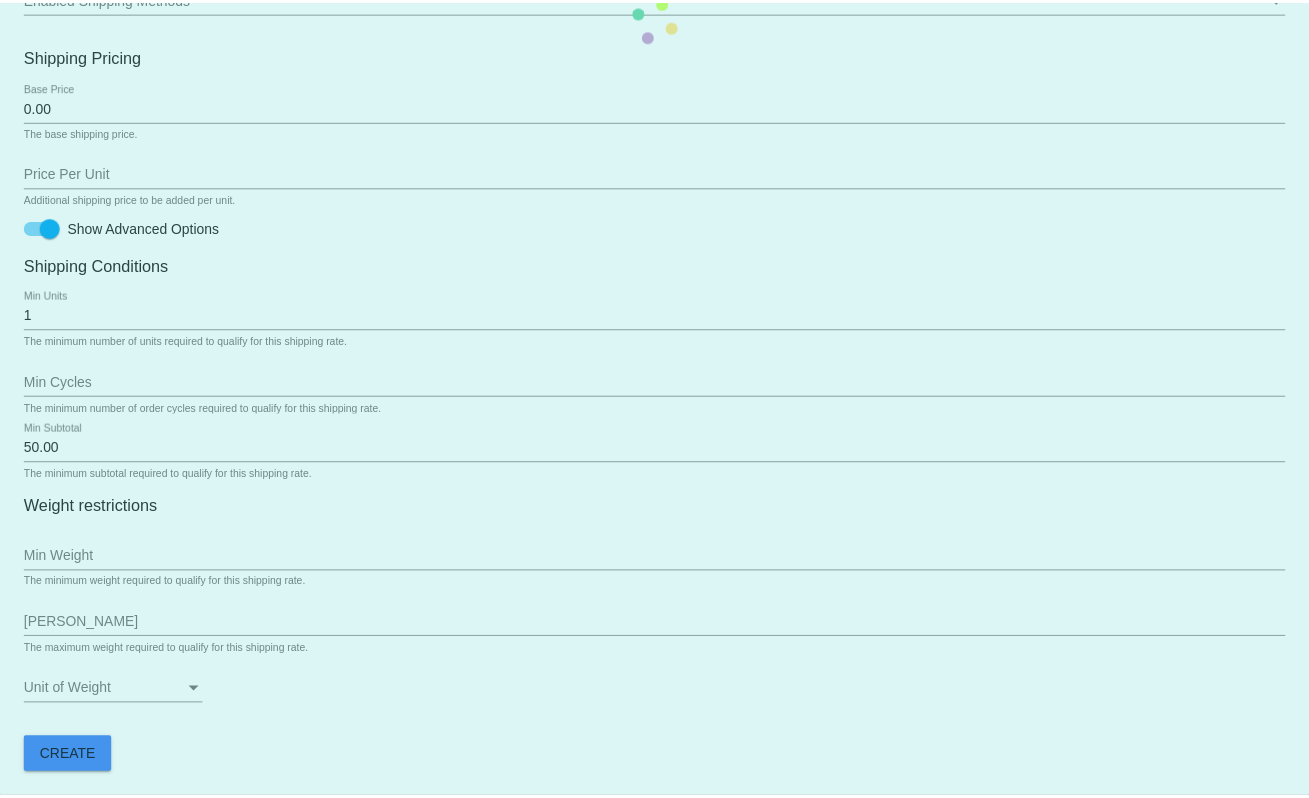 scroll, scrollTop: 0, scrollLeft: 0, axis: both 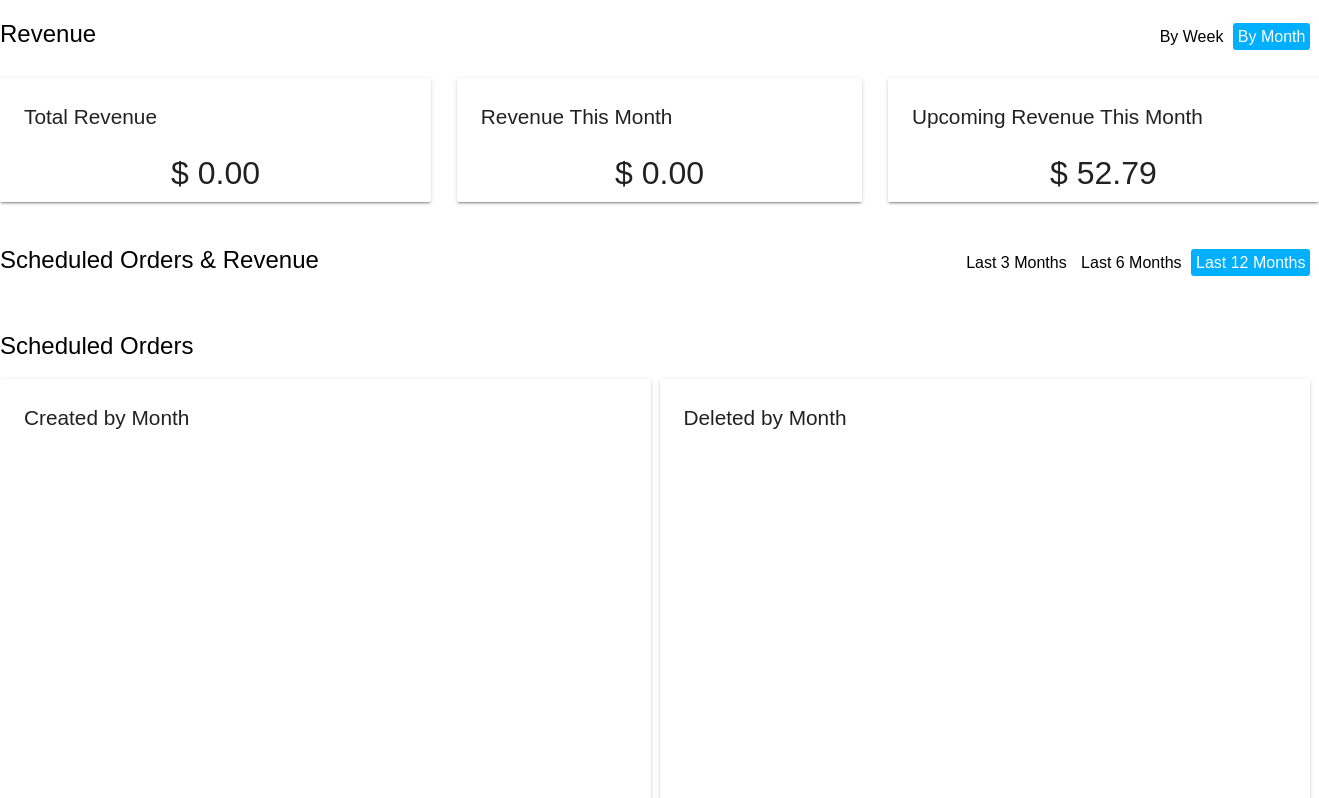 click on "Scheduled Orders & Revenue" 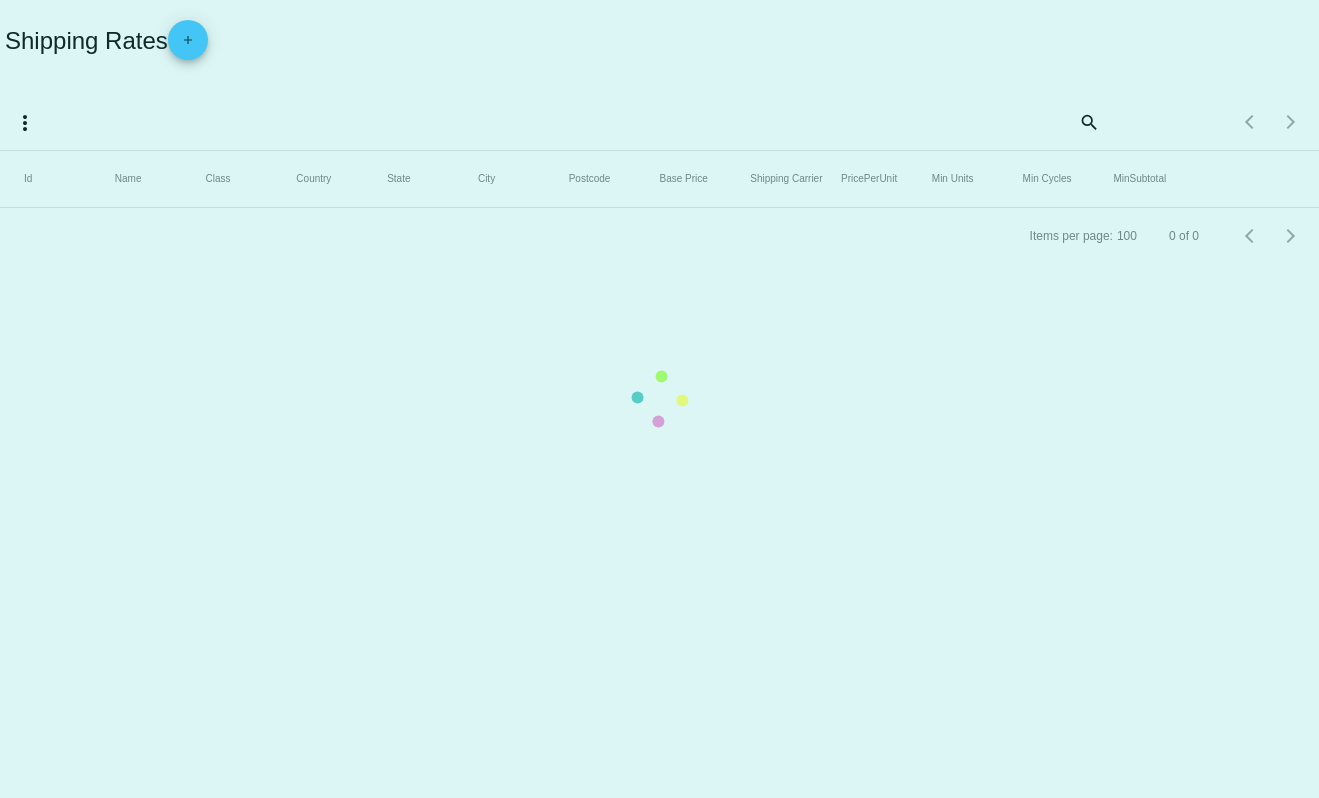 scroll, scrollTop: 0, scrollLeft: 0, axis: both 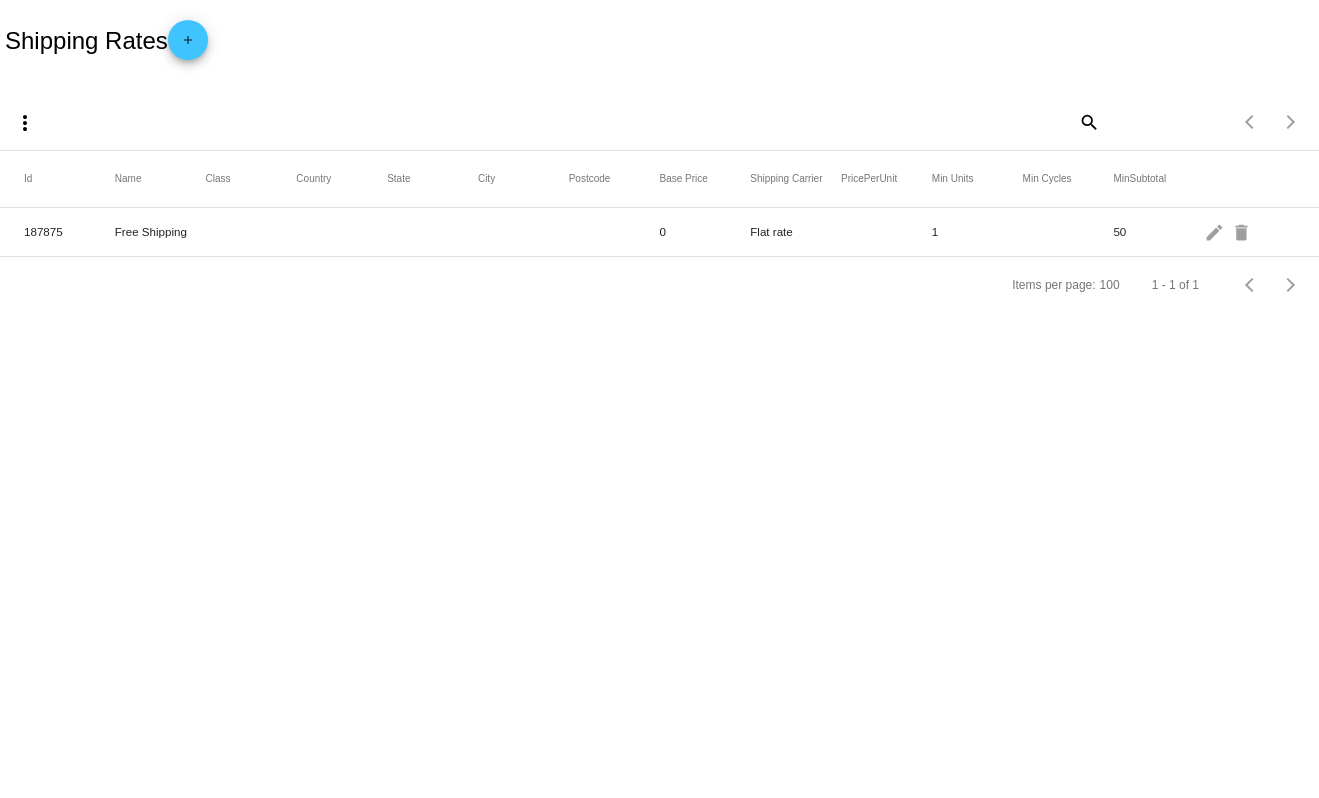 click on "Free Shipping" 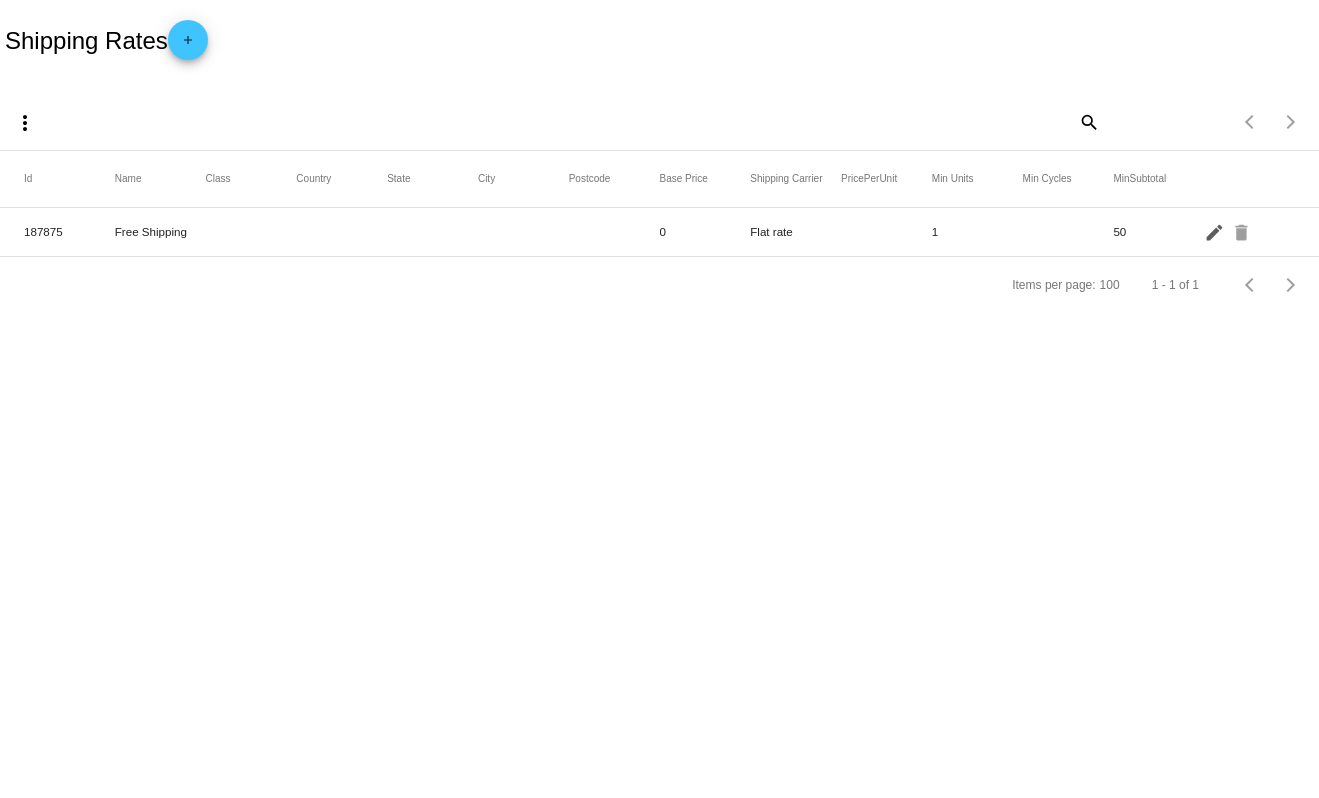 click on "edit" 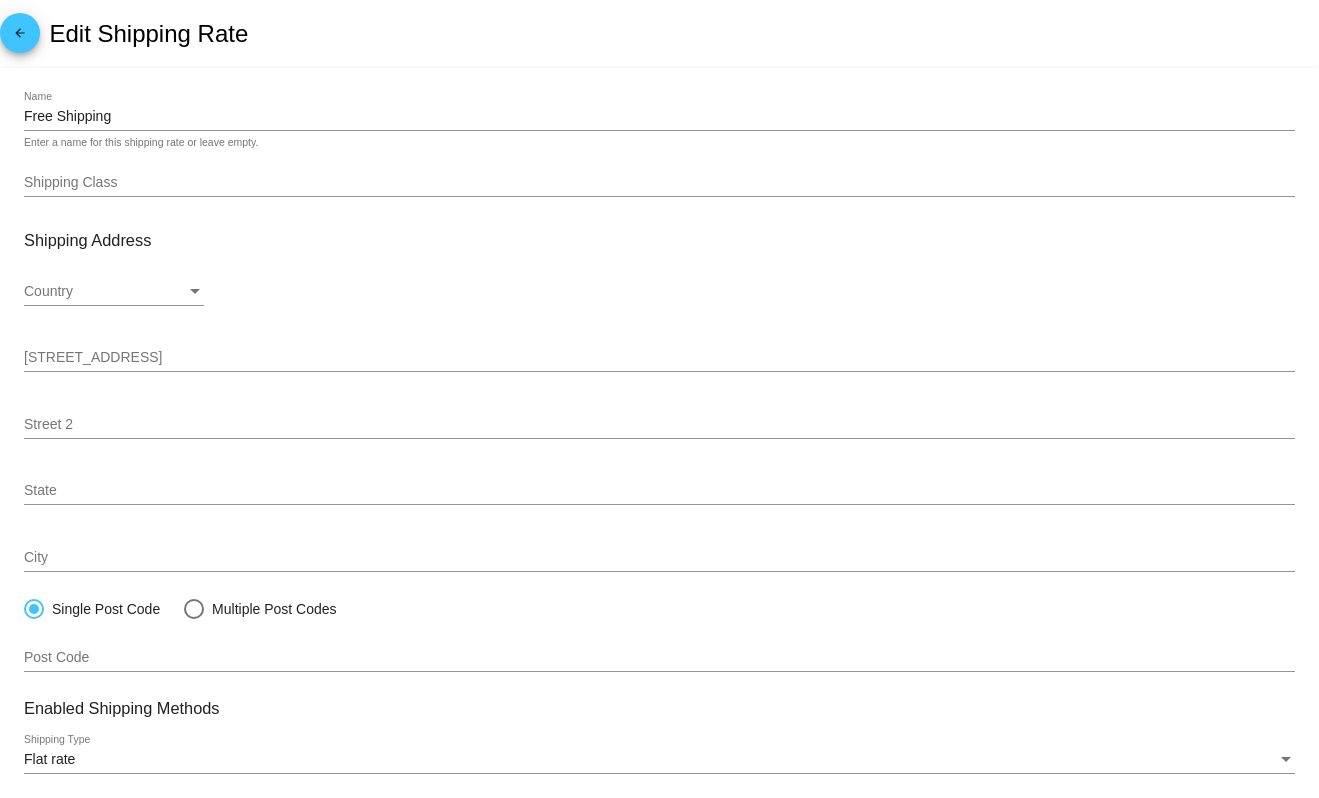 click on "Shipping Class" at bounding box center [659, 183] 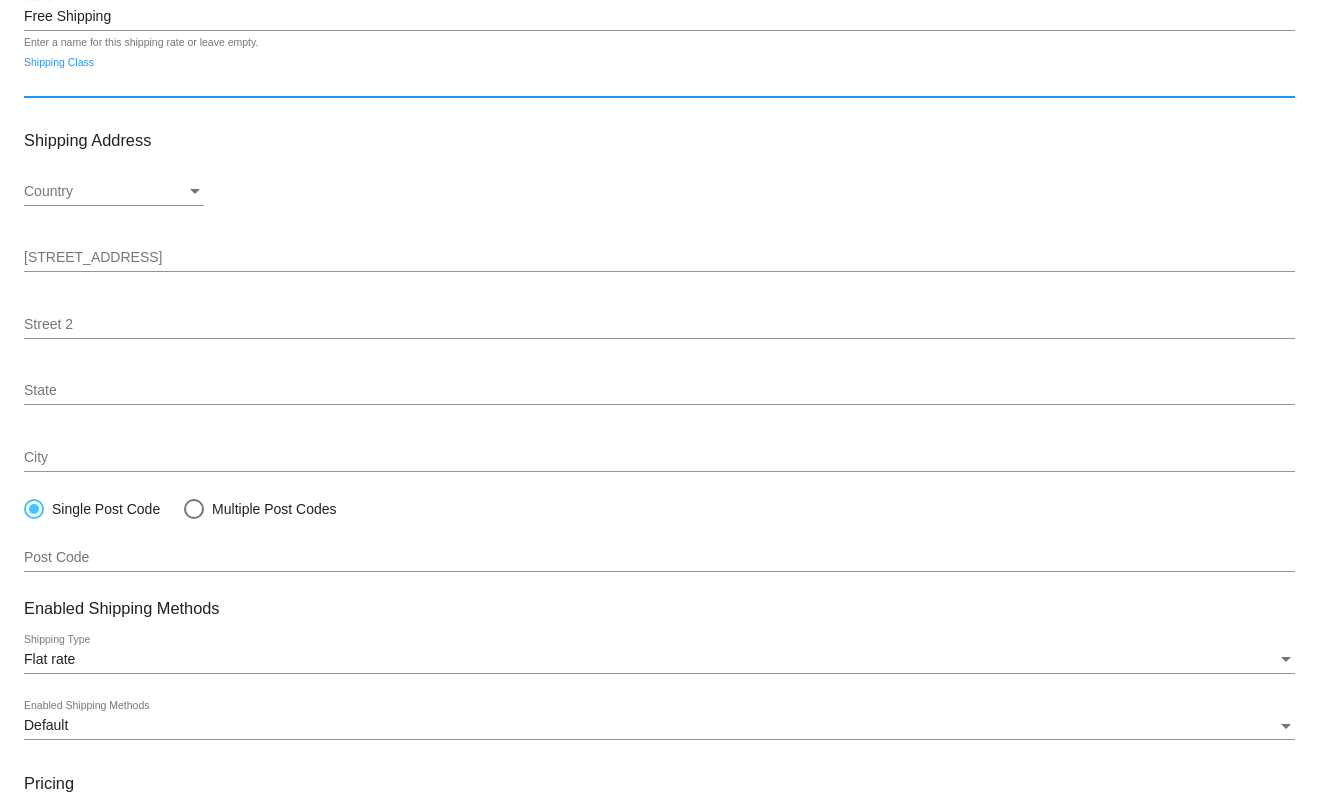 scroll, scrollTop: 200, scrollLeft: 0, axis: vertical 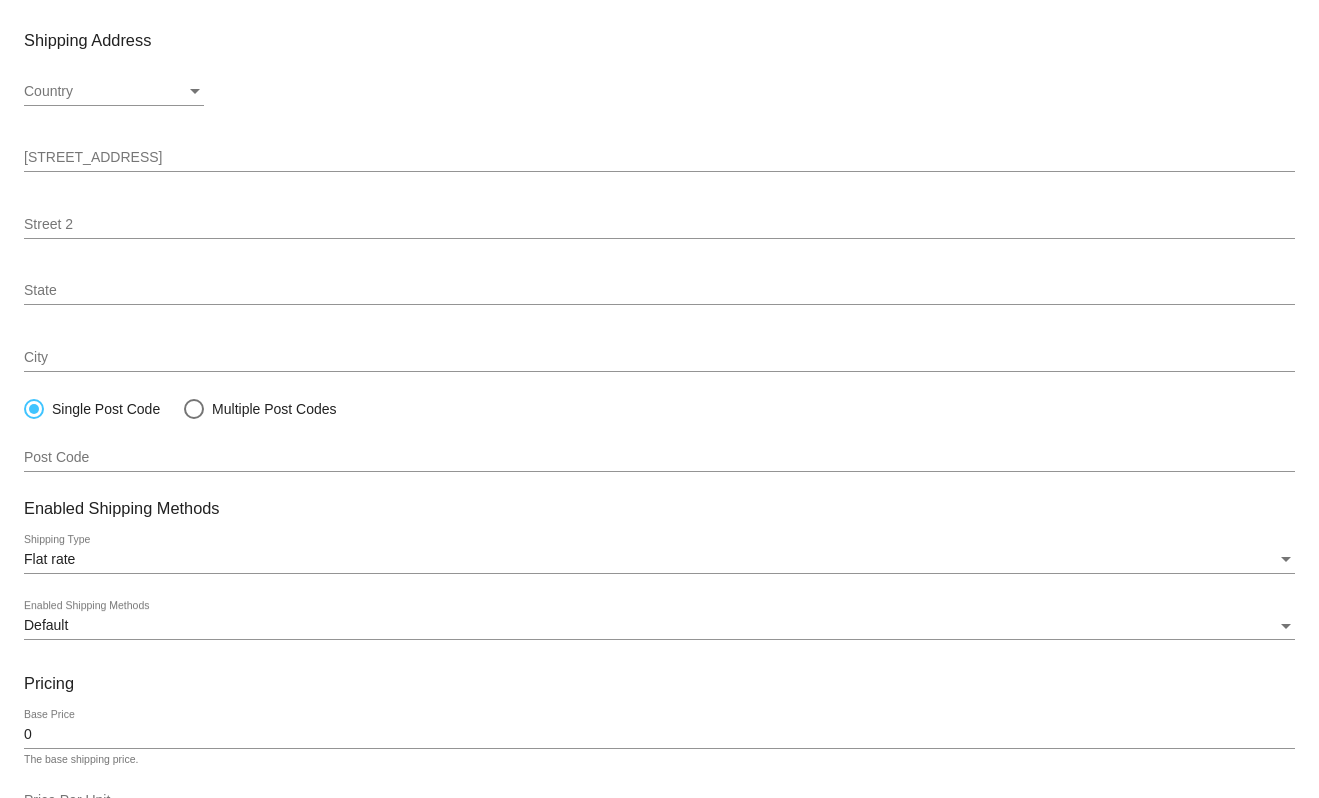 click on "Flat rate" at bounding box center [650, 560] 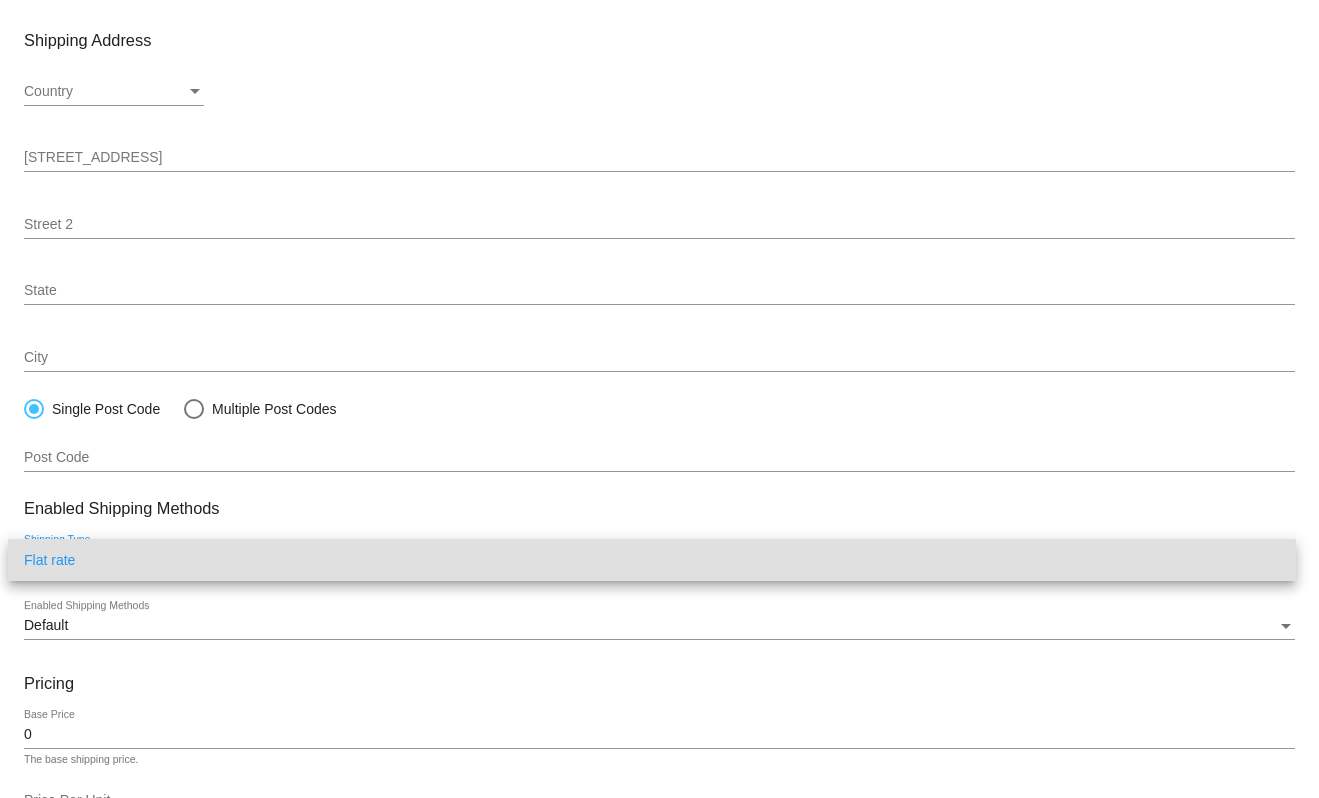 click on "Flat rate" at bounding box center (652, 560) 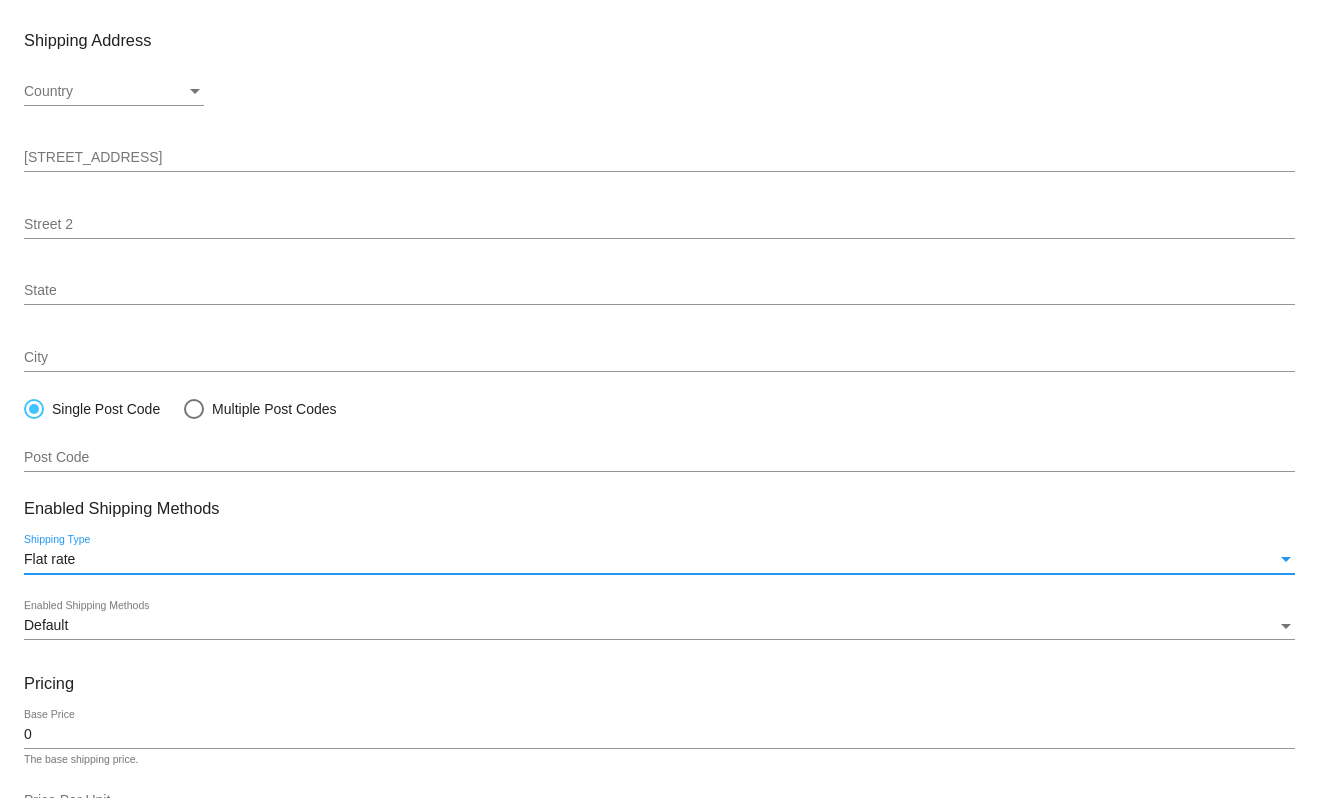 click on "Default
Enabled Shipping Methods" 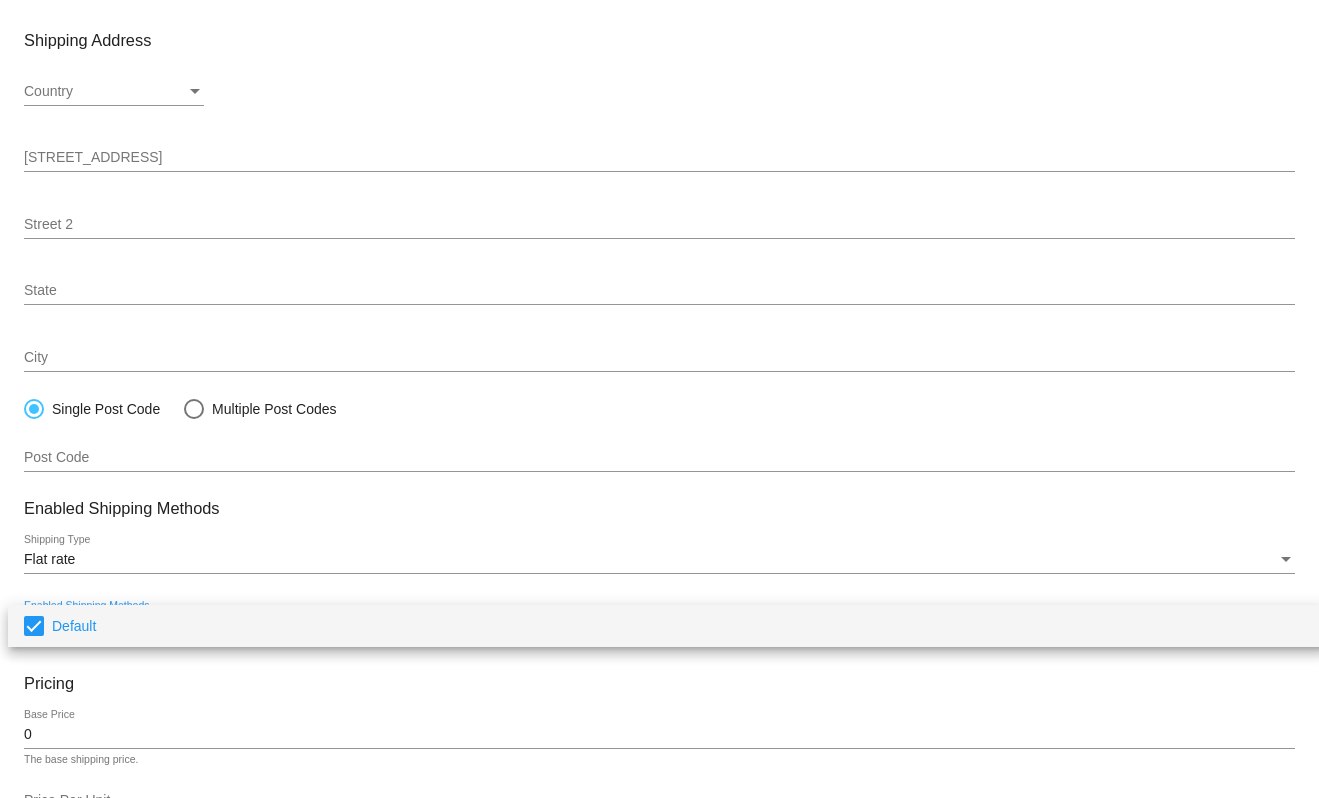 click on "Default" at bounding box center [682, 626] 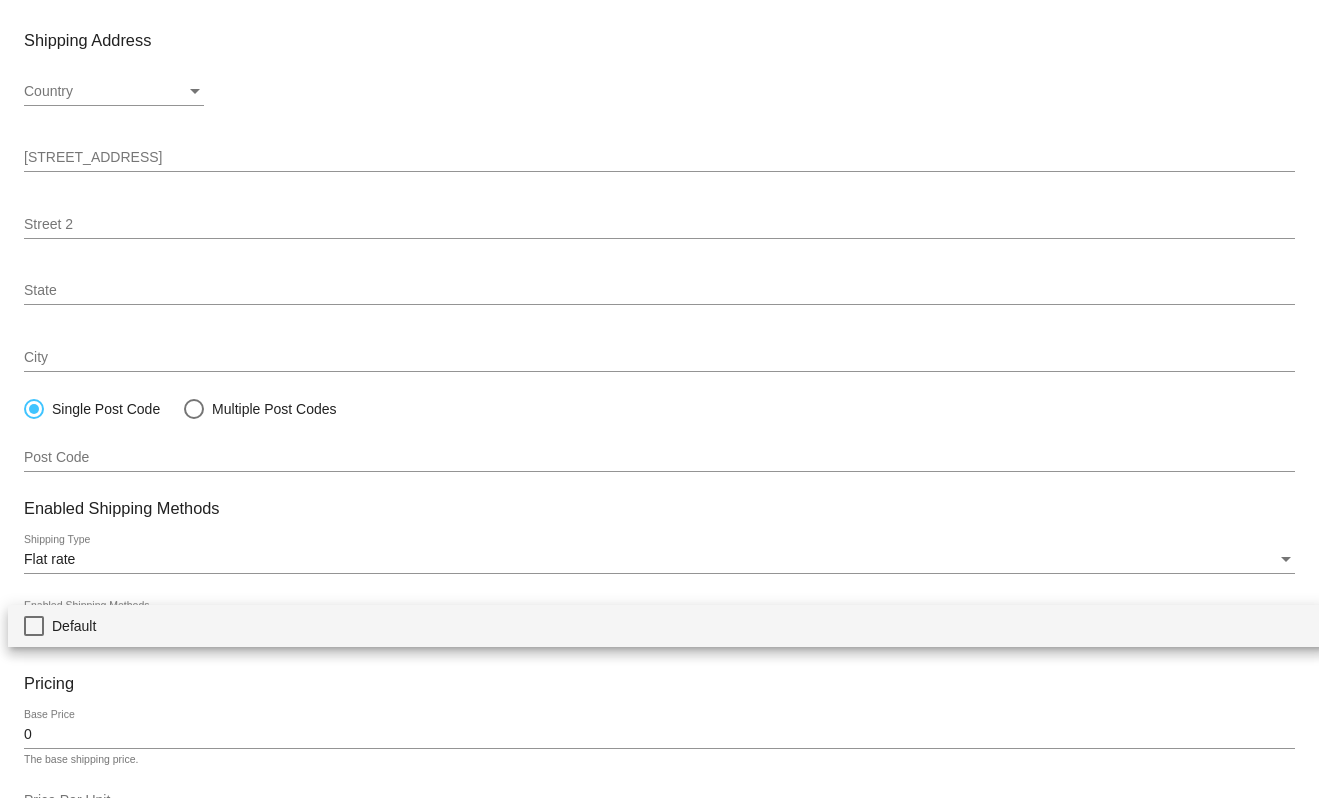 click at bounding box center (34, 626) 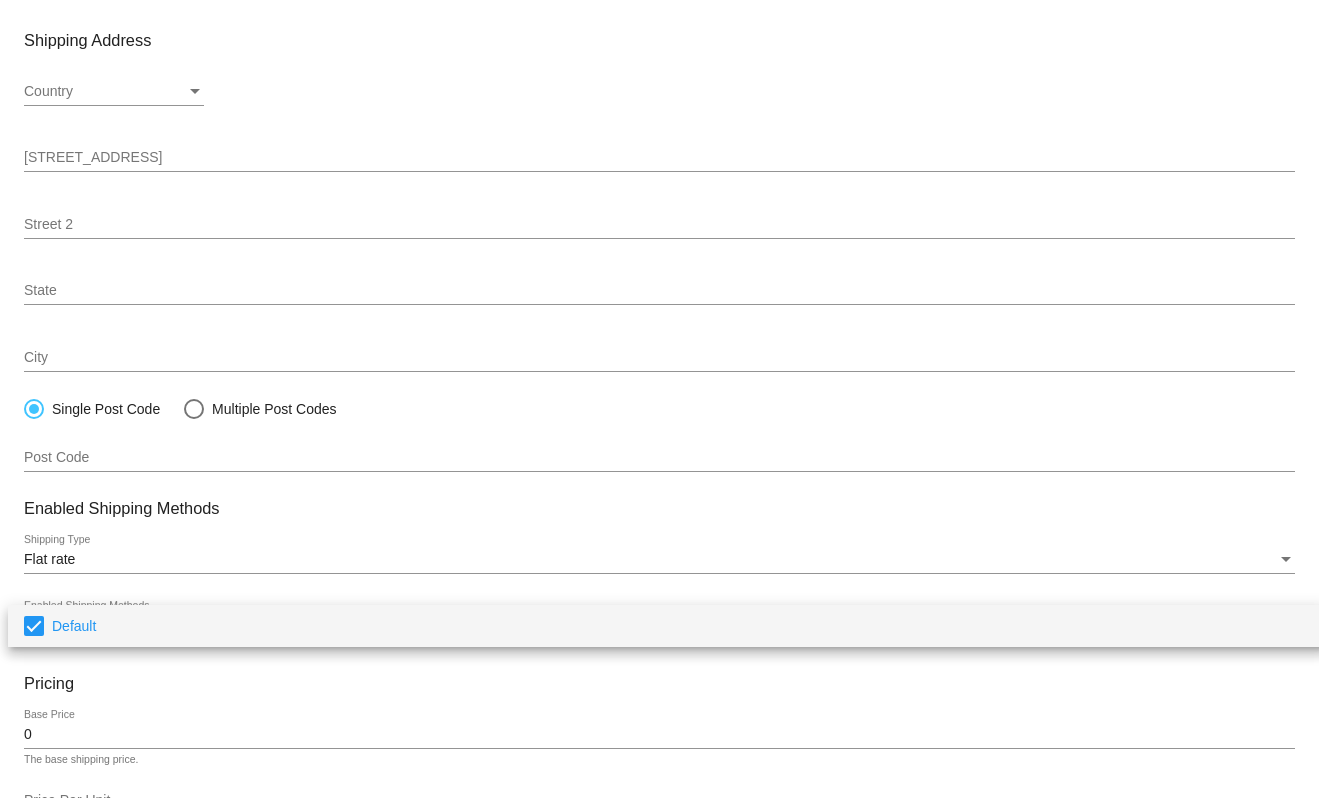 click at bounding box center [659, 399] 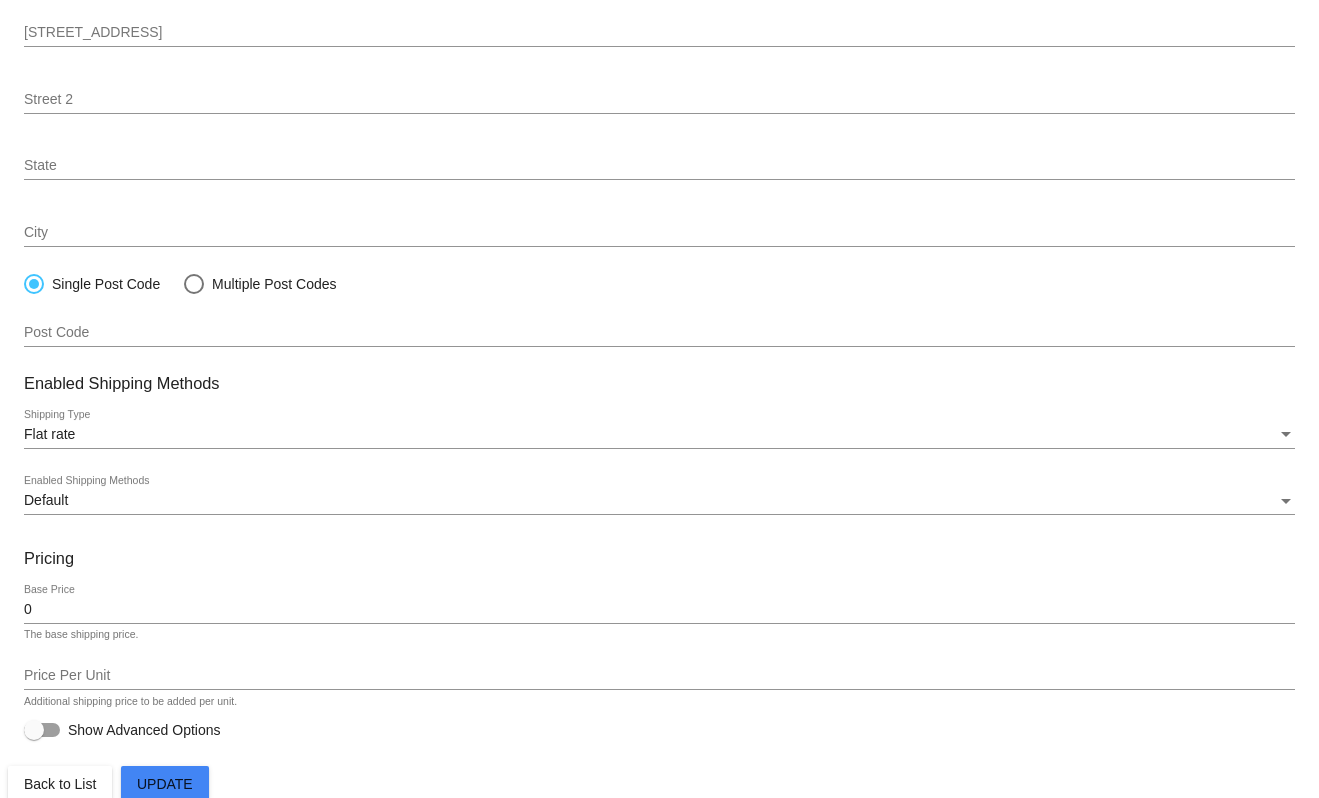 scroll, scrollTop: 337, scrollLeft: 0, axis: vertical 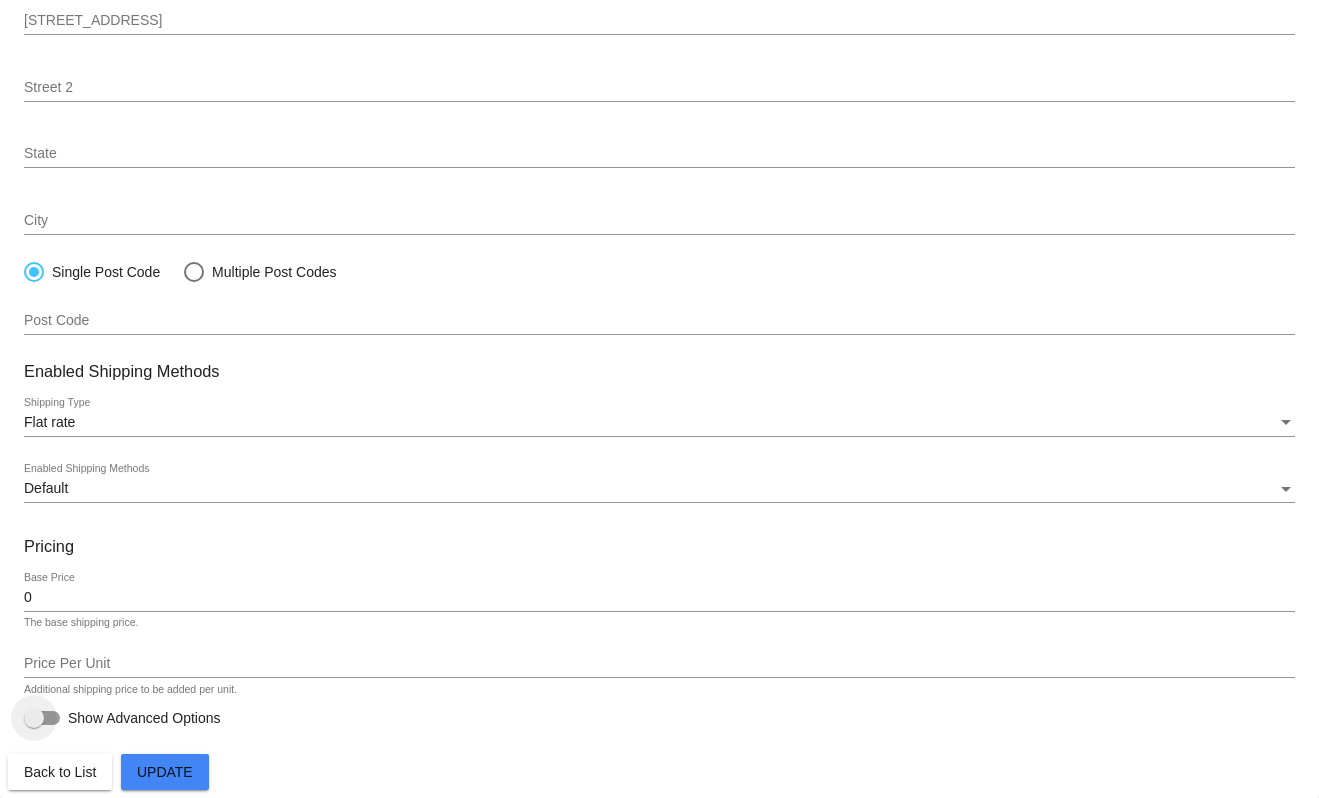 click at bounding box center [34, 718] 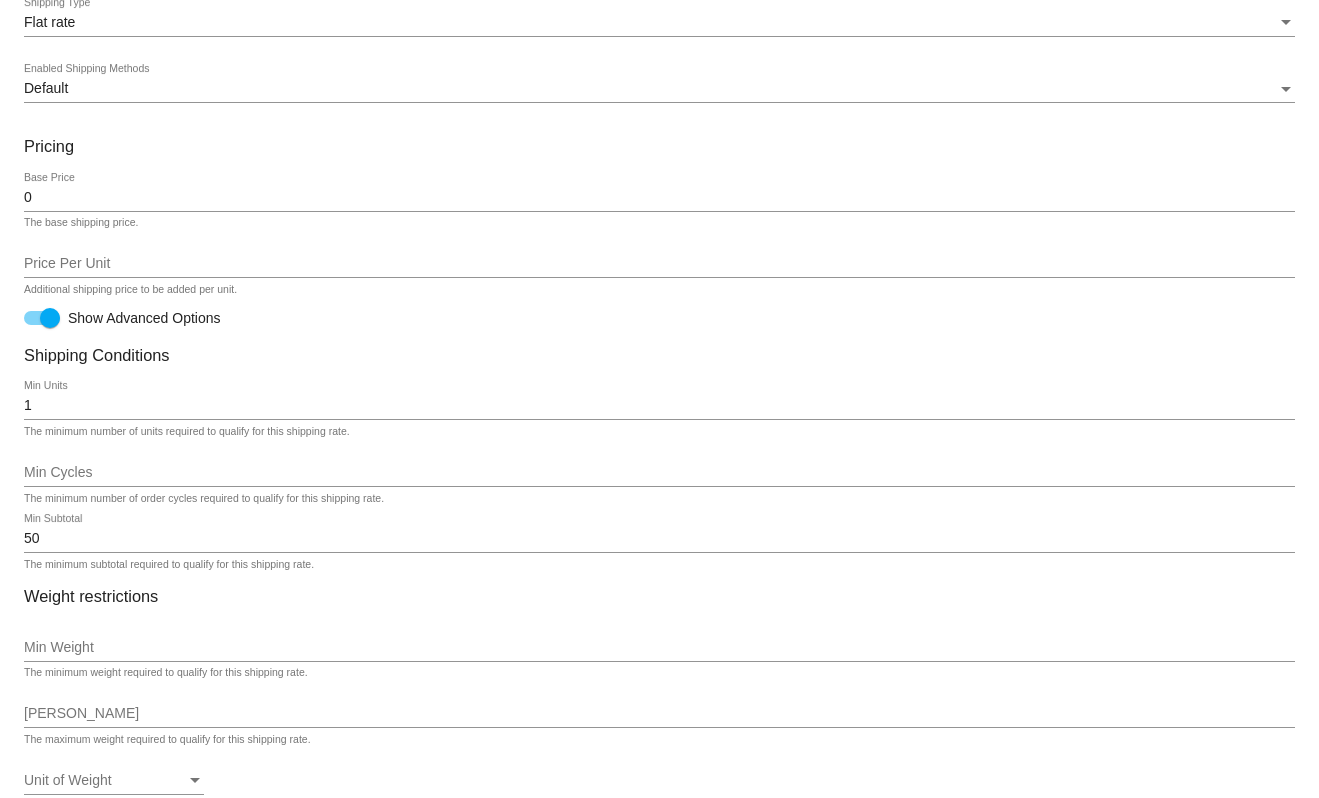 scroll, scrollTop: 819, scrollLeft: 0, axis: vertical 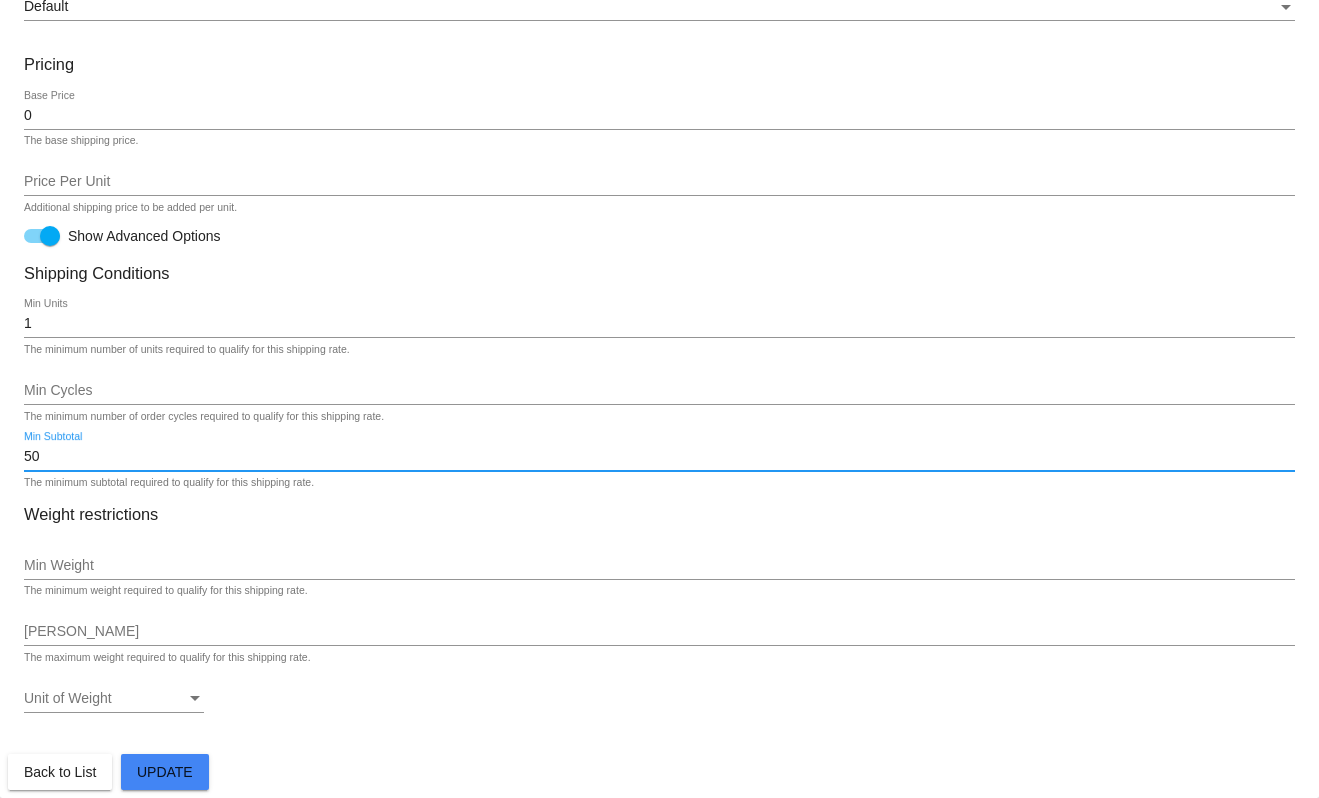 drag, startPoint x: 46, startPoint y: 457, endPoint x: -25, endPoint y: 449, distance: 71.44928 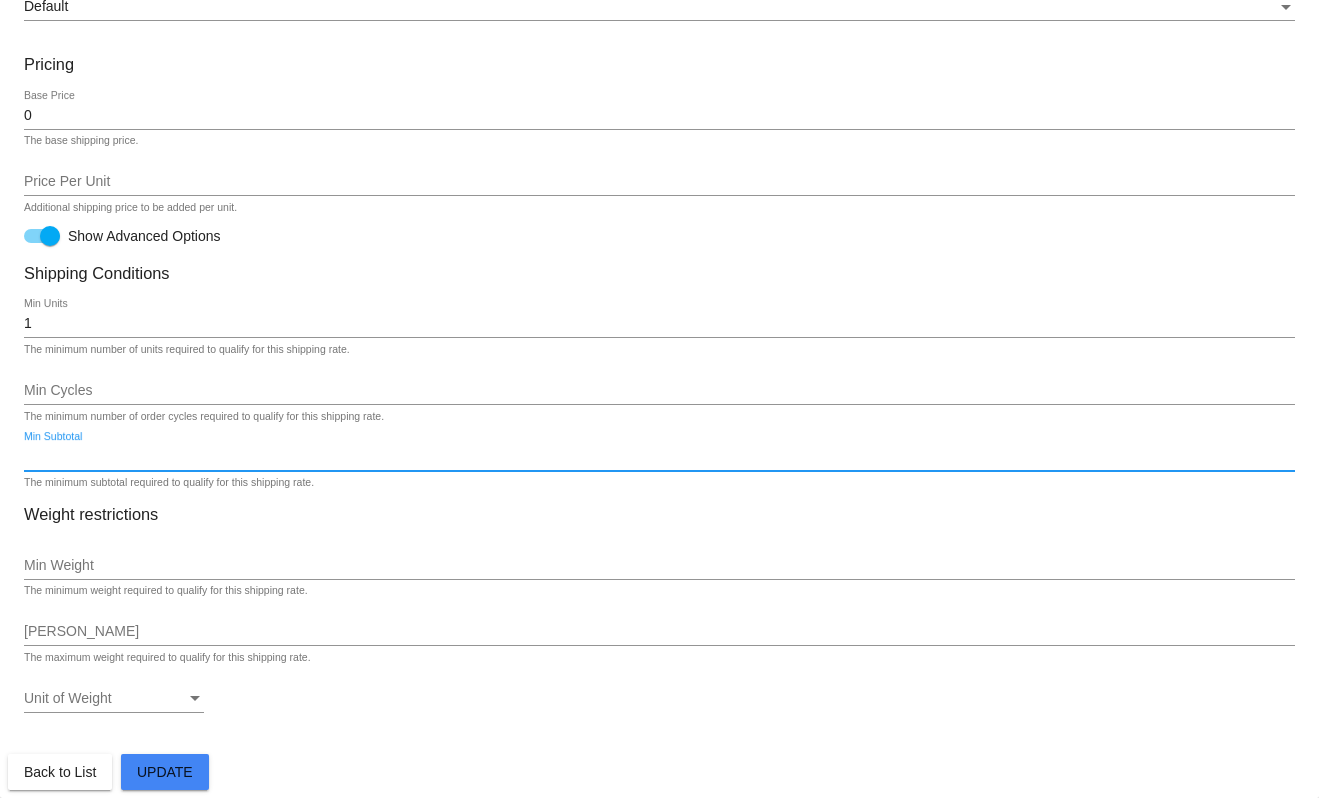 type 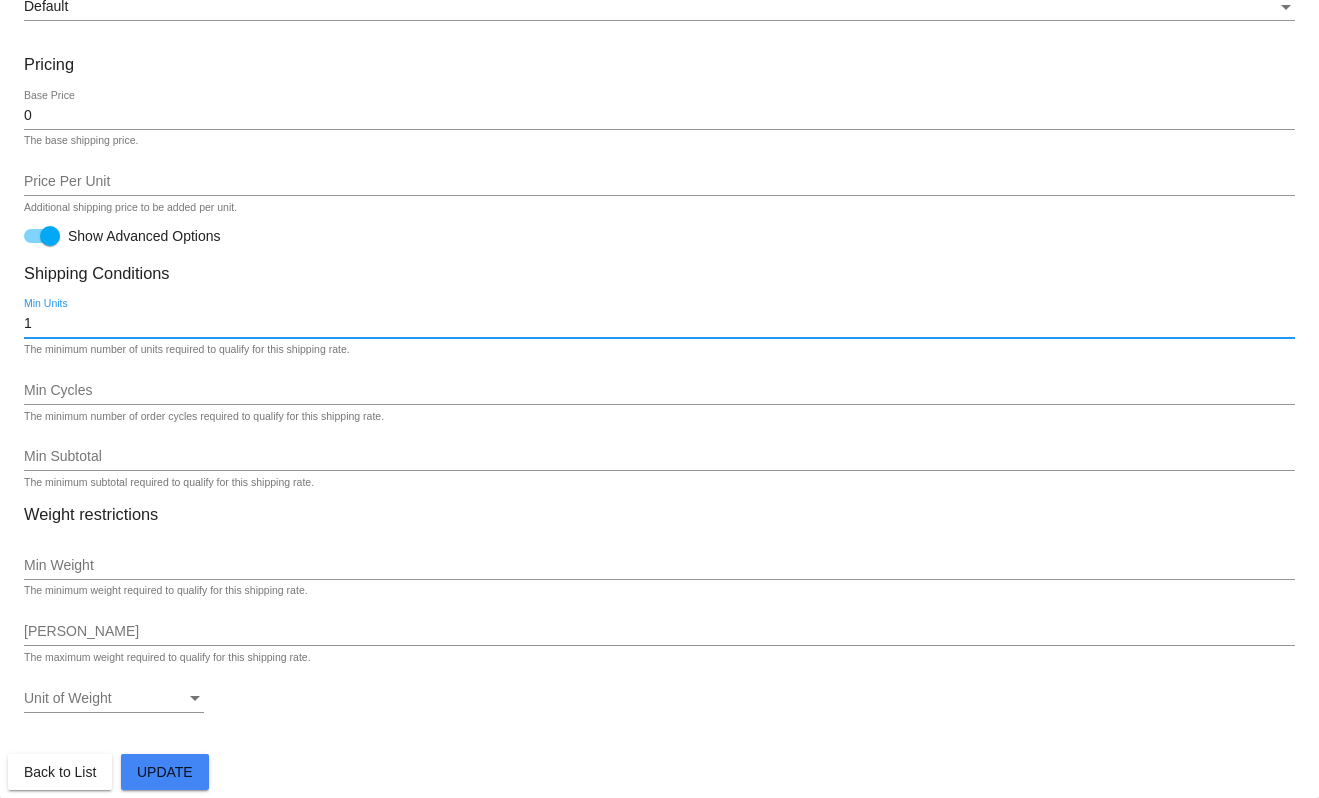 drag, startPoint x: 59, startPoint y: 328, endPoint x: -1, endPoint y: 318, distance: 60.827625 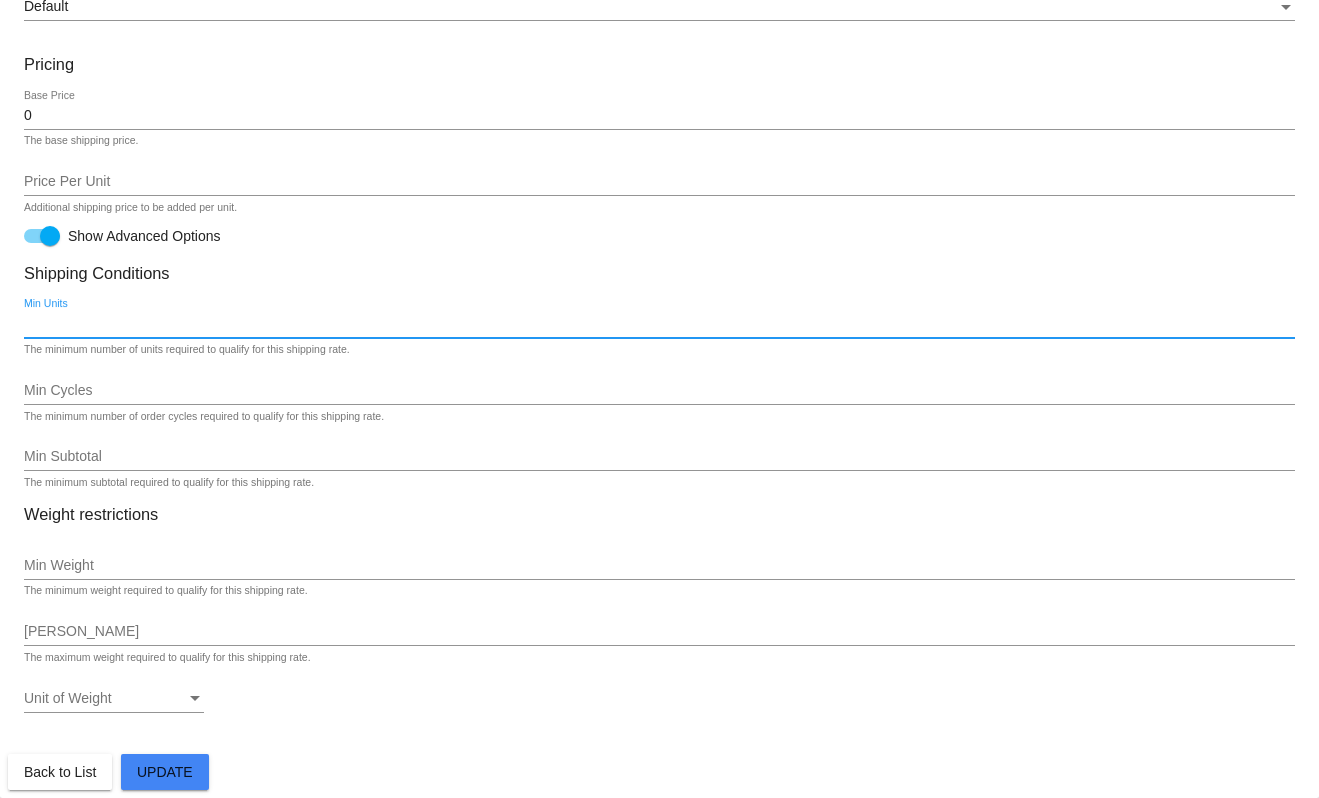 type 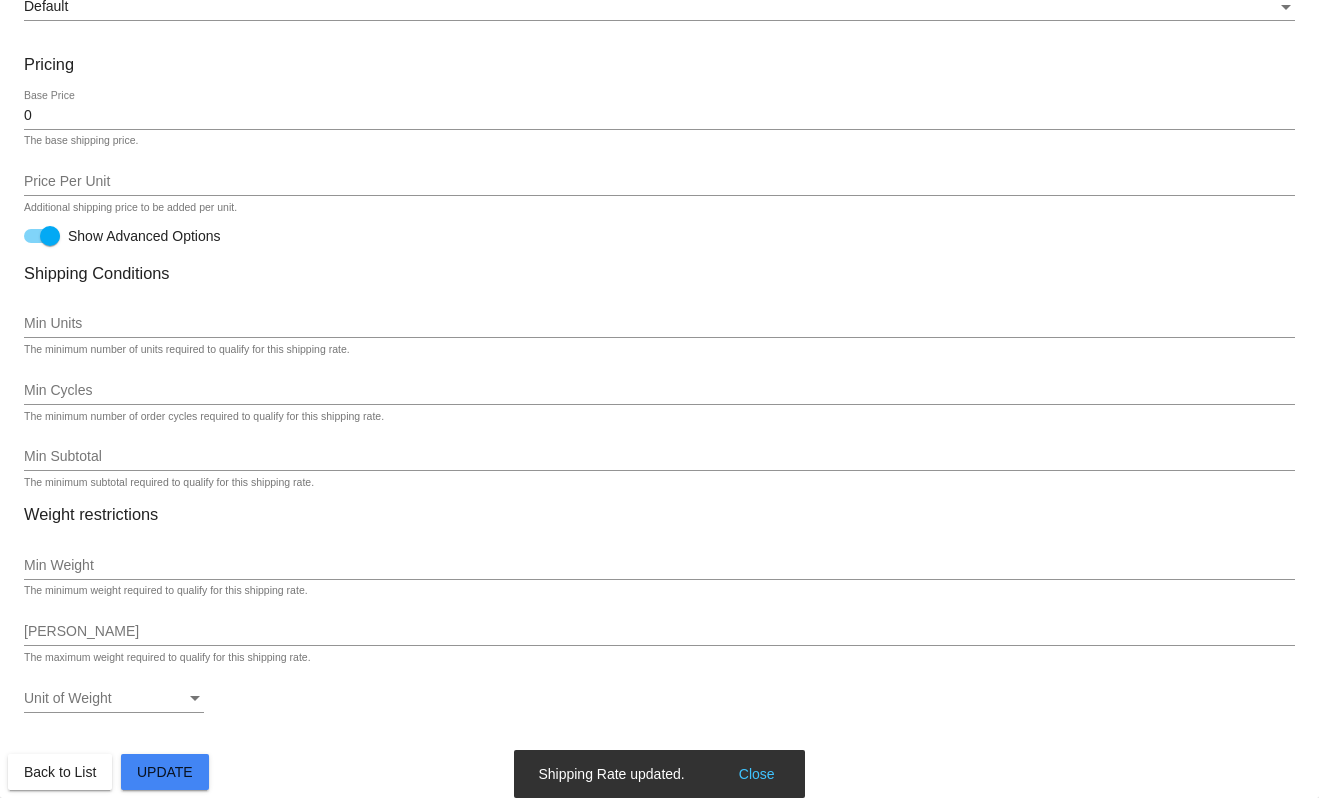 click on "Close" at bounding box center (757, 774) 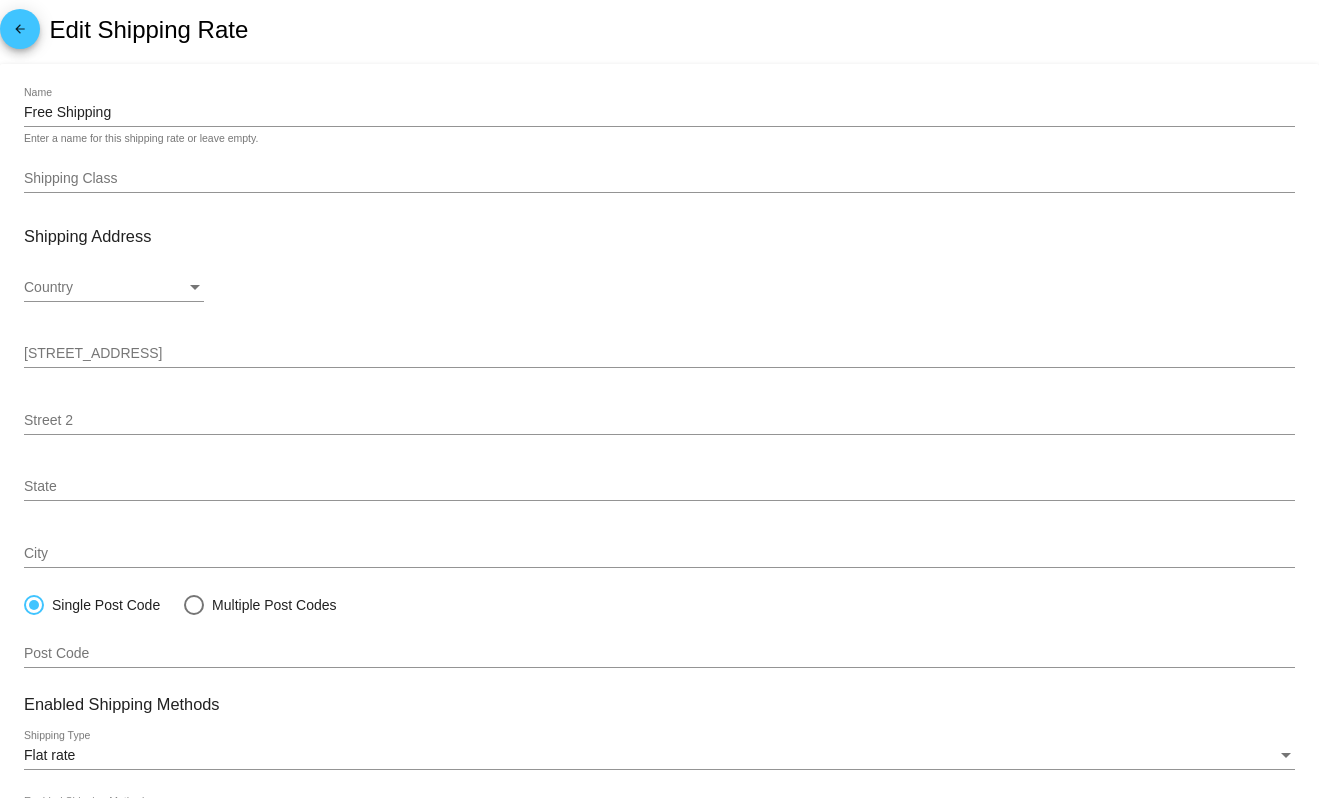 scroll, scrollTop: 0, scrollLeft: 0, axis: both 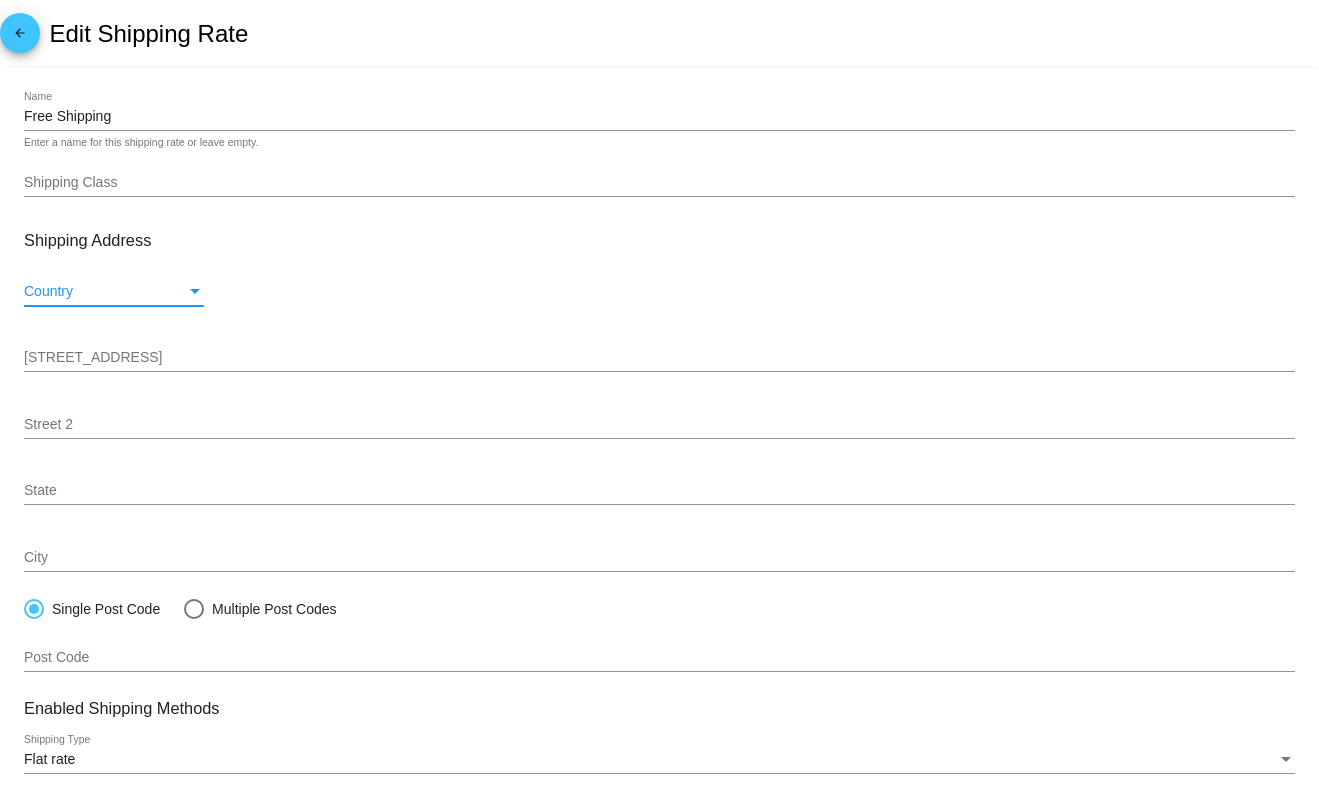 click on "Country" at bounding box center (105, 292) 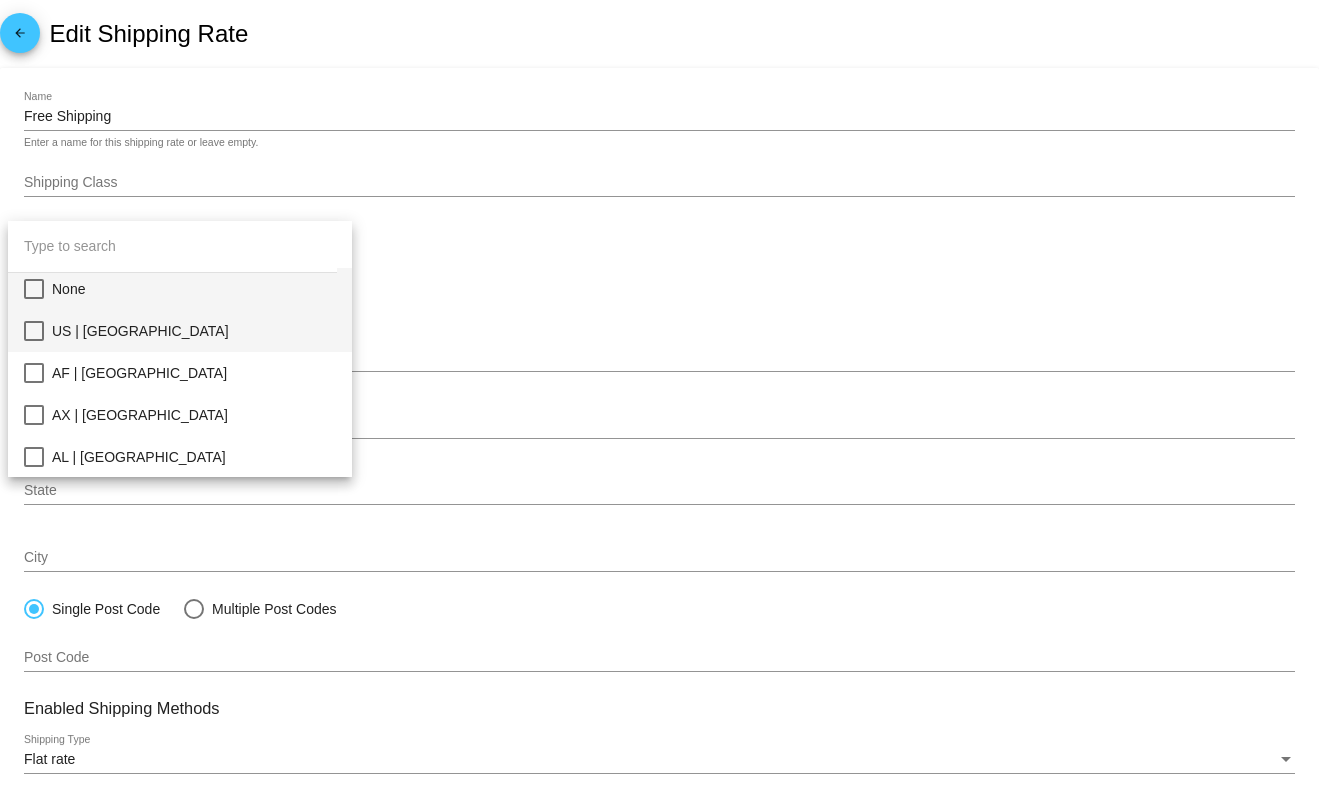 click on "US | [GEOGRAPHIC_DATA]" at bounding box center [194, 331] 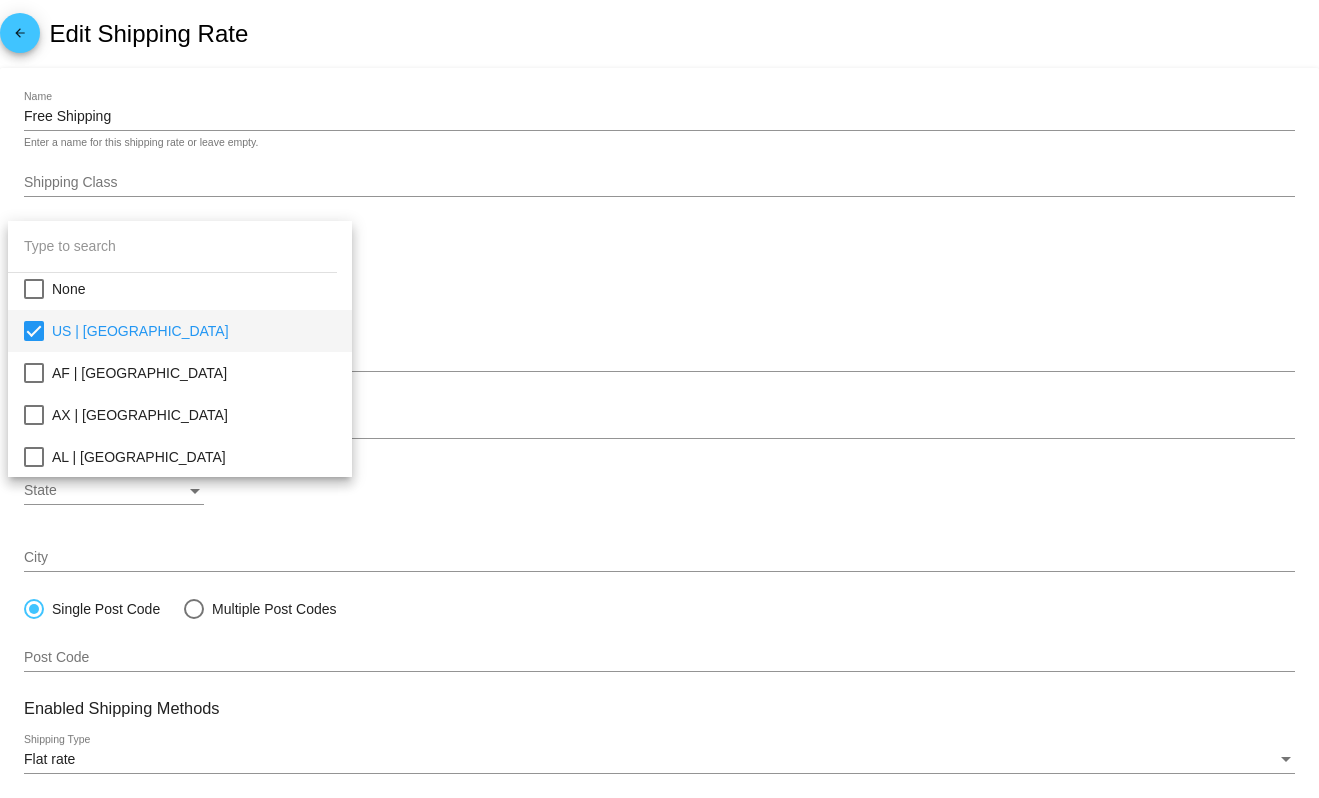 click at bounding box center [659, 399] 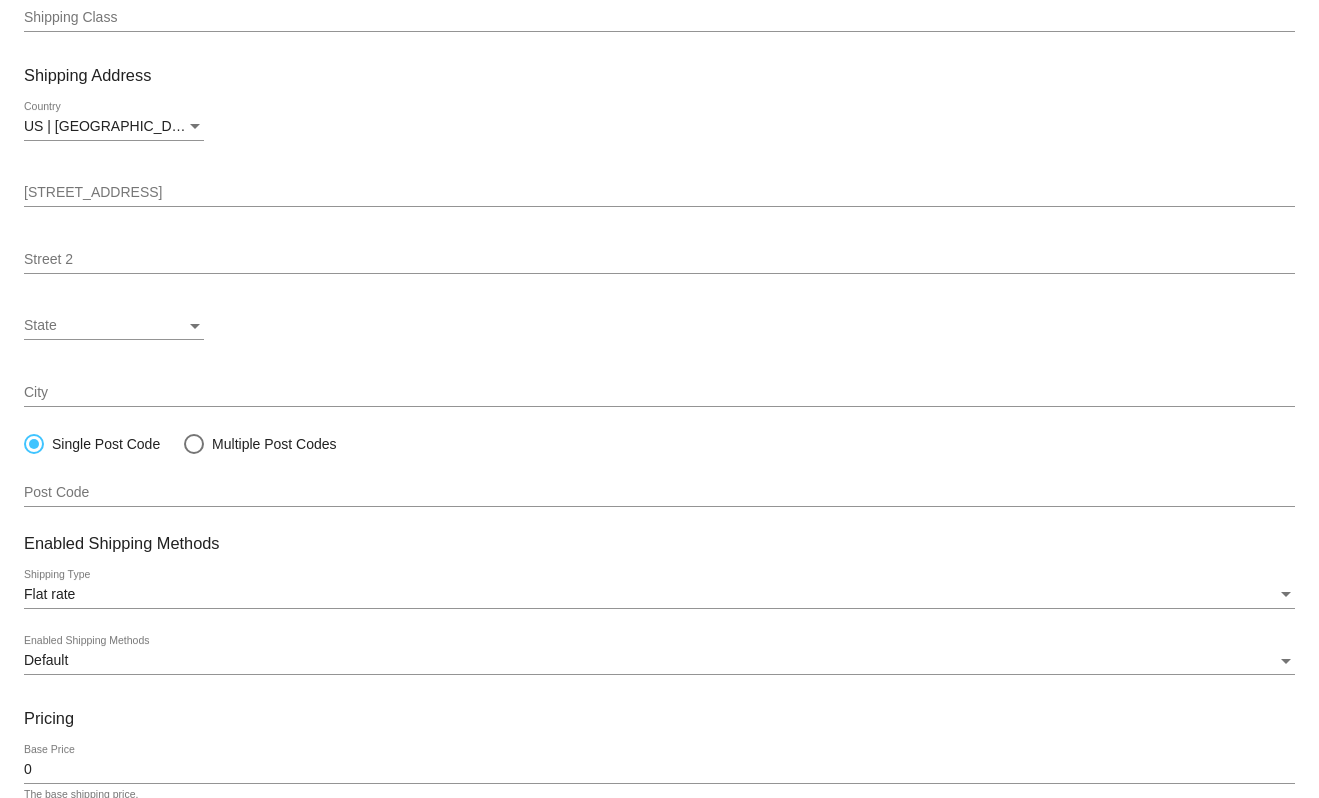 scroll, scrollTop: 200, scrollLeft: 0, axis: vertical 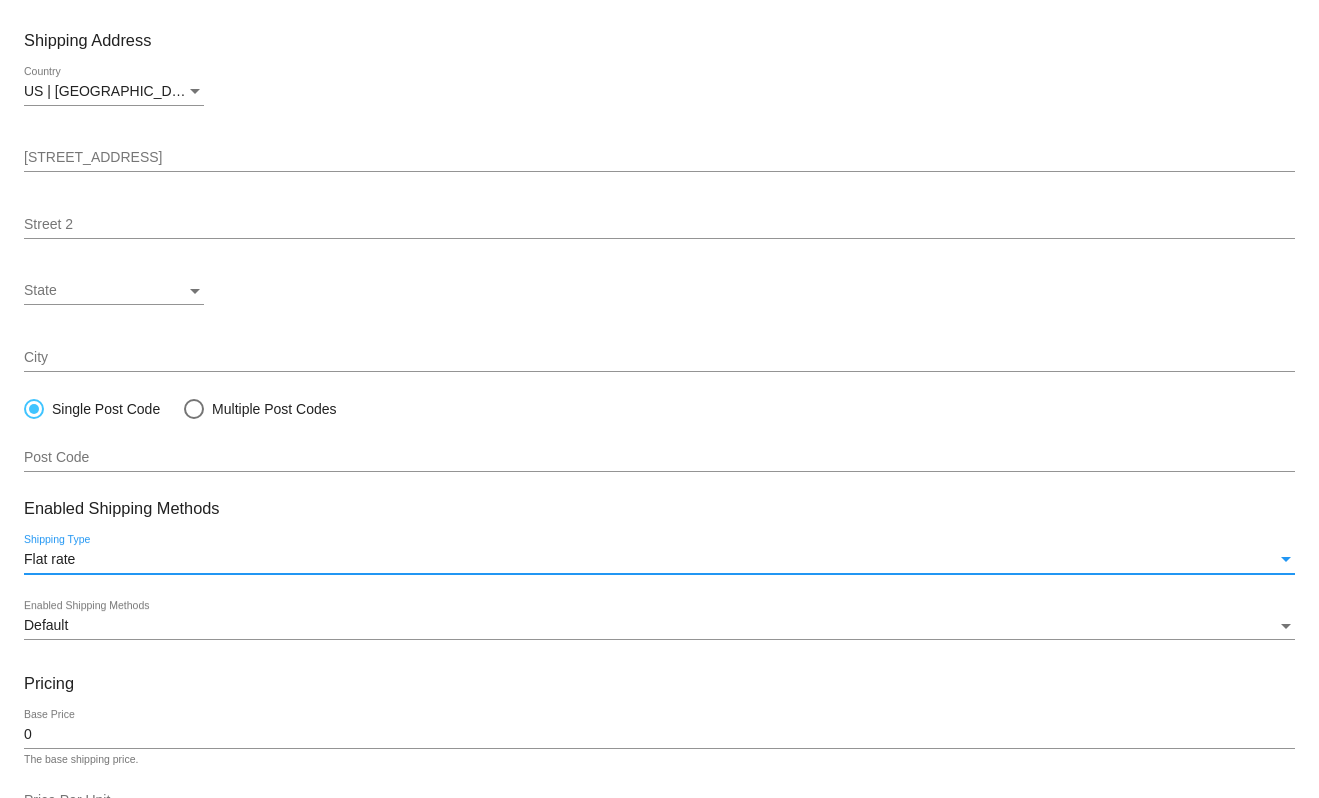 click on "Flat rate" at bounding box center (49, 559) 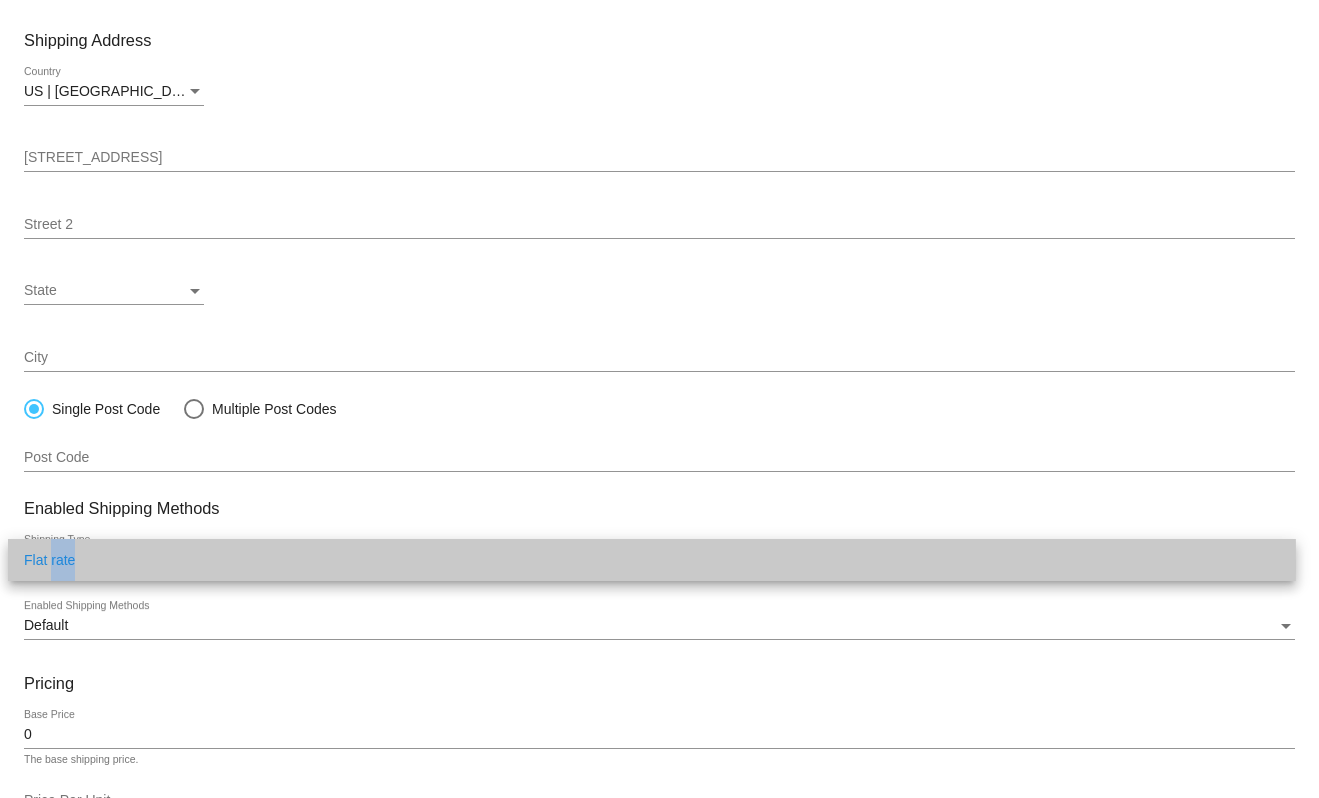 click on "Flat rate" at bounding box center [652, 560] 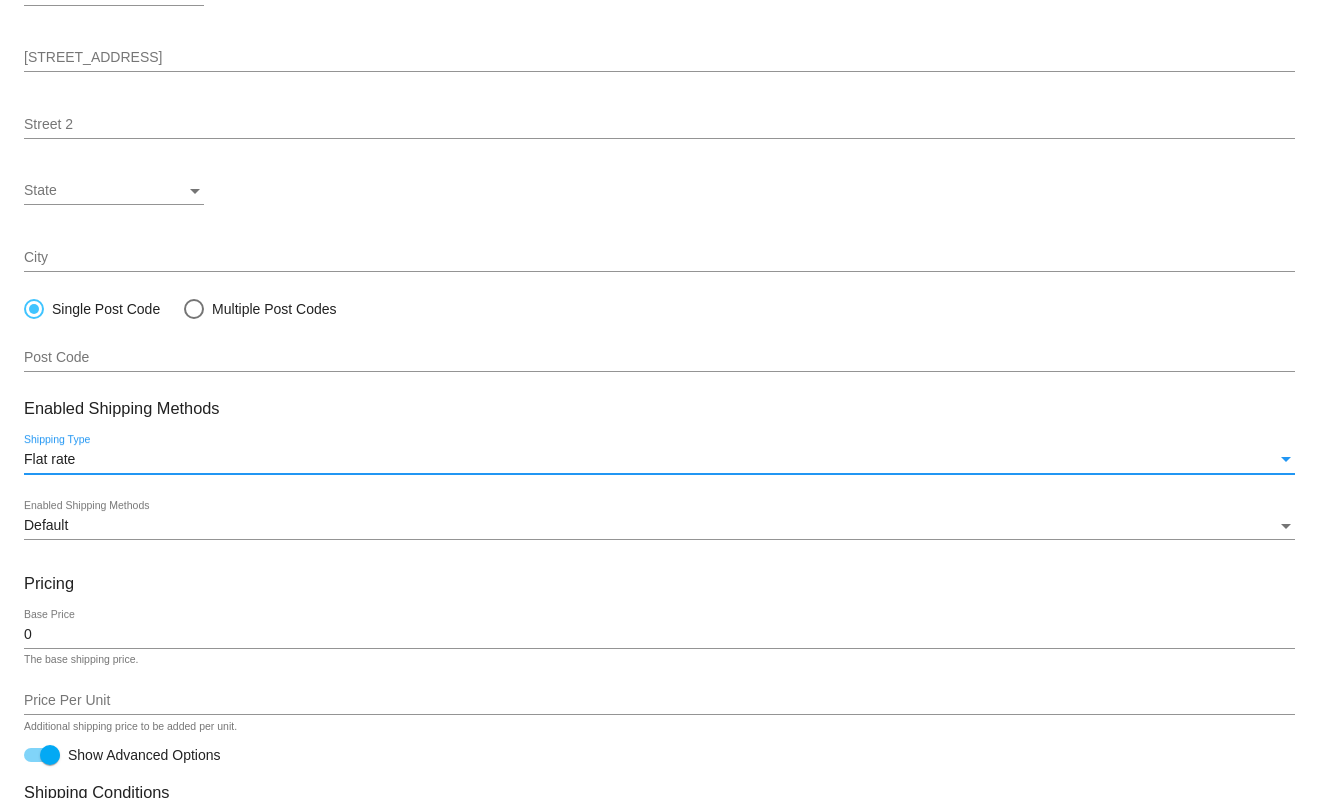 scroll, scrollTop: 400, scrollLeft: 0, axis: vertical 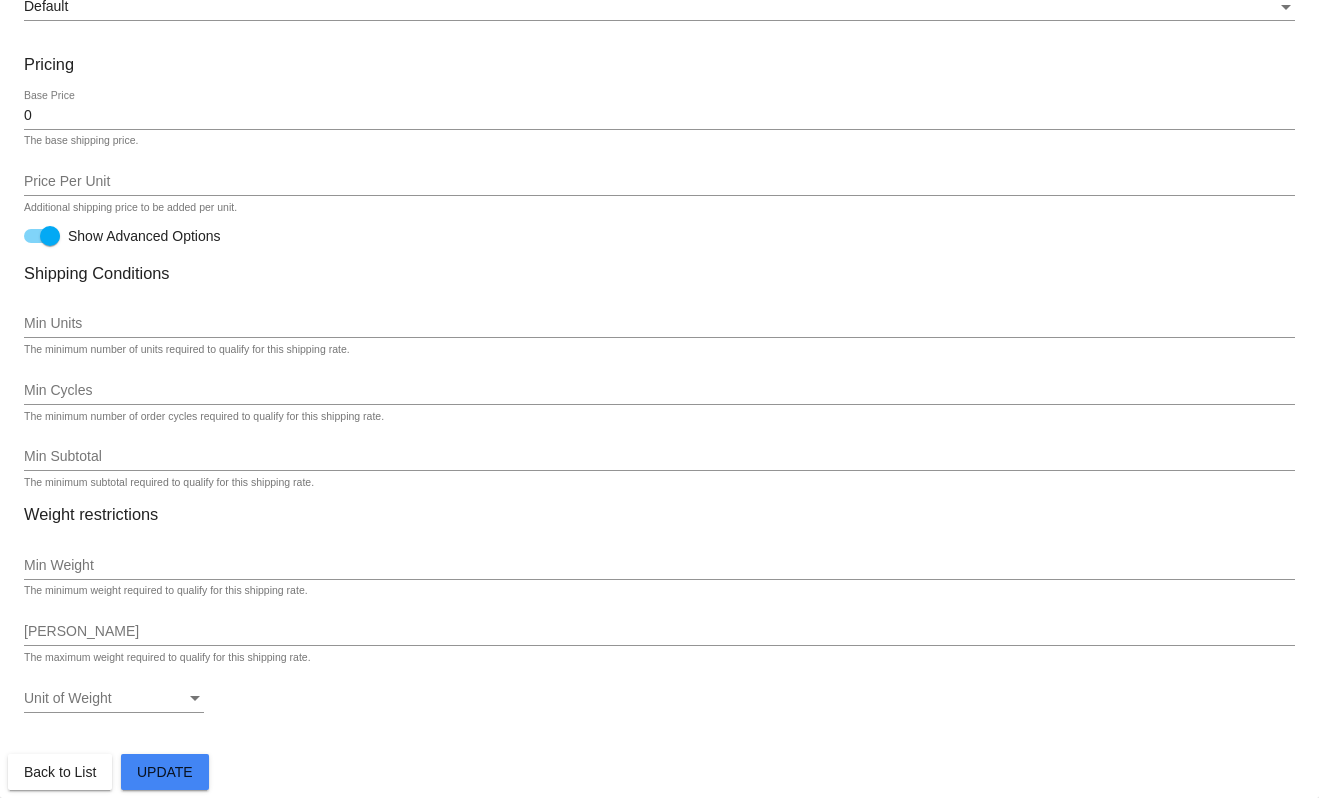 click on "Update" 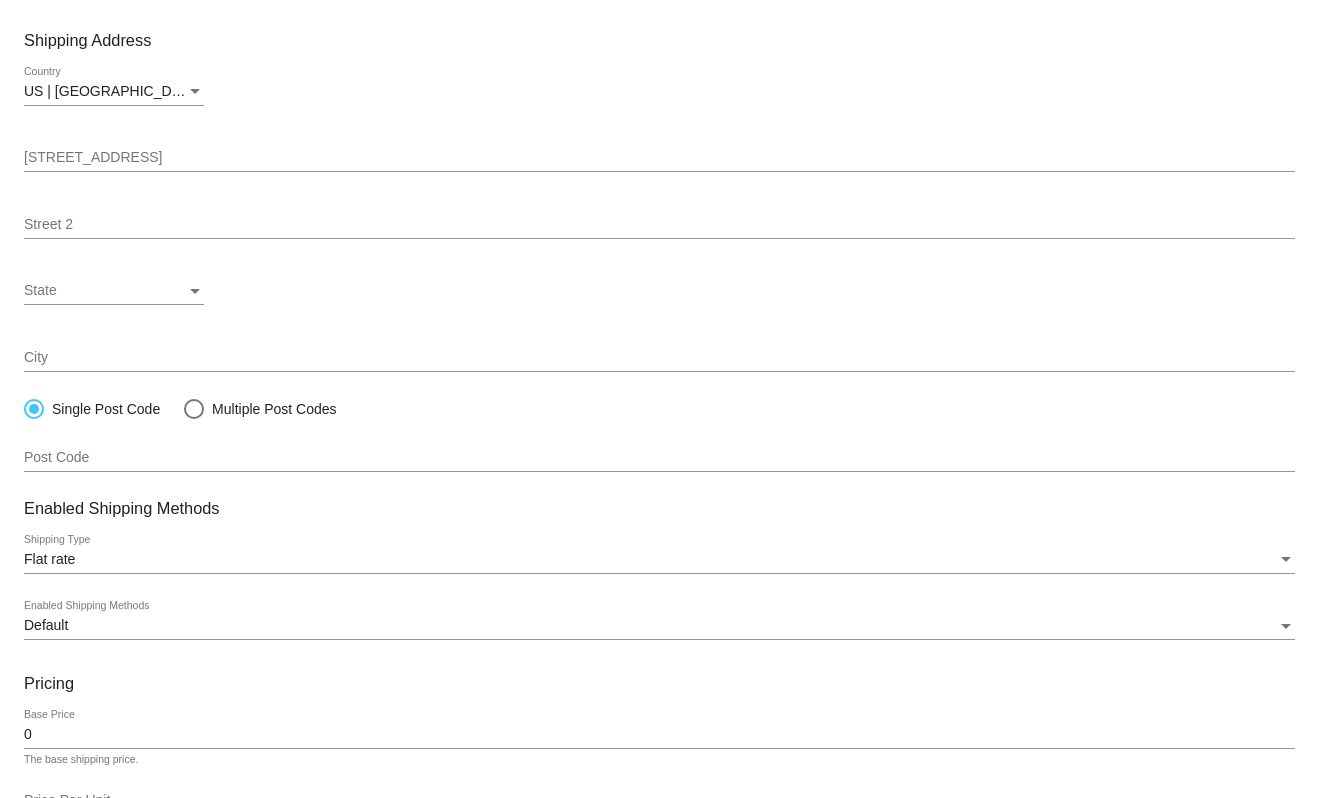 scroll, scrollTop: 300, scrollLeft: 0, axis: vertical 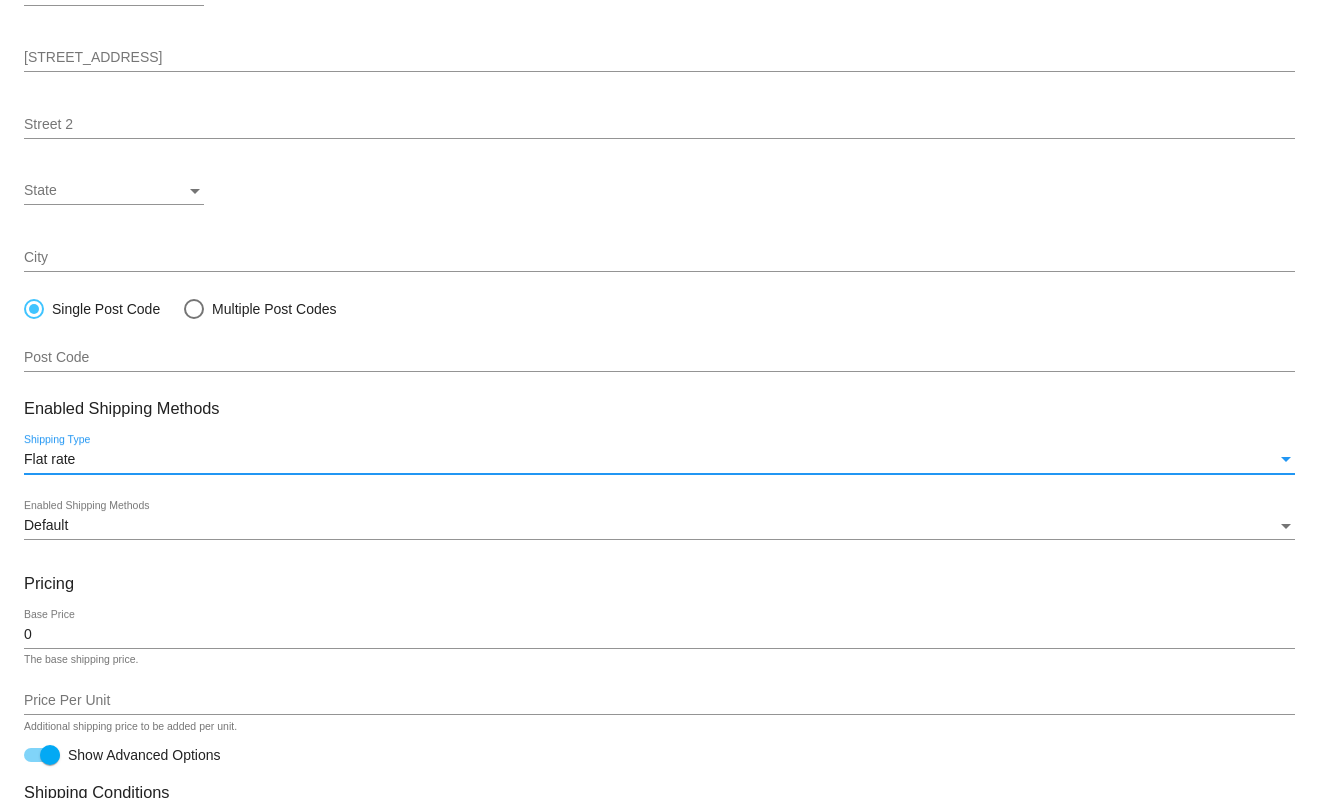 click on "Flat rate" at bounding box center (49, 459) 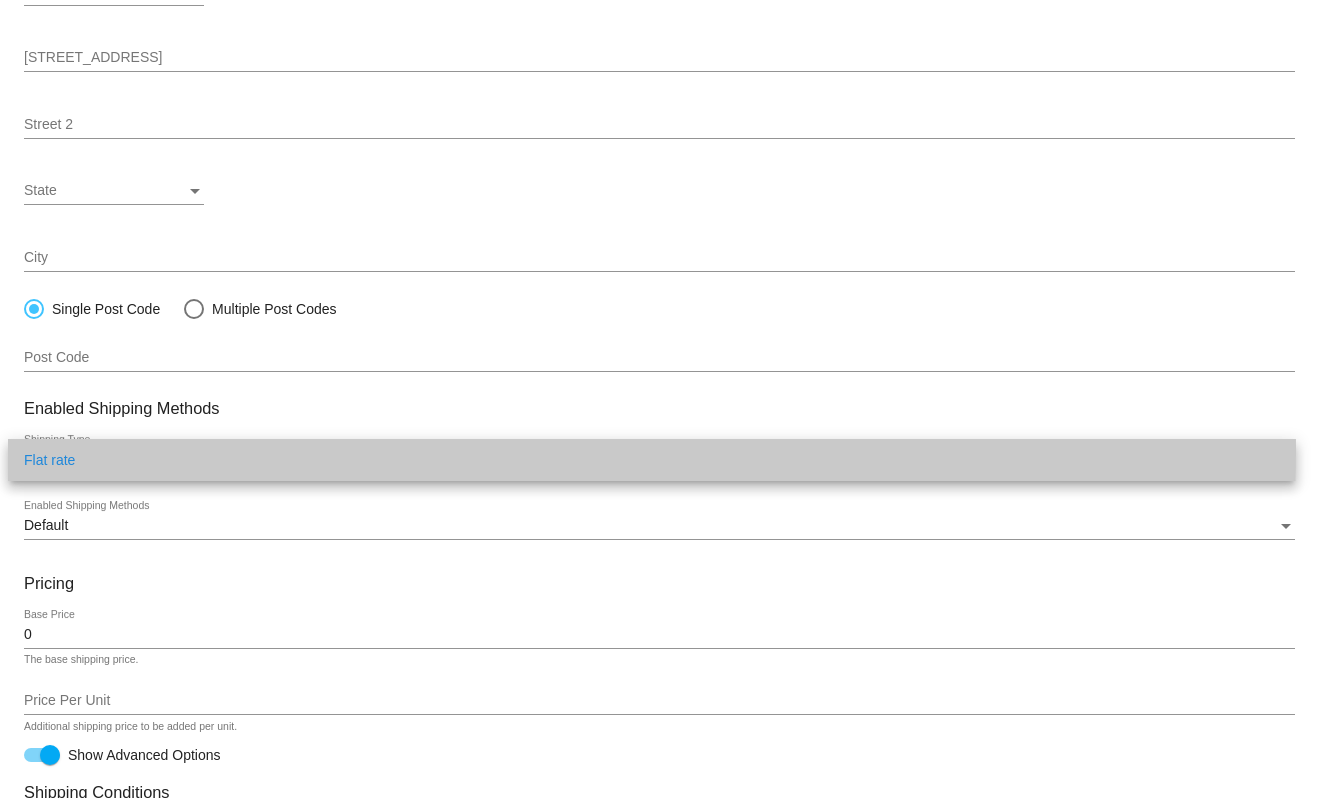 click on "Flat rate" at bounding box center [652, 460] 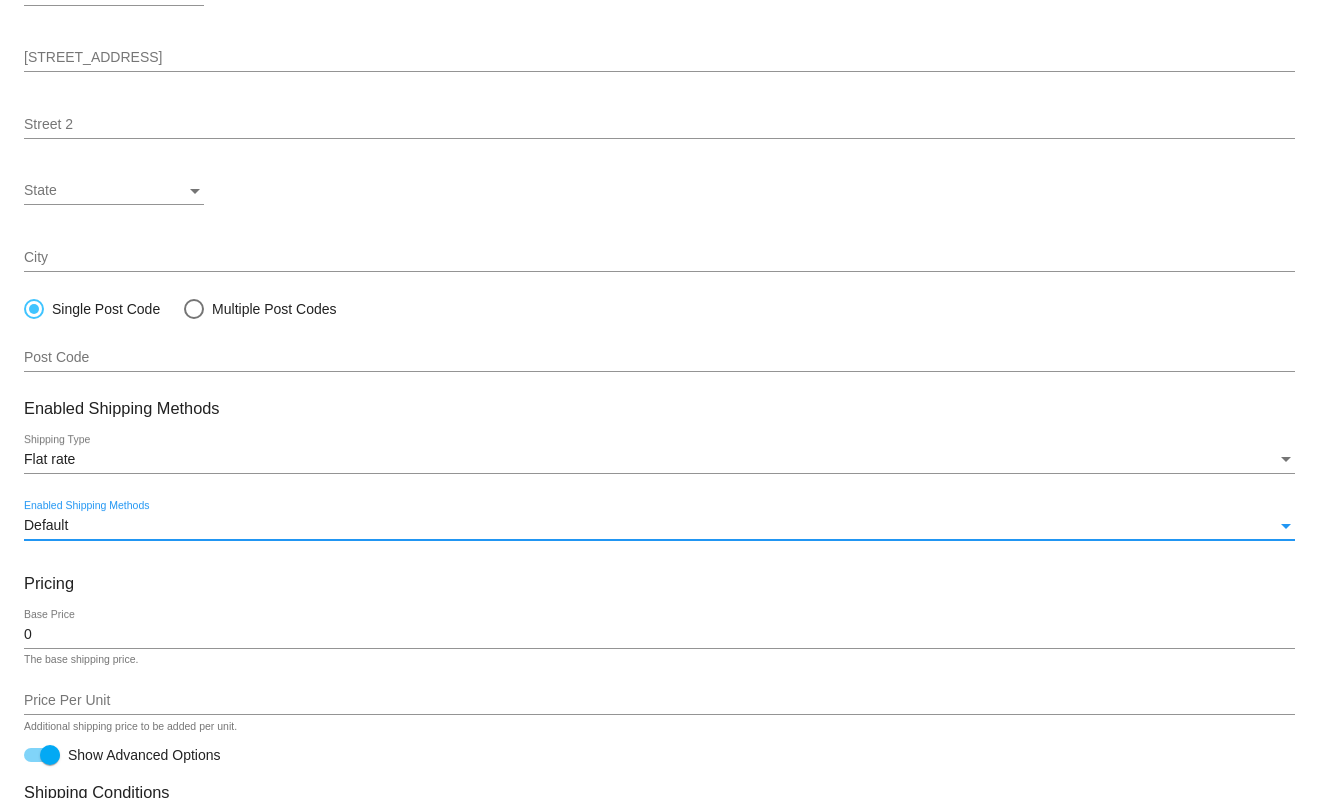 click at bounding box center (1286, 526) 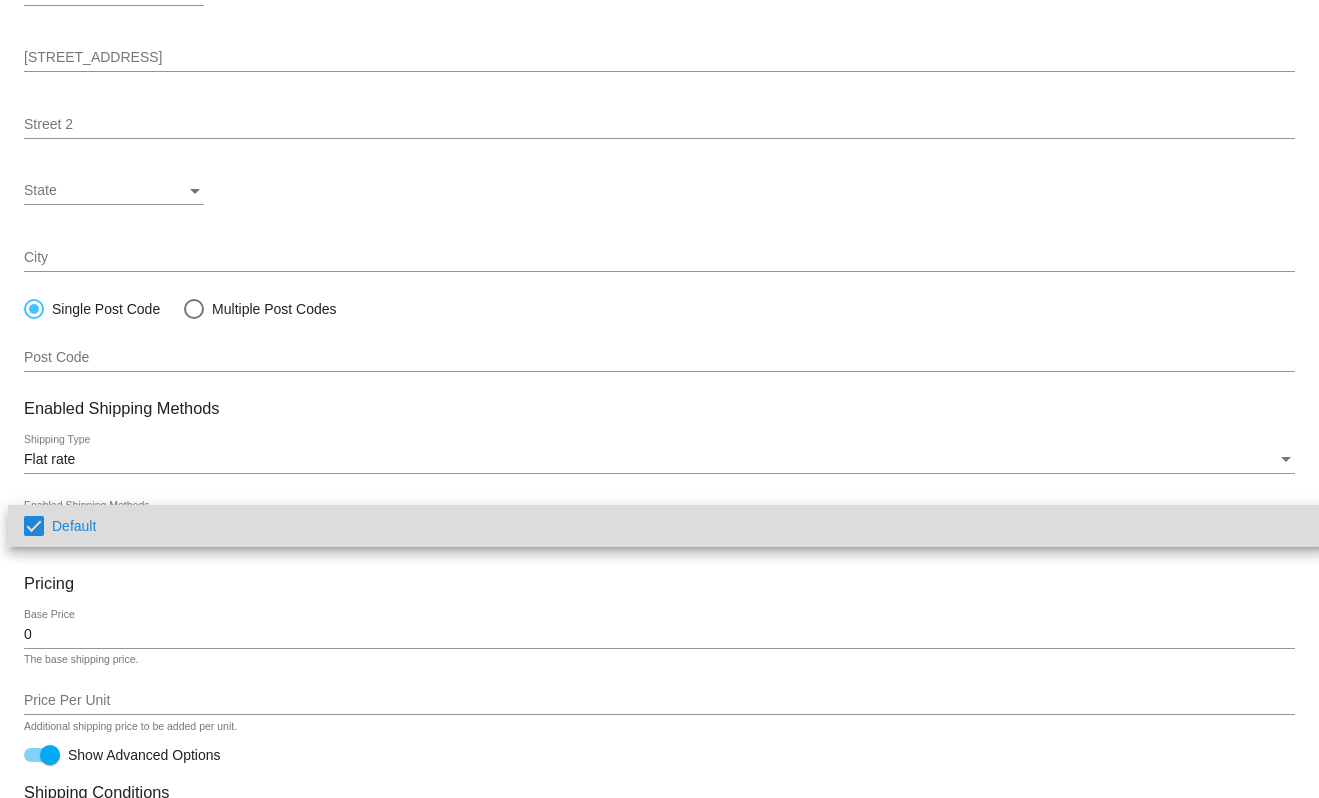 click on "Default" at bounding box center [682, 526] 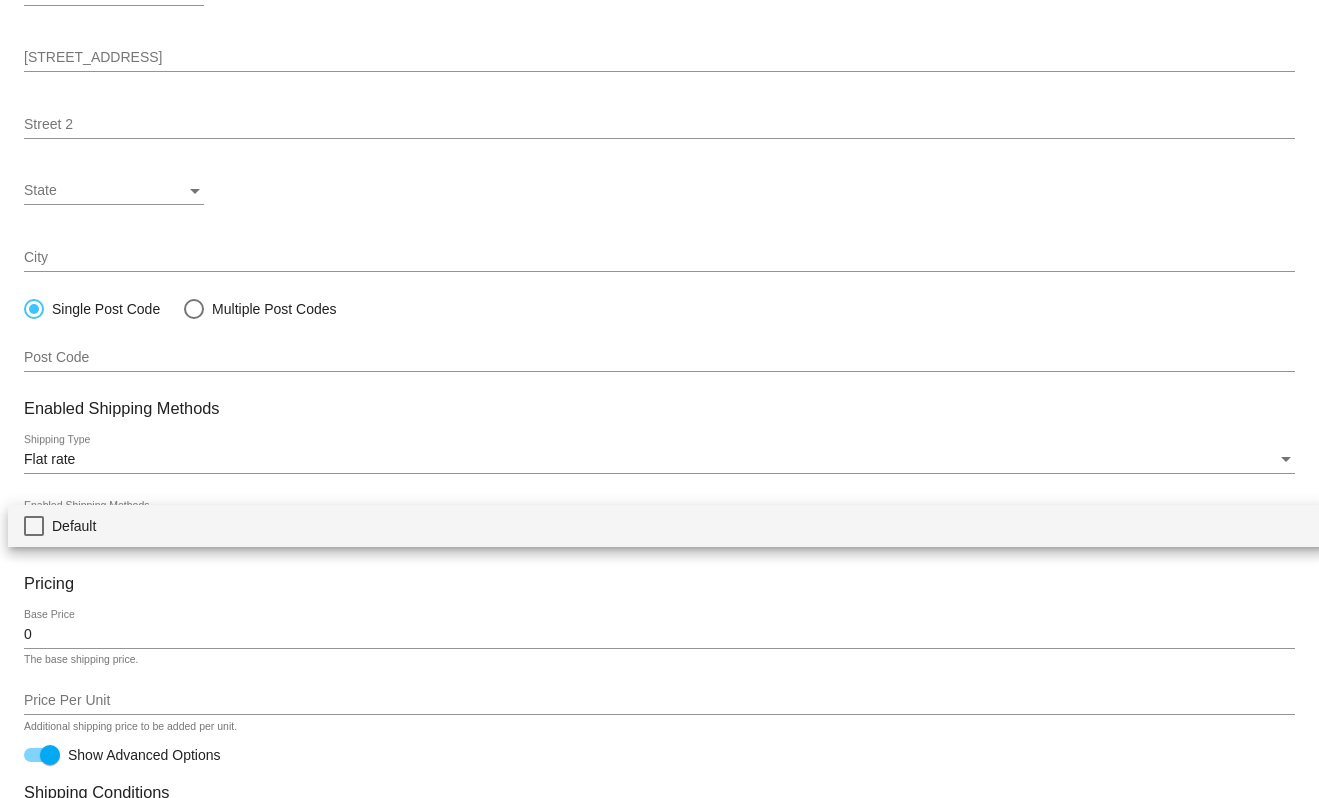 click on "Default" at bounding box center (682, 526) 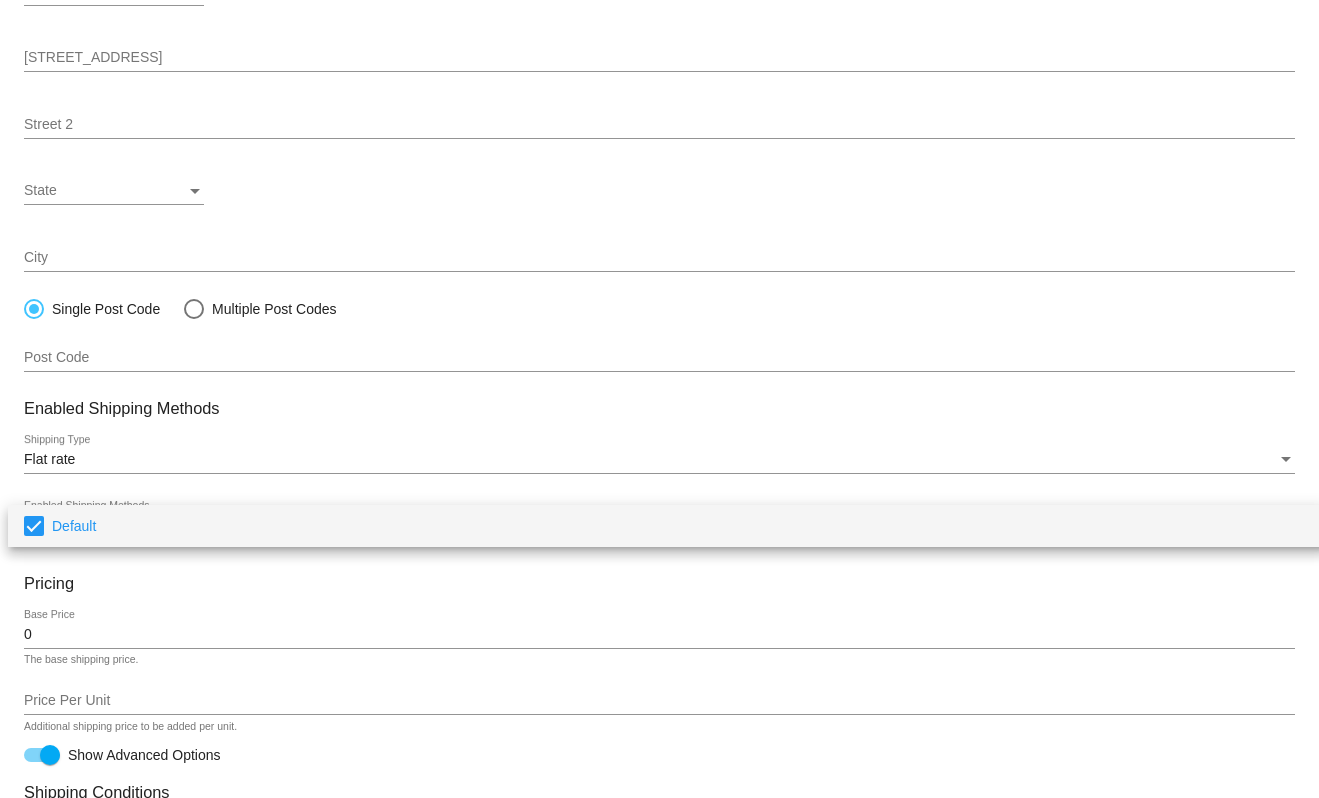 click at bounding box center (659, 399) 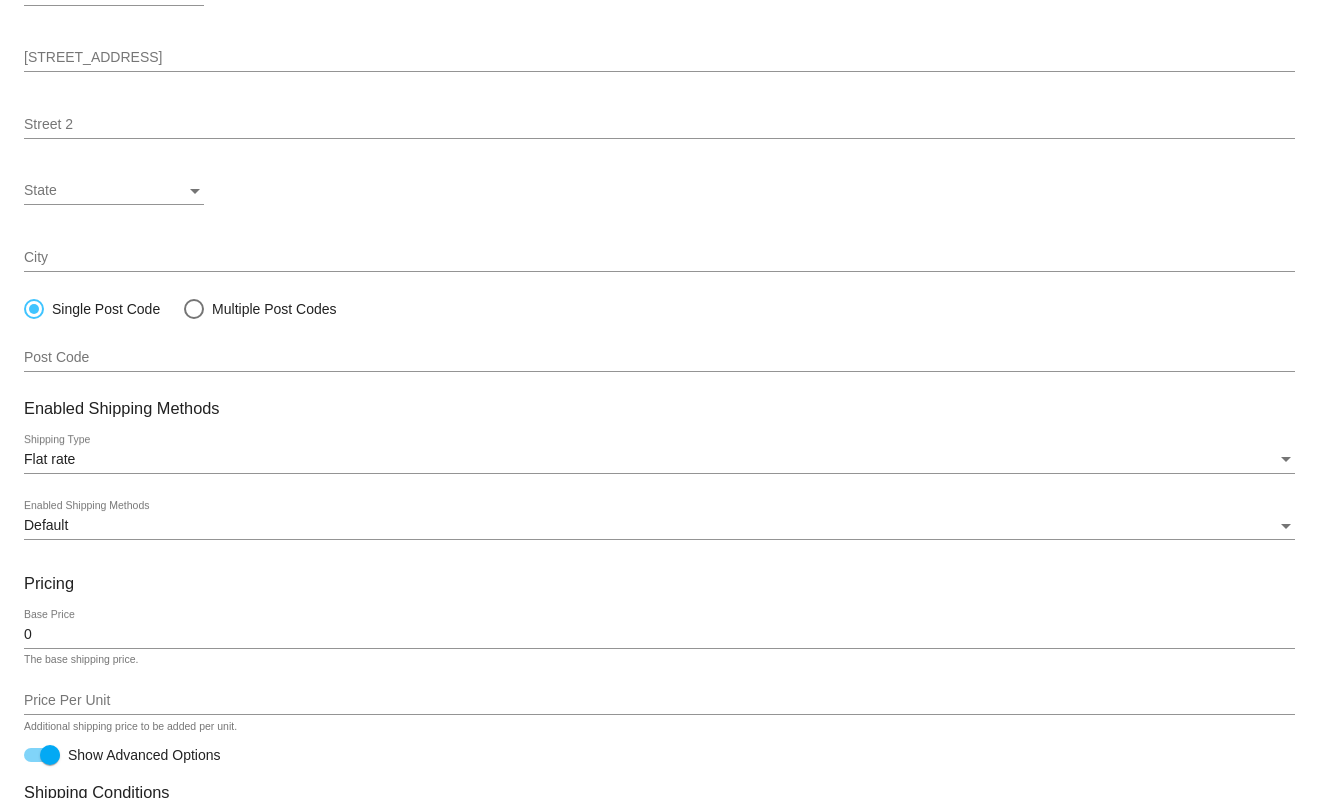 click on "Pricing" 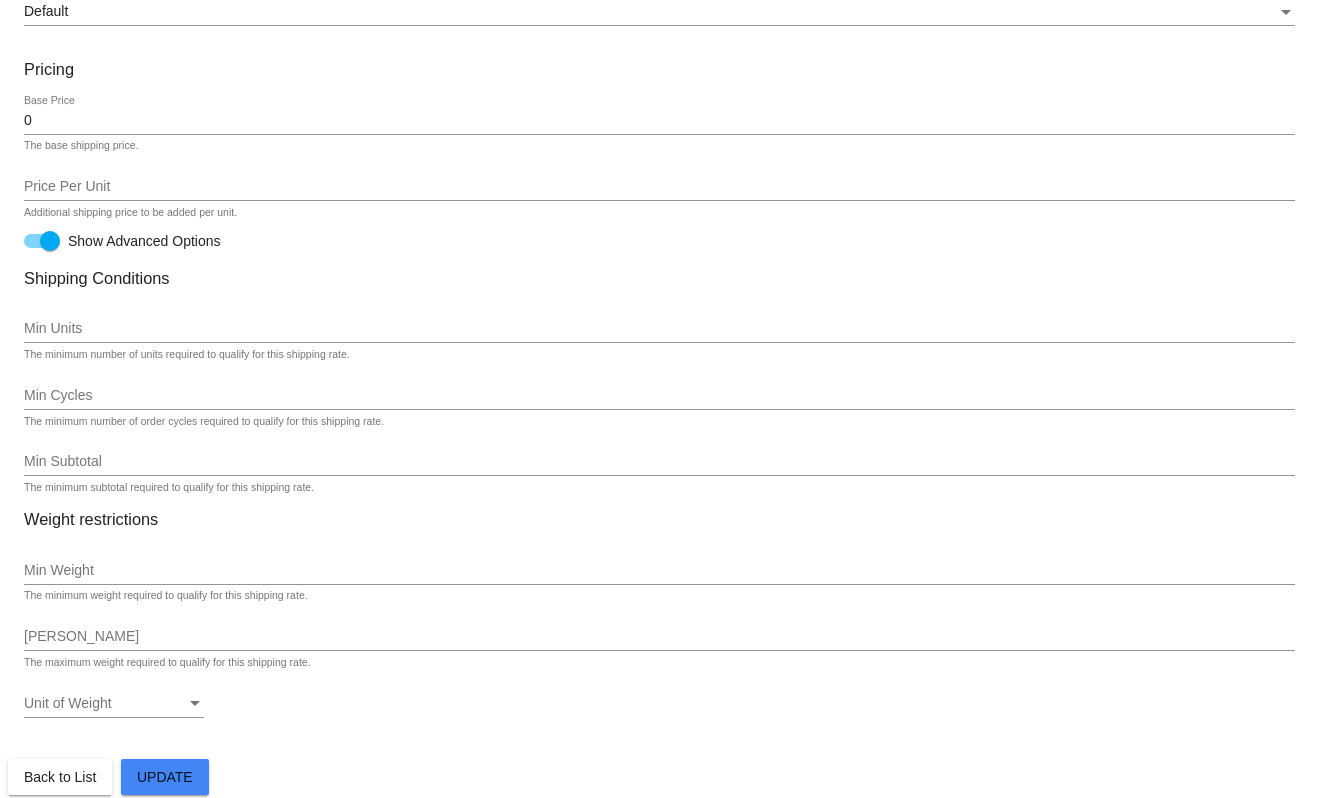 scroll, scrollTop: 819, scrollLeft: 0, axis: vertical 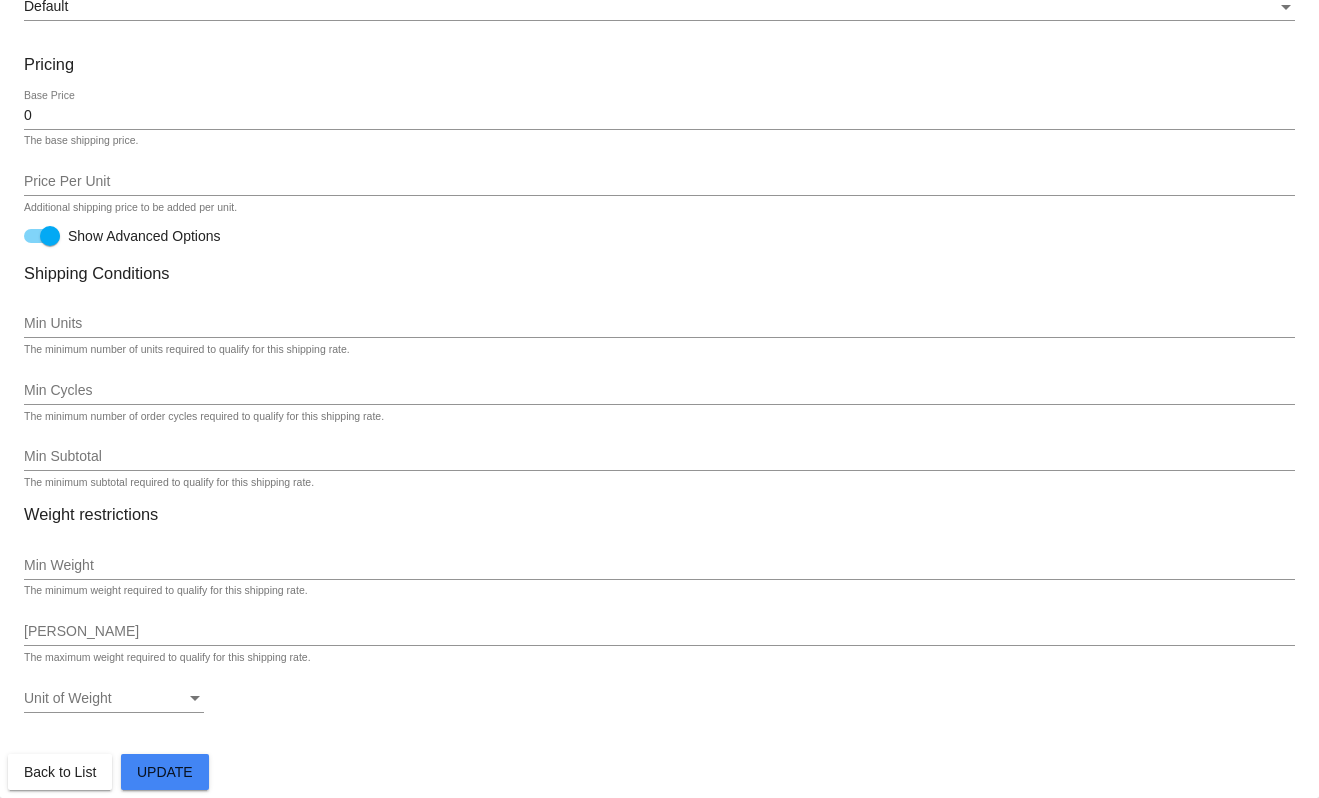 click on "Update" 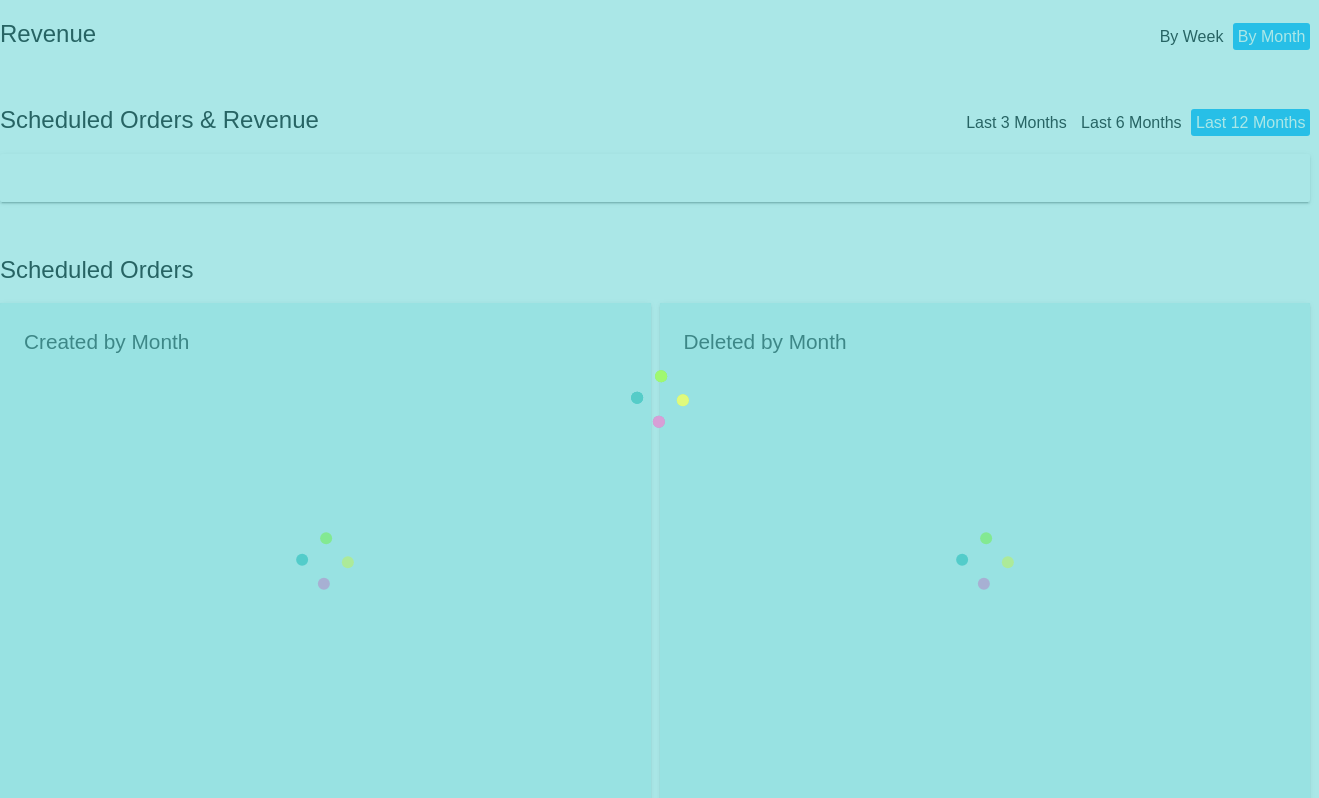 scroll, scrollTop: 0, scrollLeft: 0, axis: both 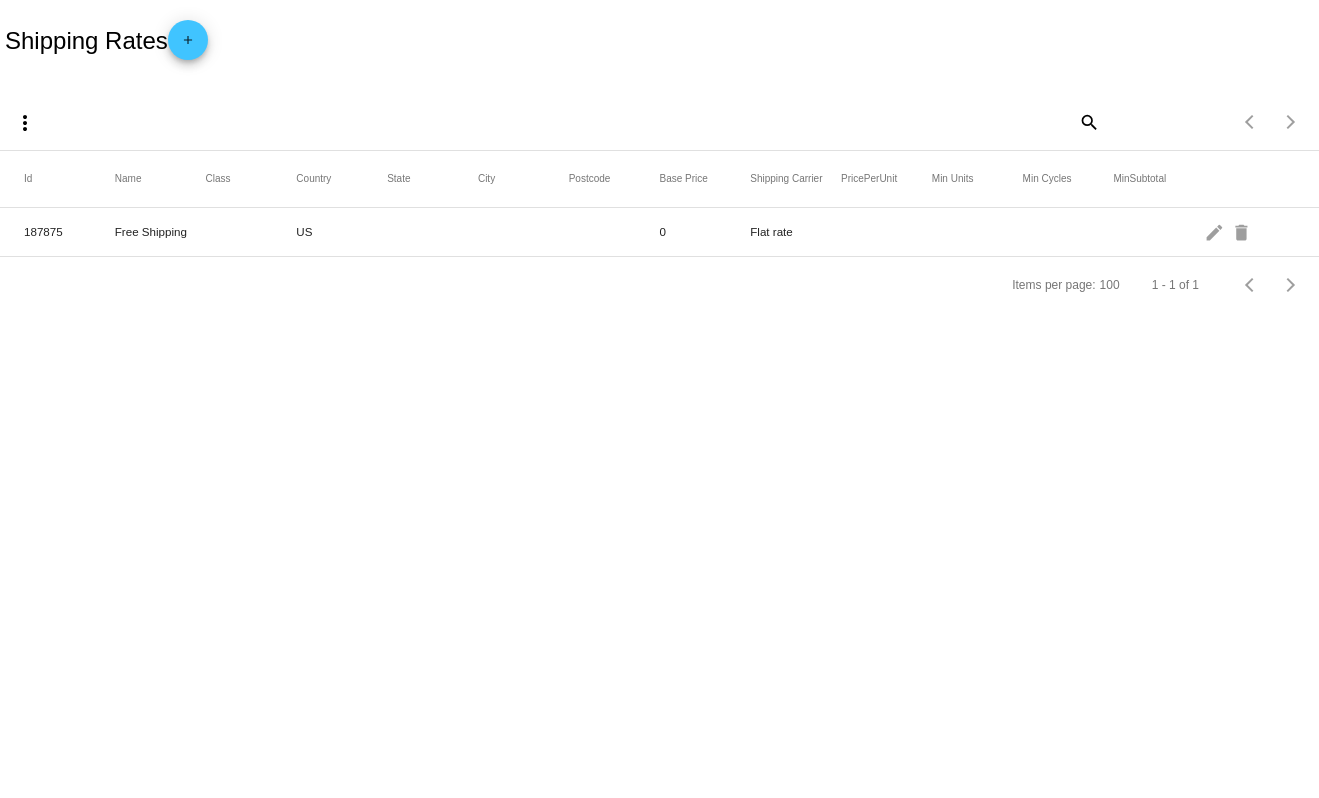 click on "Free Shipping" 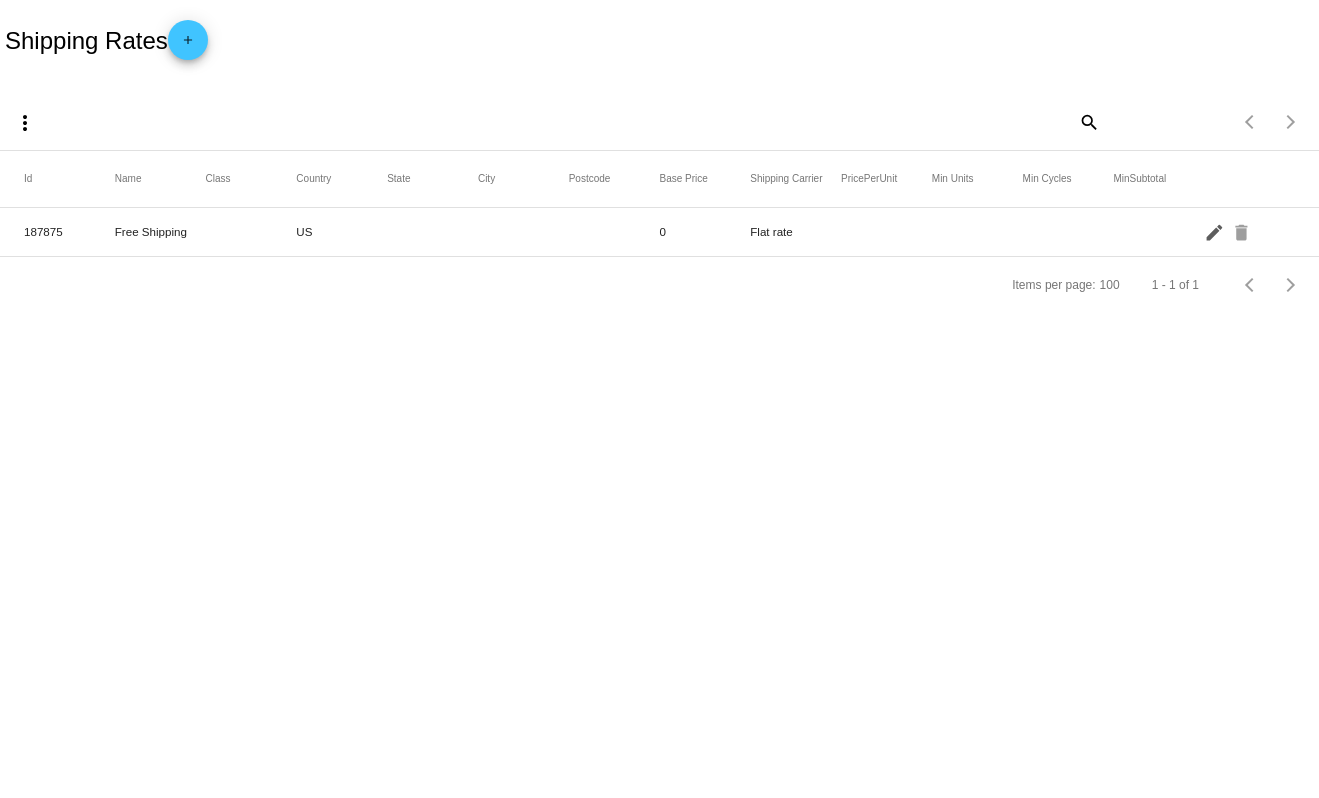 click on "edit" 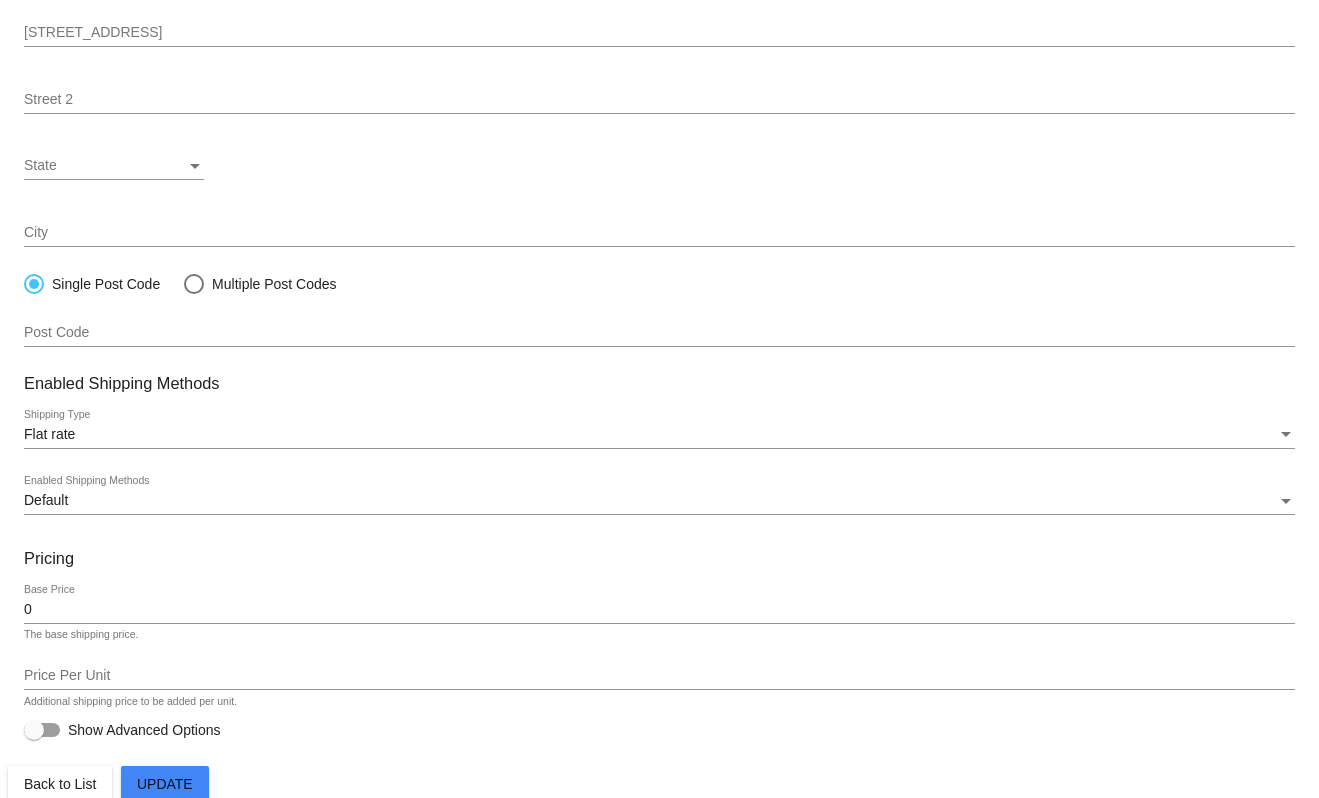 scroll, scrollTop: 337, scrollLeft: 0, axis: vertical 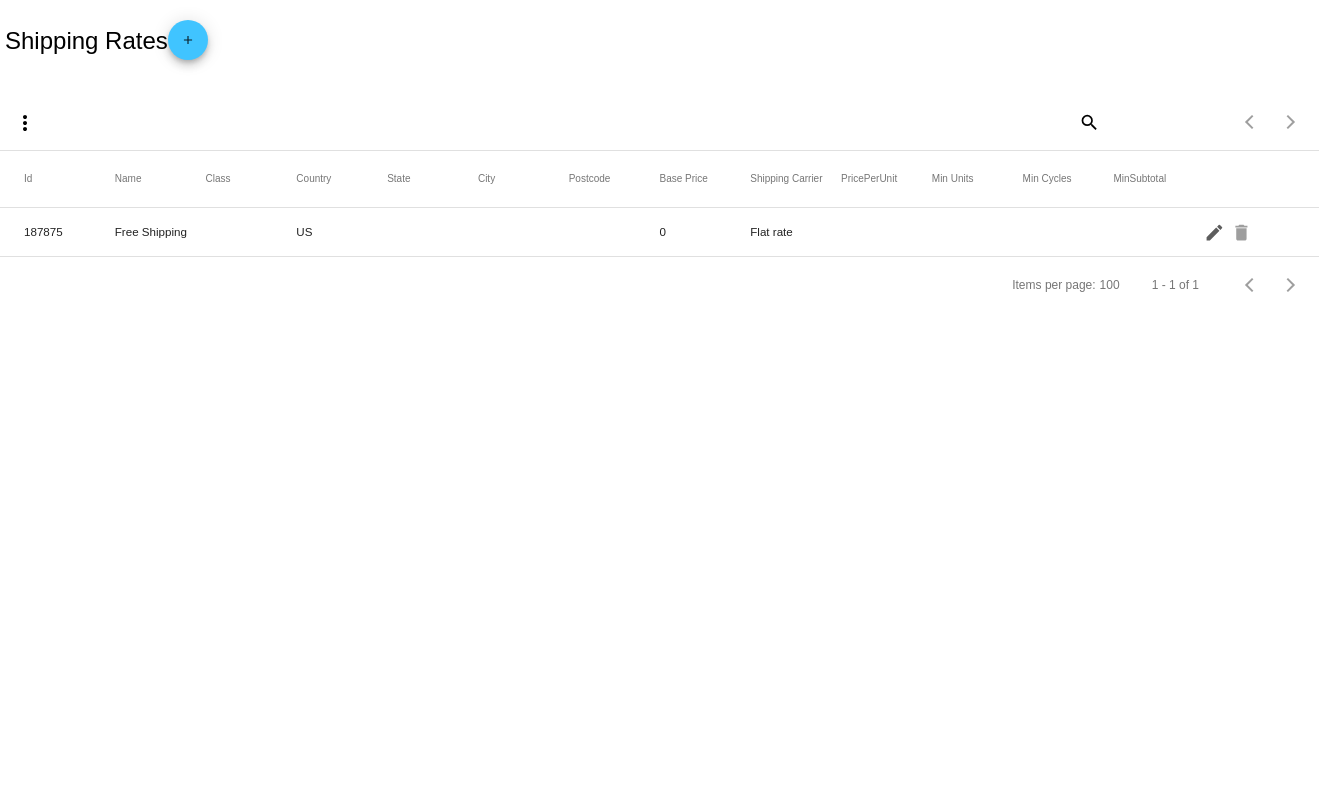 click on "edit" 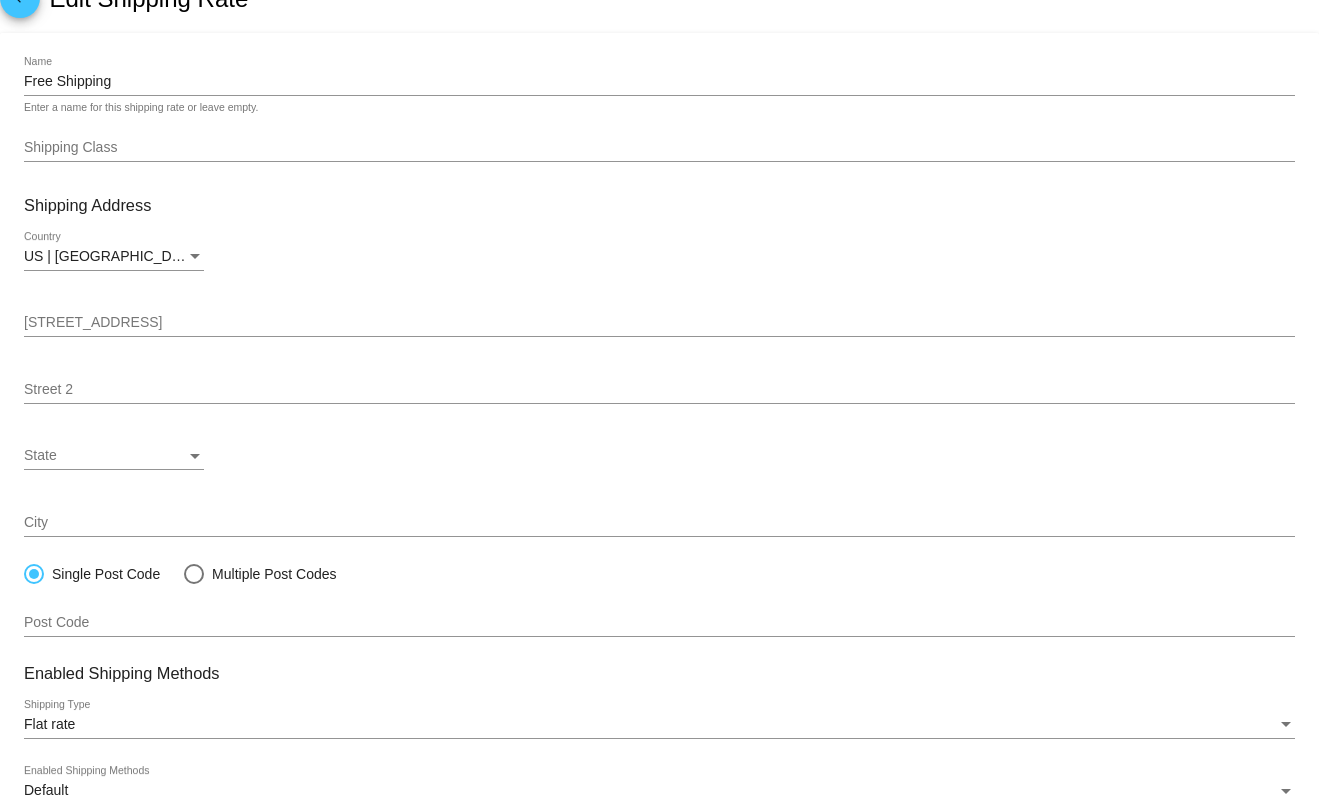 scroll, scrollTop: 0, scrollLeft: 0, axis: both 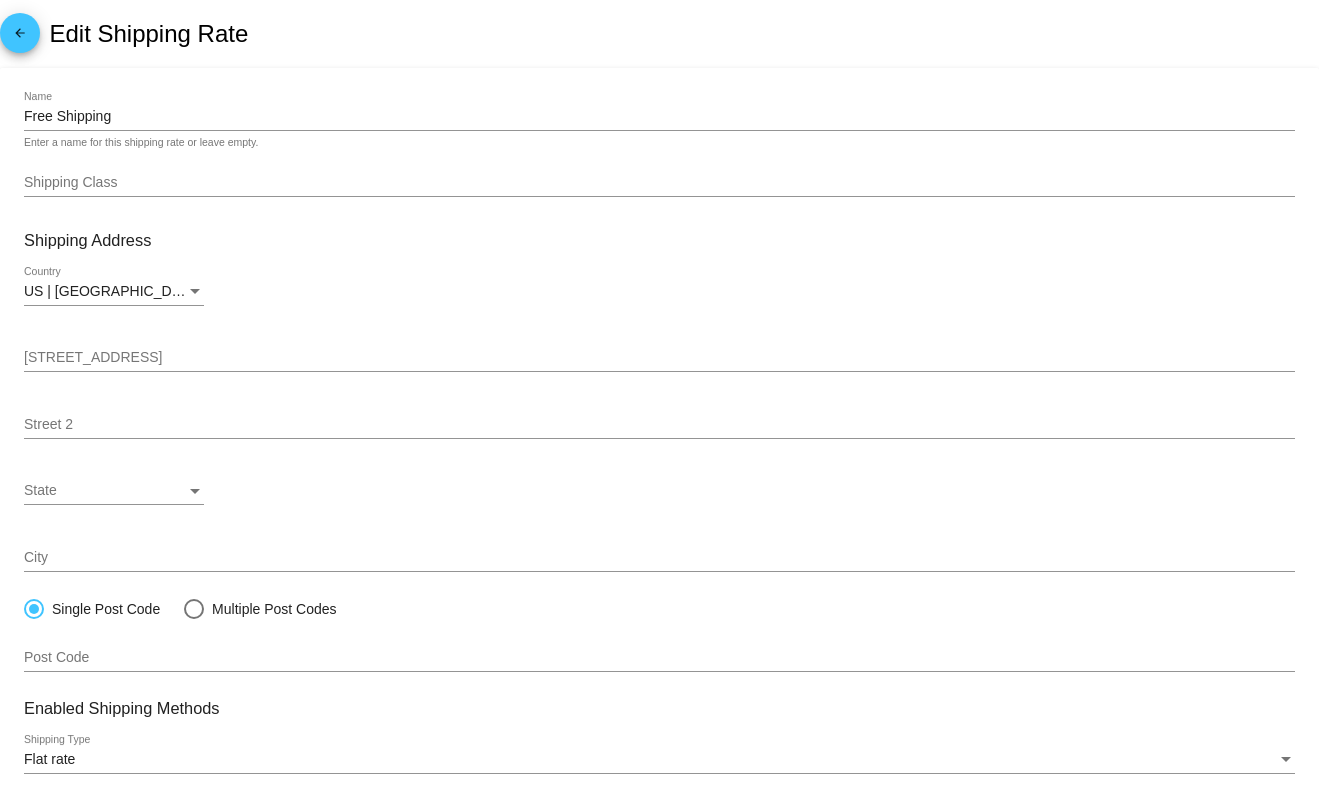 click on "US | [GEOGRAPHIC_DATA]" at bounding box center [105, 292] 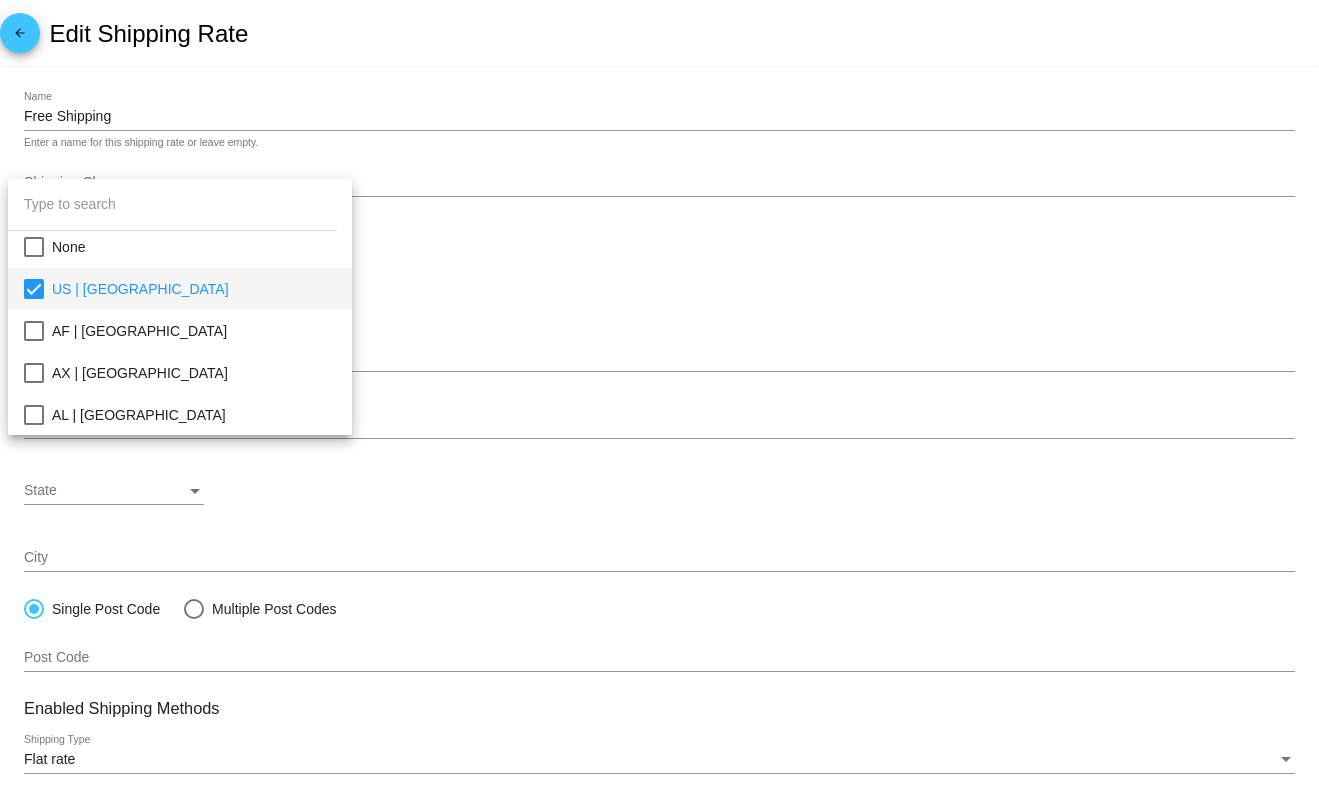 click at bounding box center (34, 289) 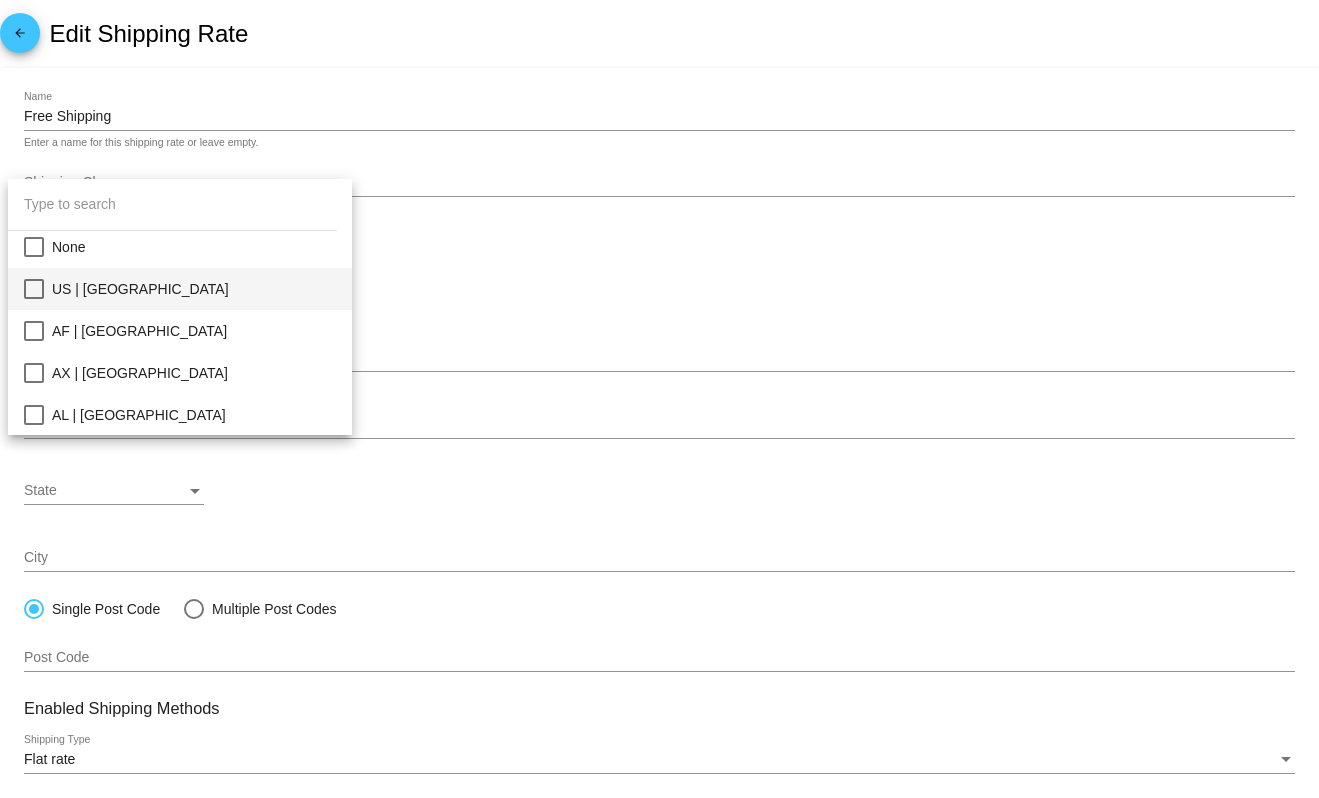 click at bounding box center [659, 399] 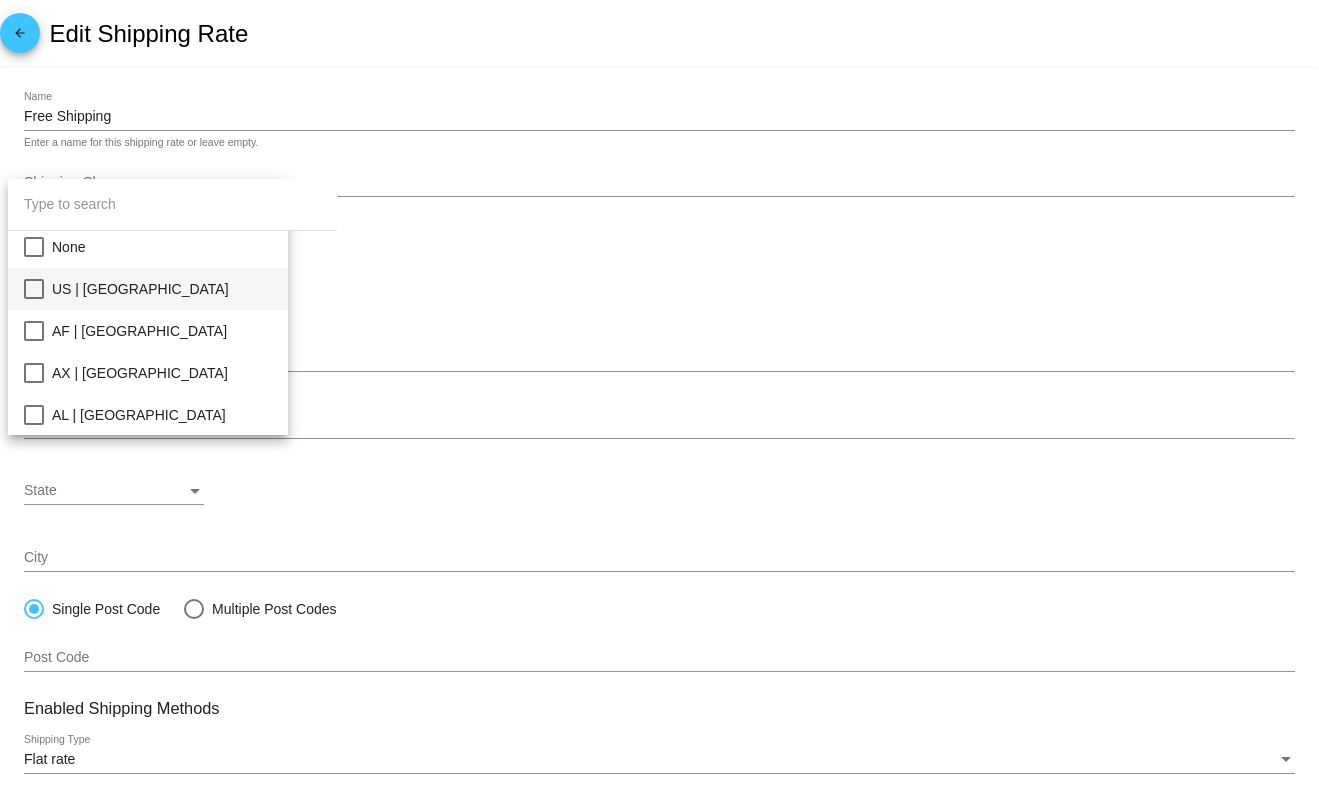 click on "Shipping Address" 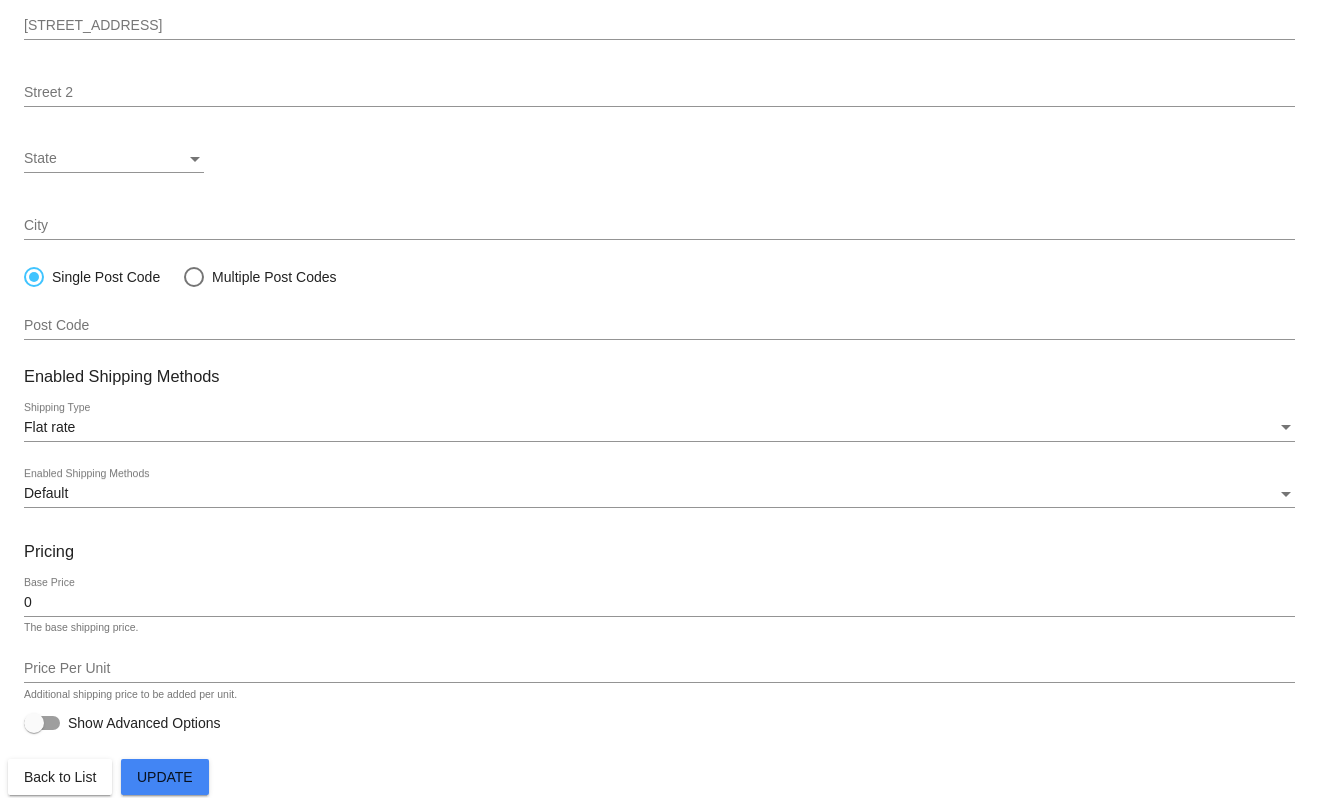 scroll, scrollTop: 337, scrollLeft: 0, axis: vertical 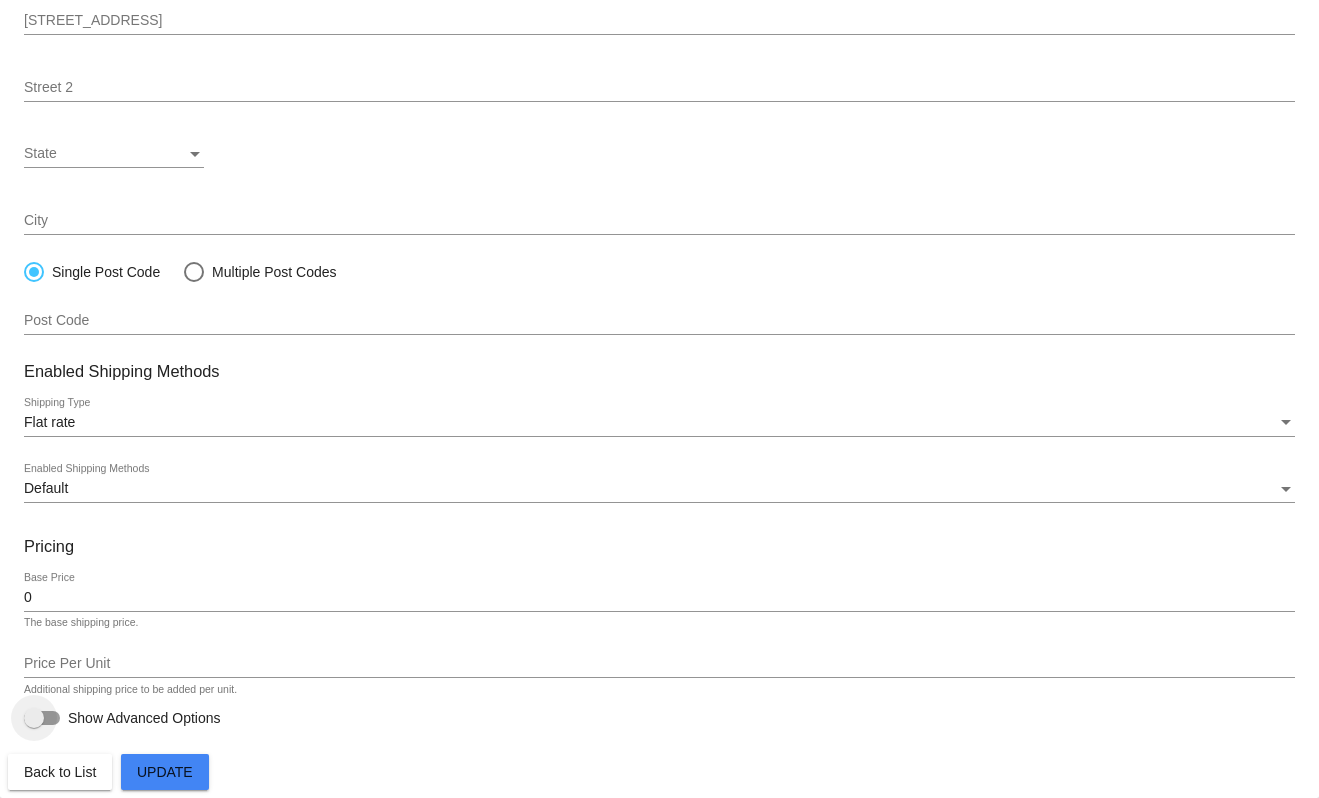 click on "Show Advanced Options" at bounding box center (122, 718) 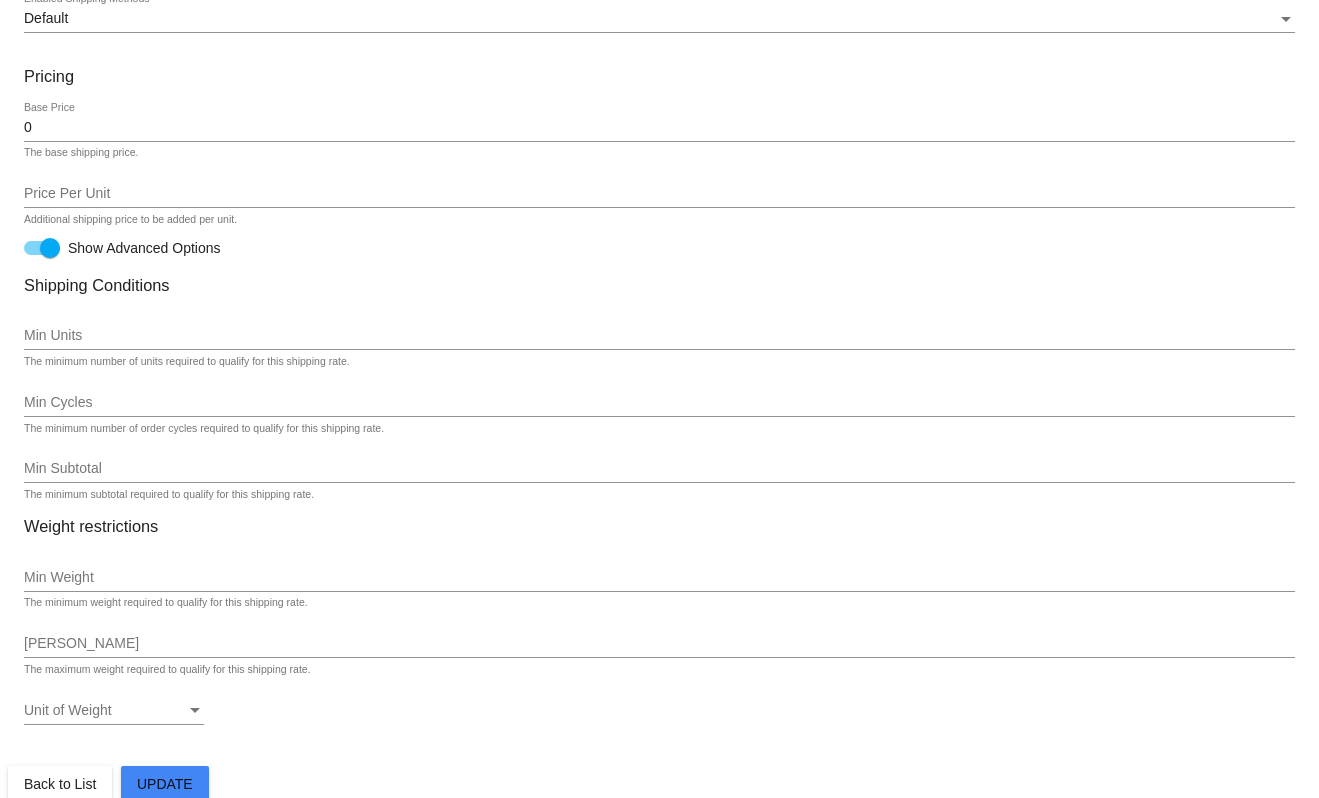 scroll, scrollTop: 819, scrollLeft: 0, axis: vertical 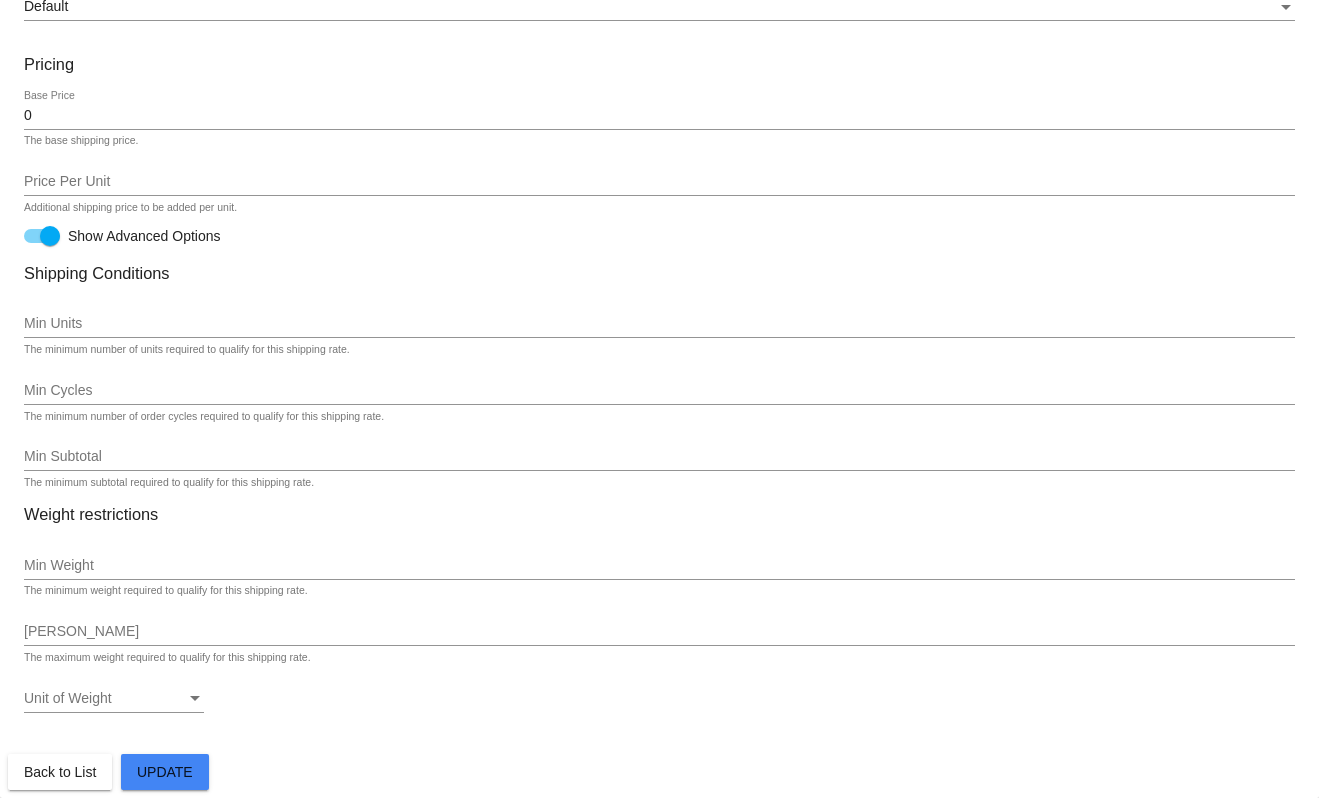 click on "Min Subtotal" 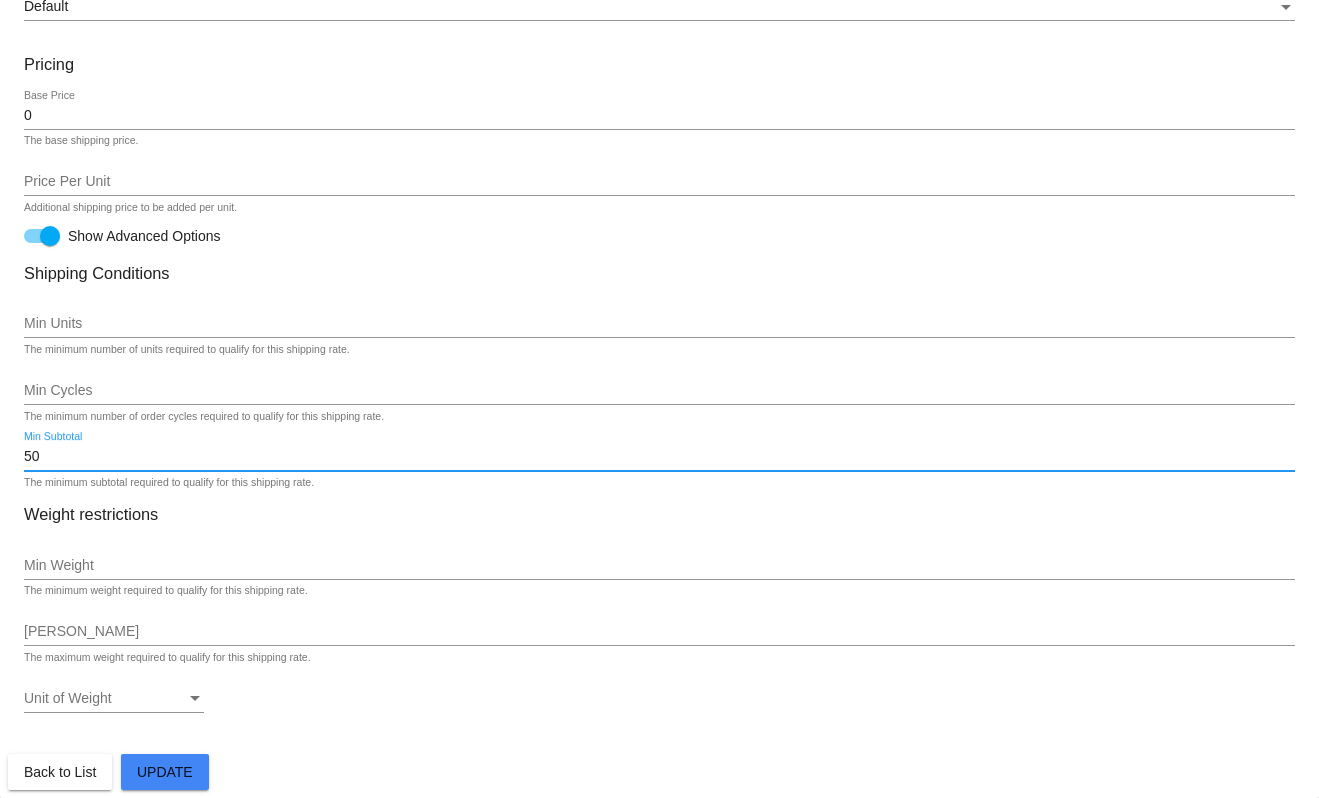type on "50" 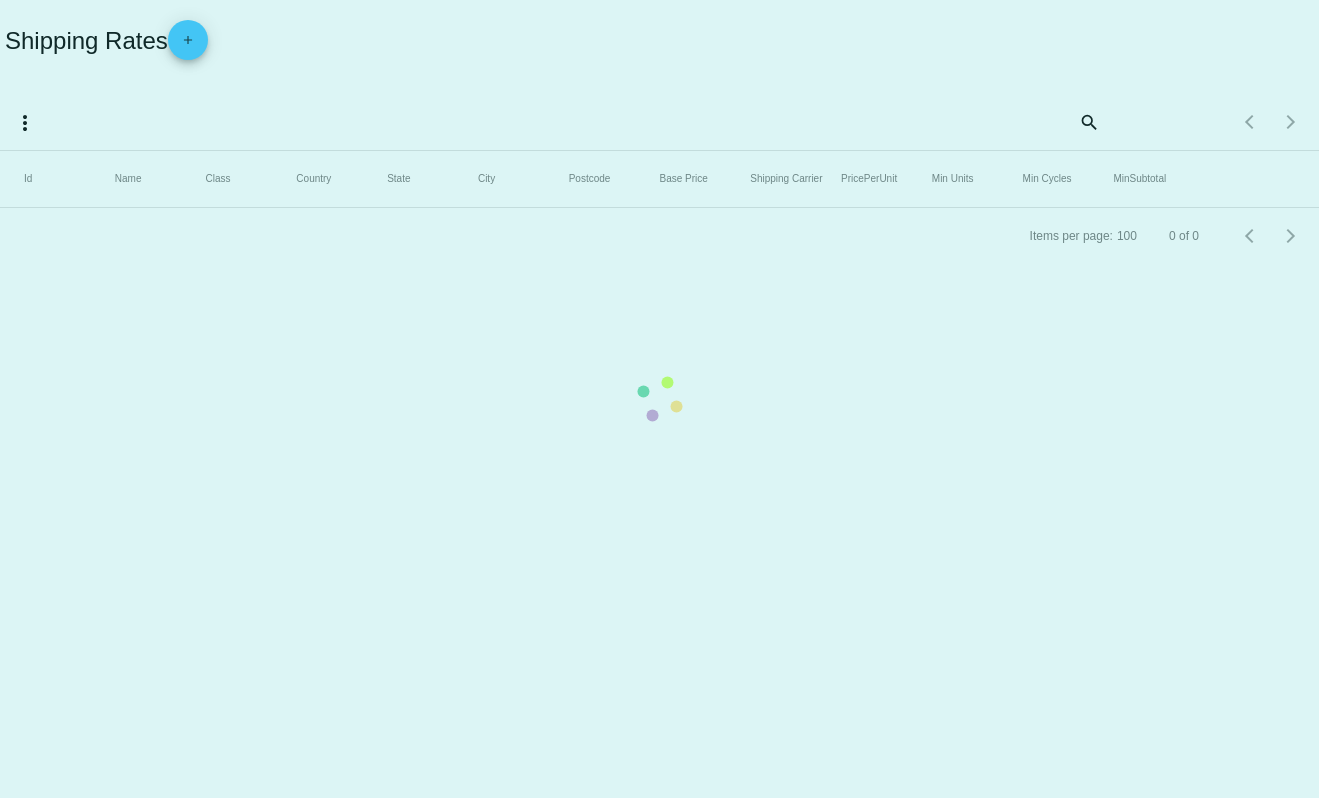 scroll, scrollTop: 0, scrollLeft: 0, axis: both 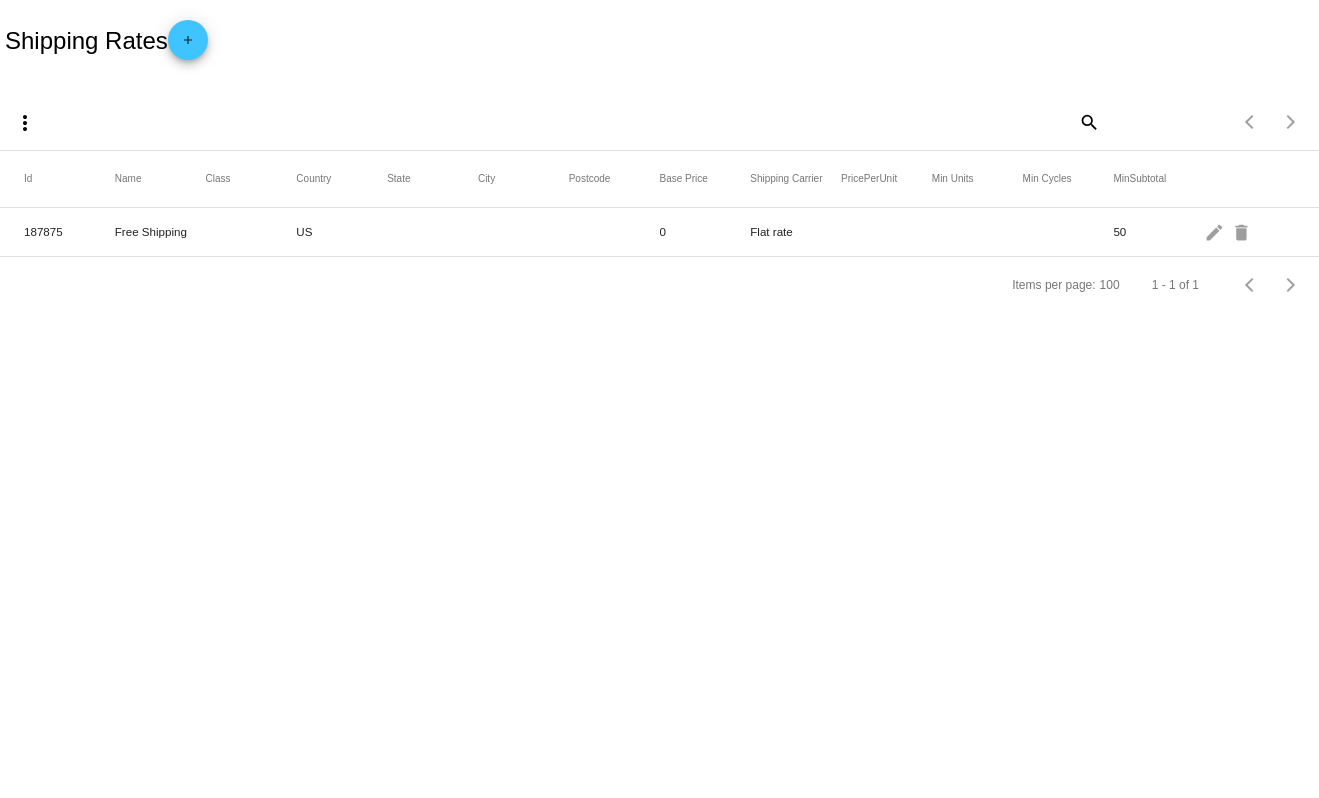 click on "add" 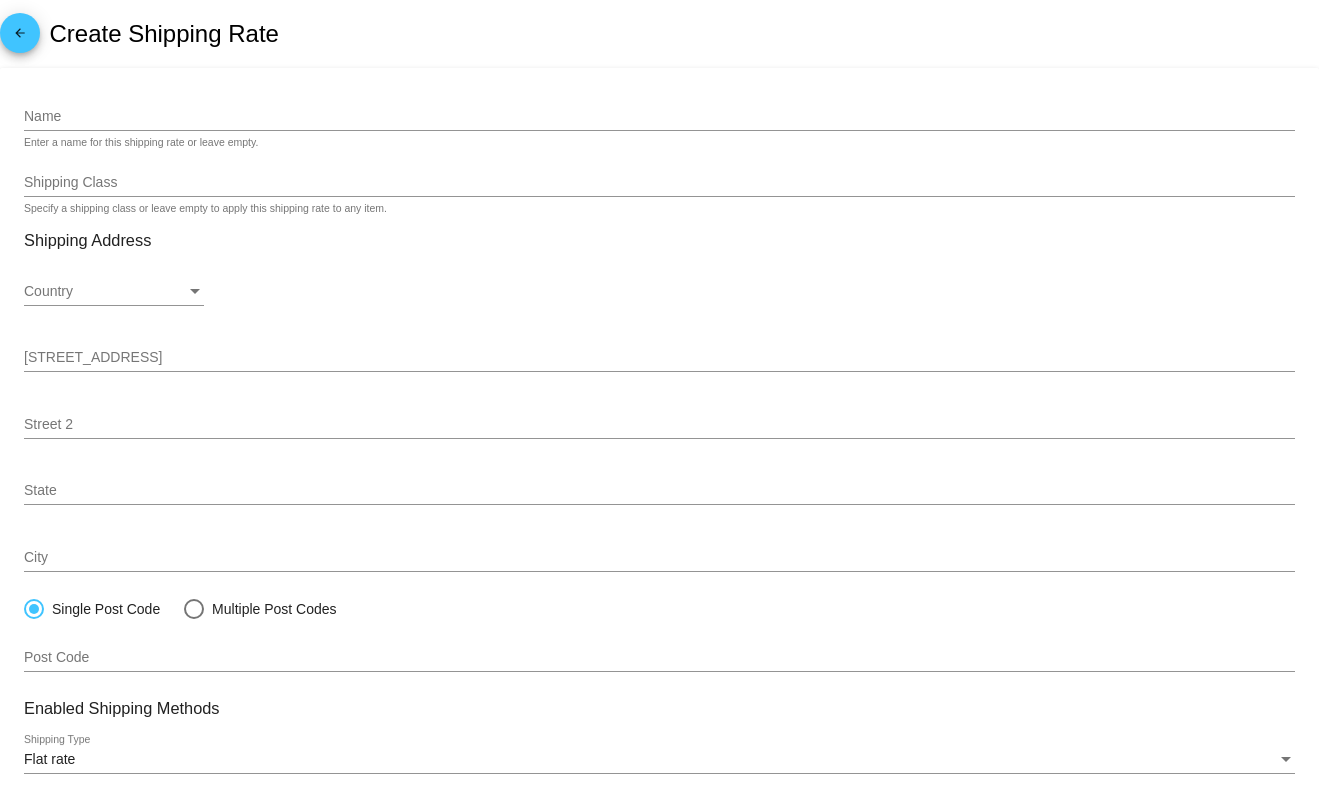 click on "Name" at bounding box center (659, 117) 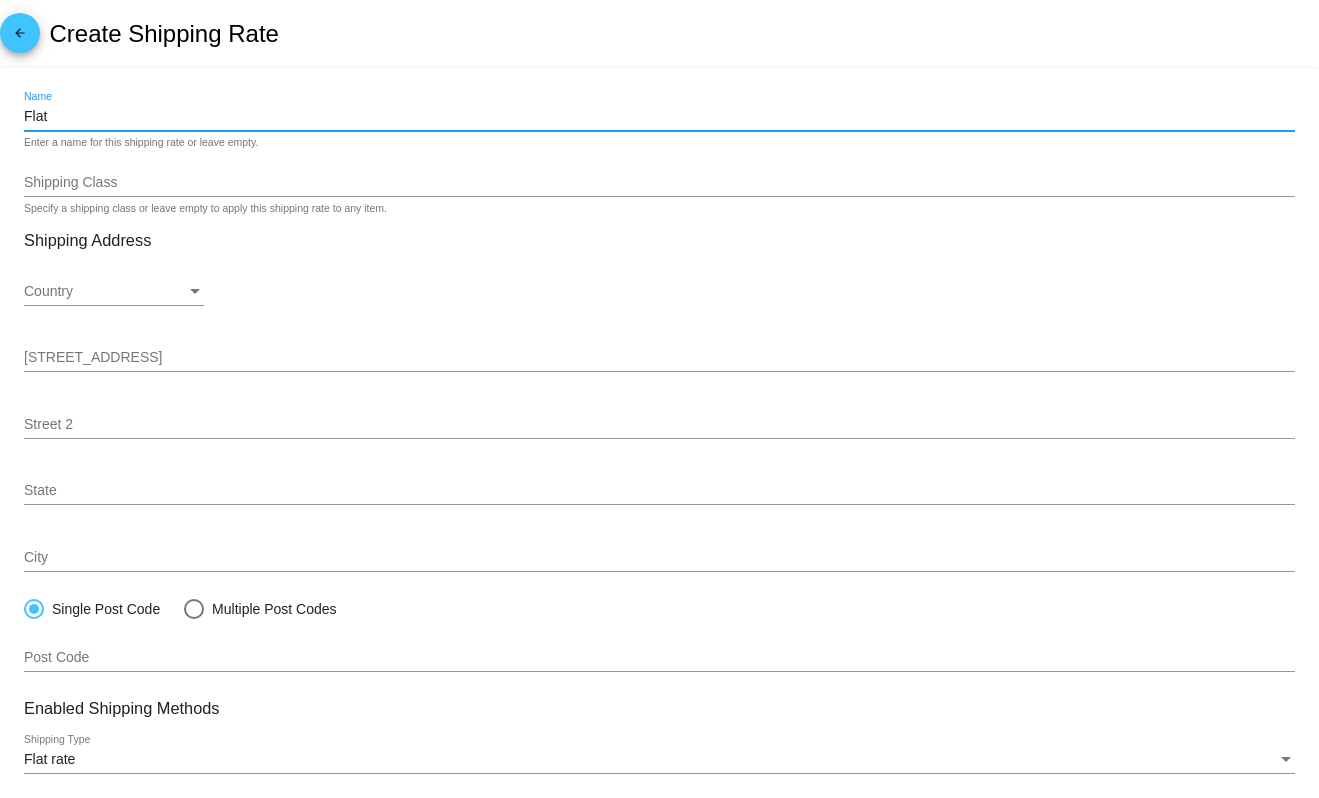 type on "Flat Rate" 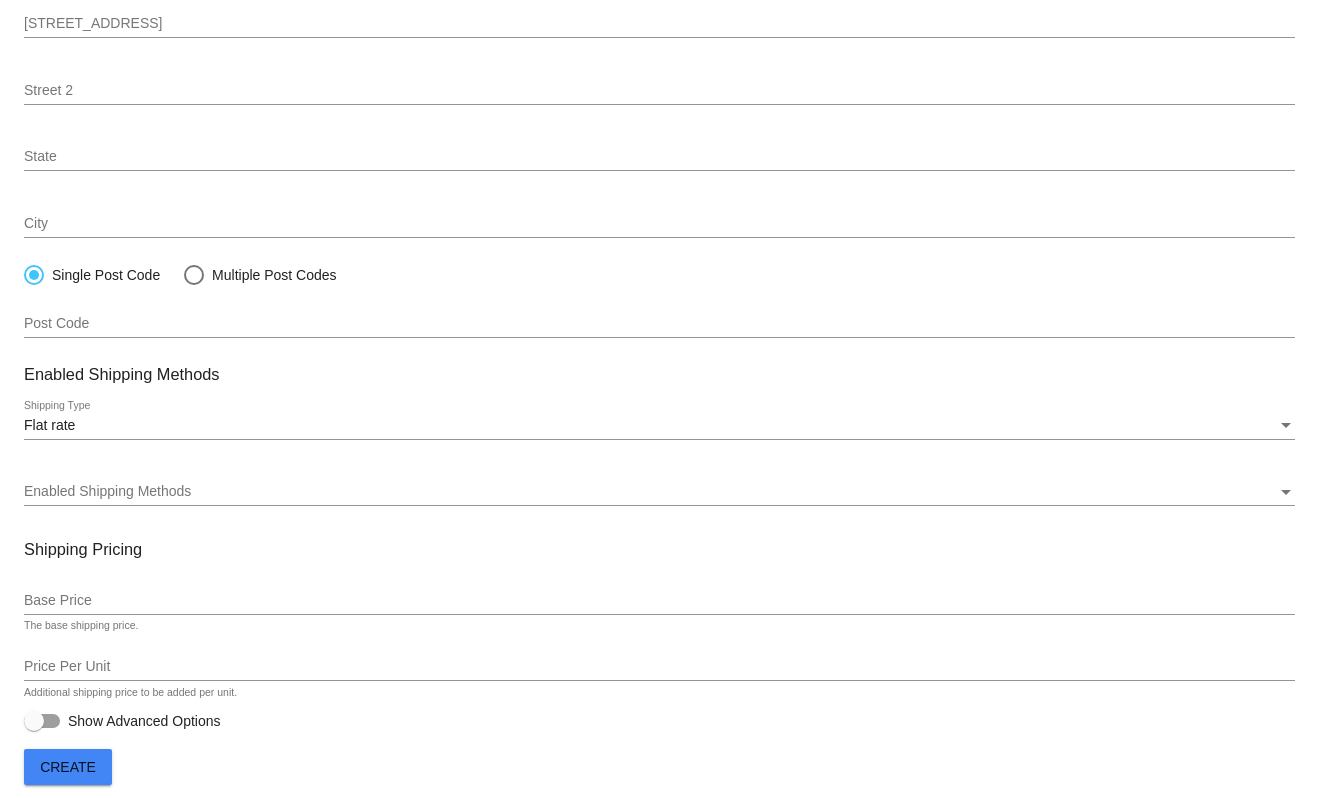 scroll, scrollTop: 345, scrollLeft: 0, axis: vertical 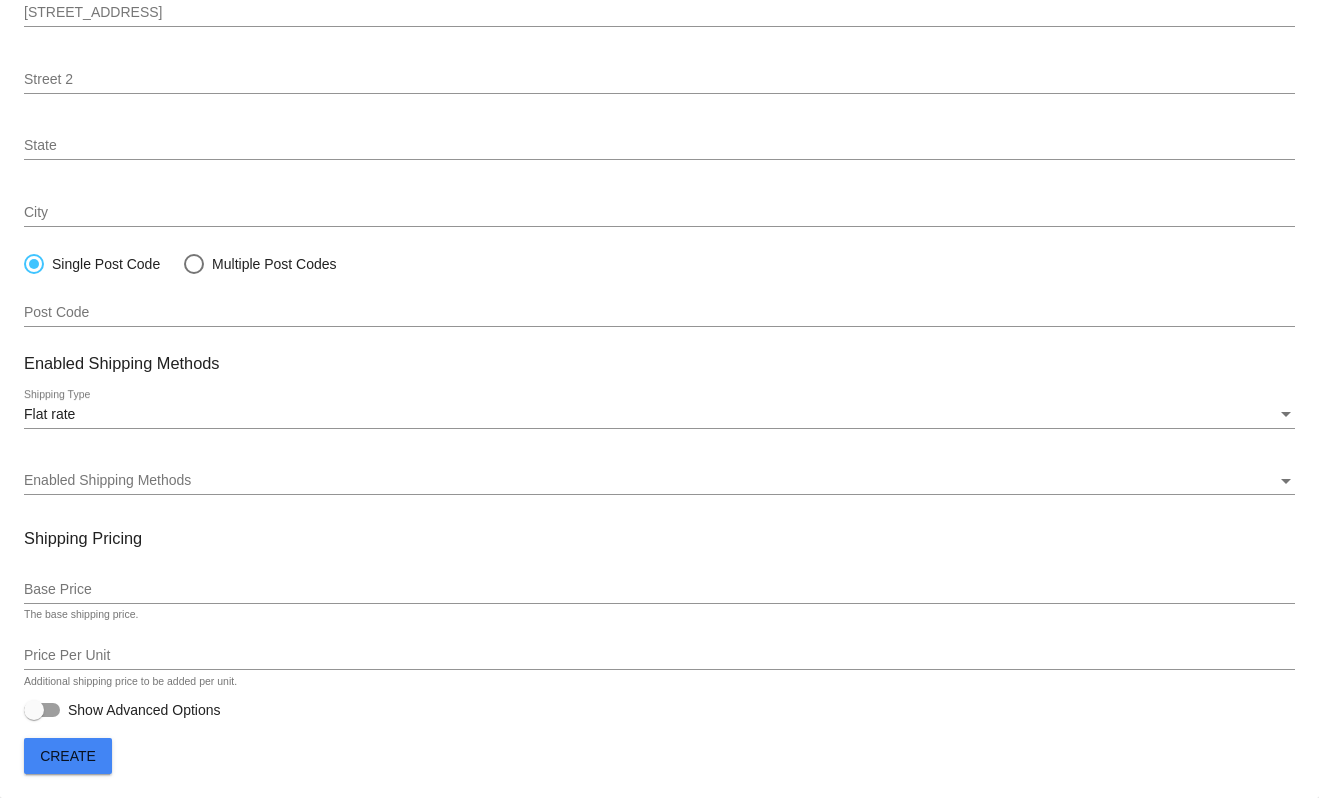 click on "Flat rate" at bounding box center [49, 414] 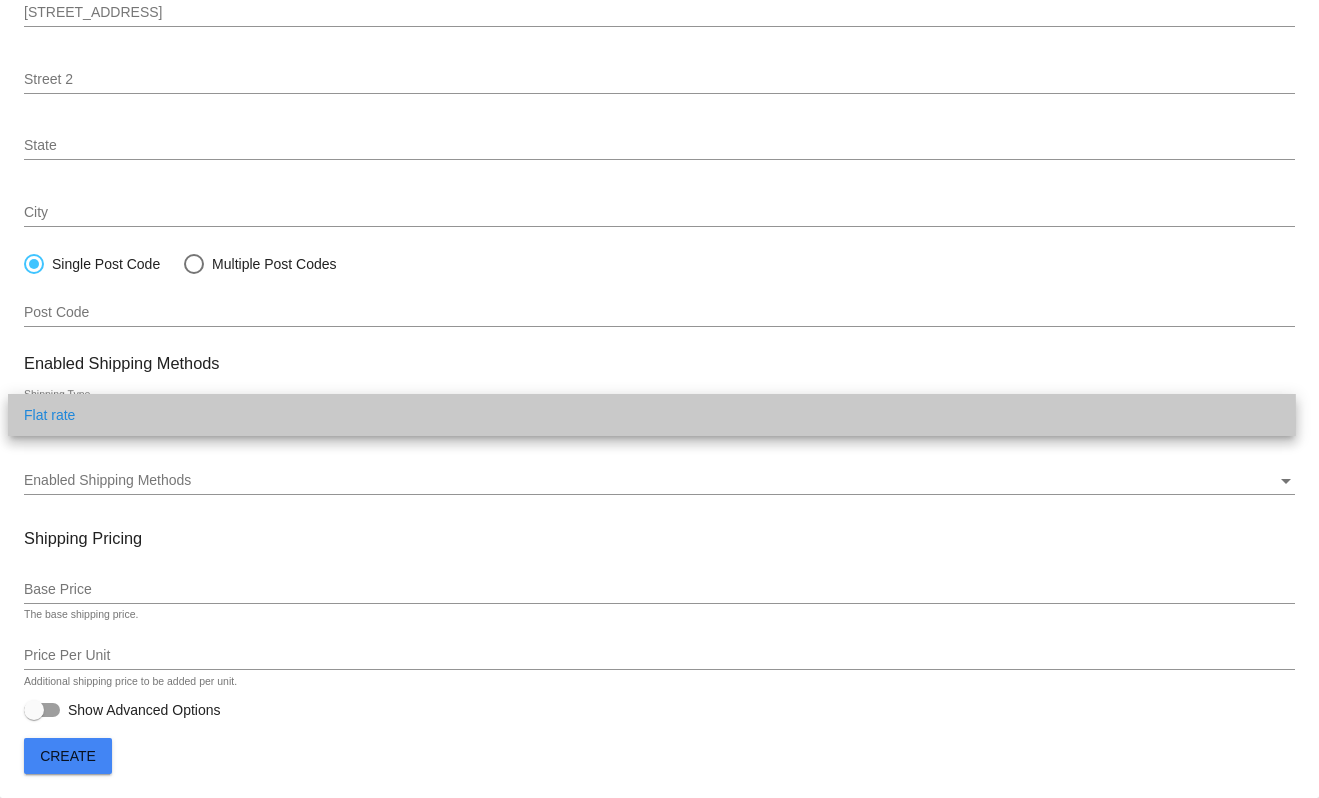 click on "Flat rate" at bounding box center [652, 415] 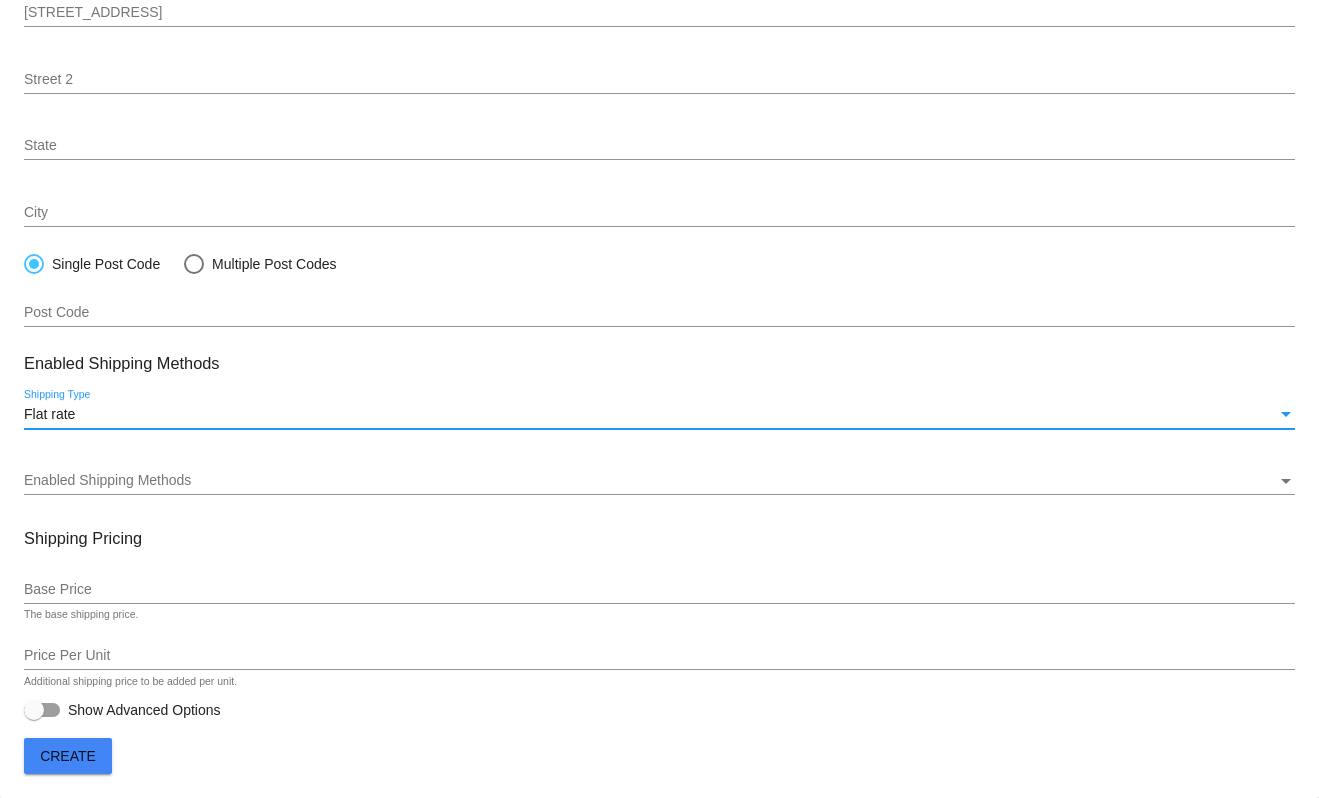 click on "Enabled Shipping Methods" at bounding box center (107, 480) 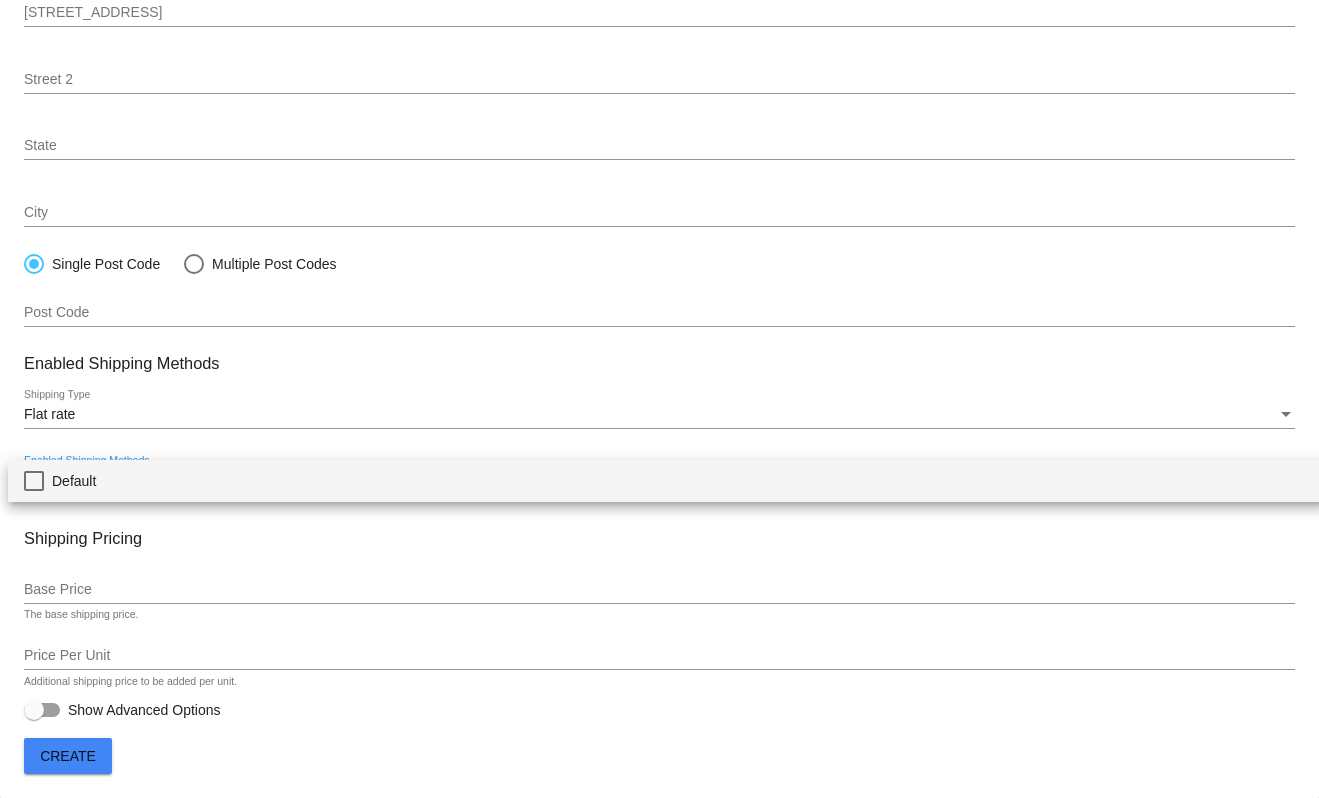 click at bounding box center (659, 399) 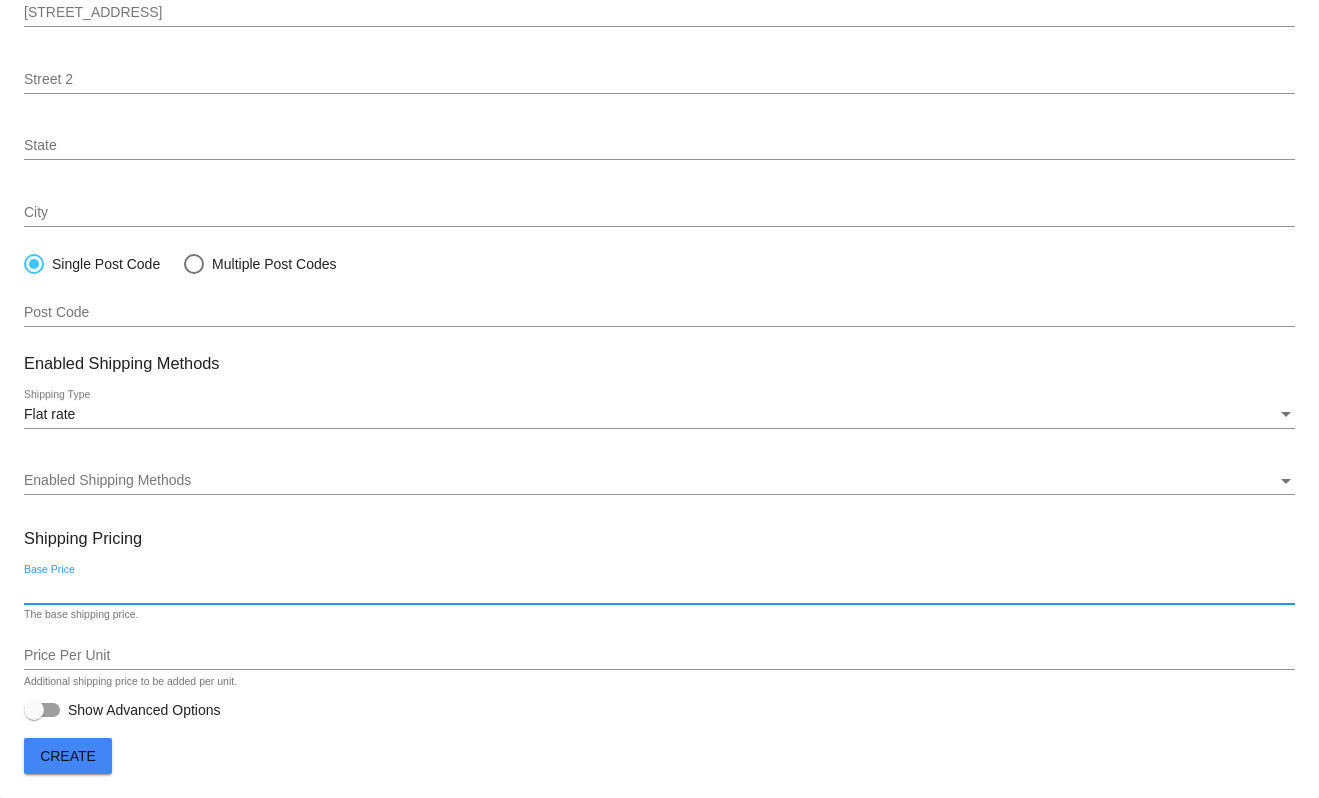 click on "Base Price" at bounding box center [659, 590] 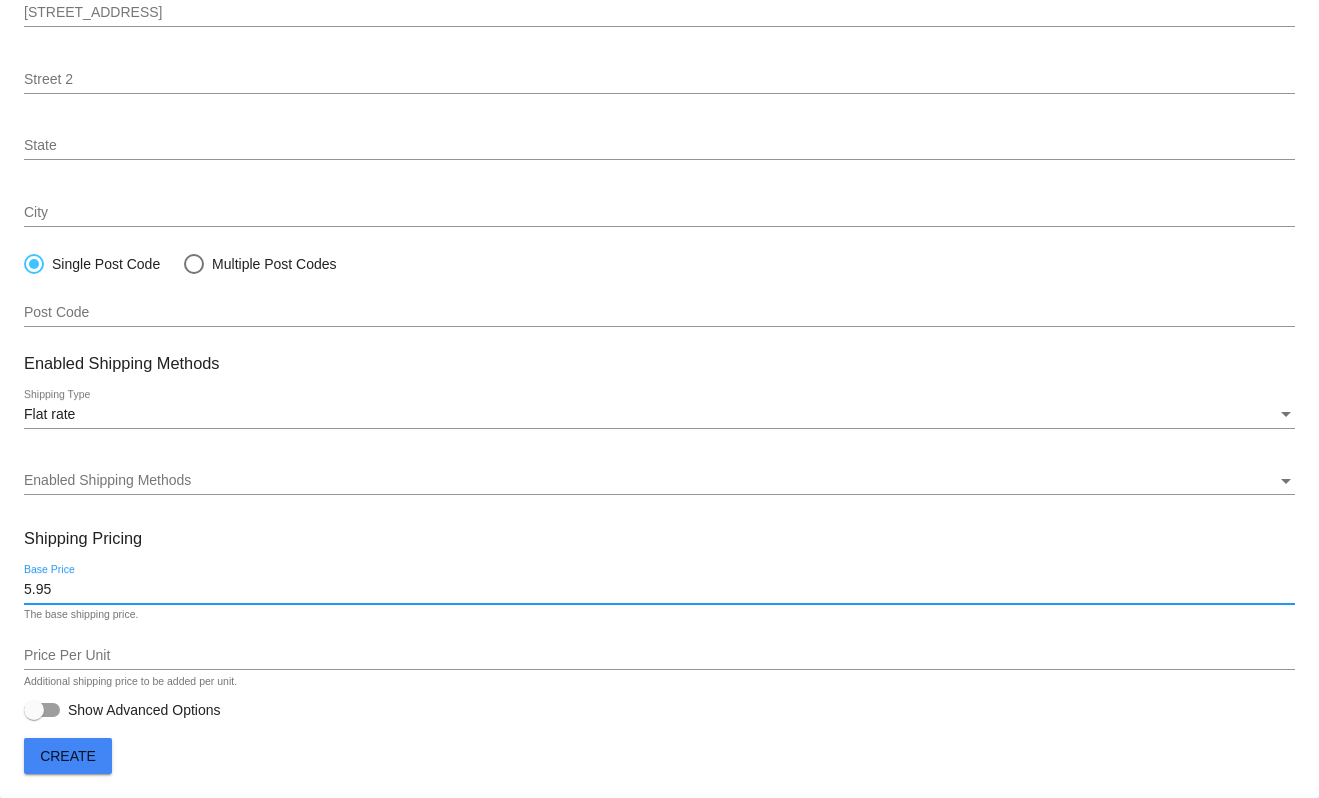 type on "5.95" 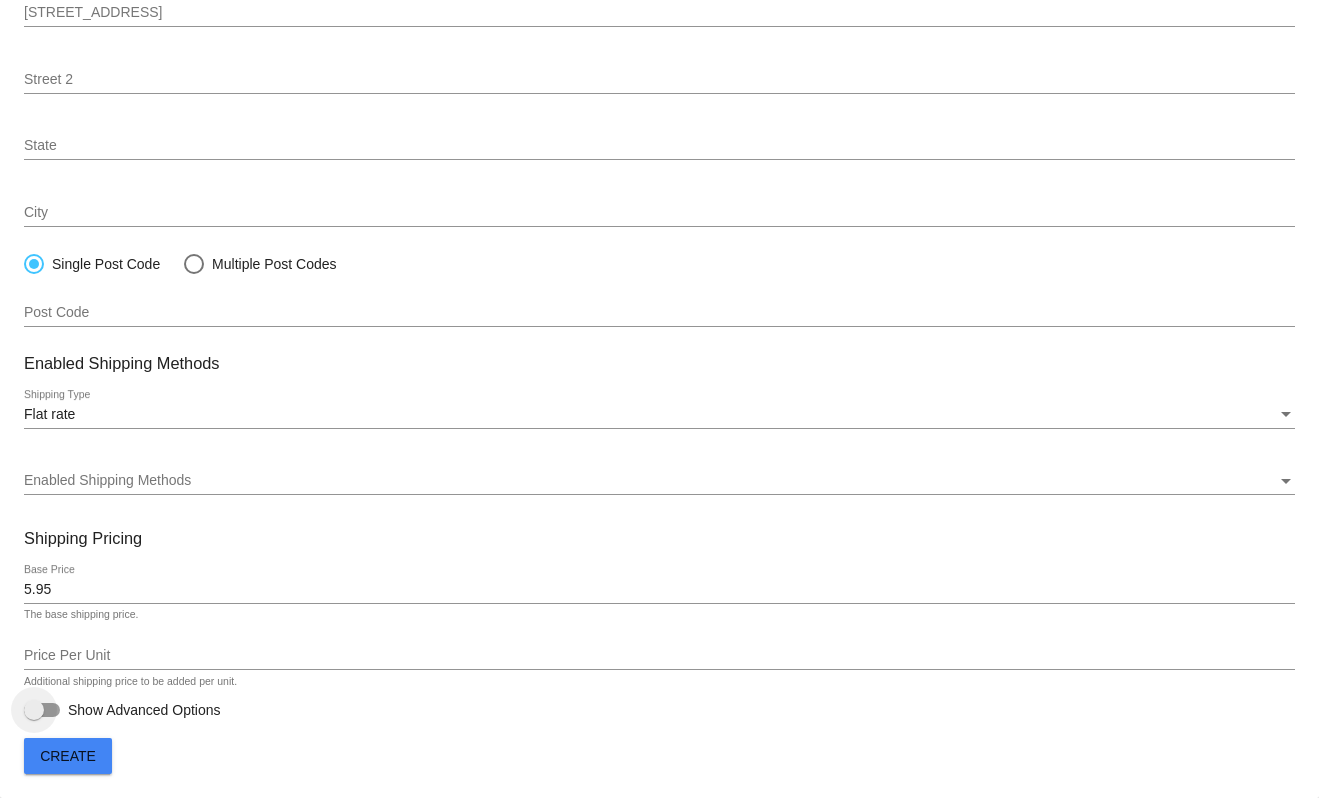 click at bounding box center [34, 710] 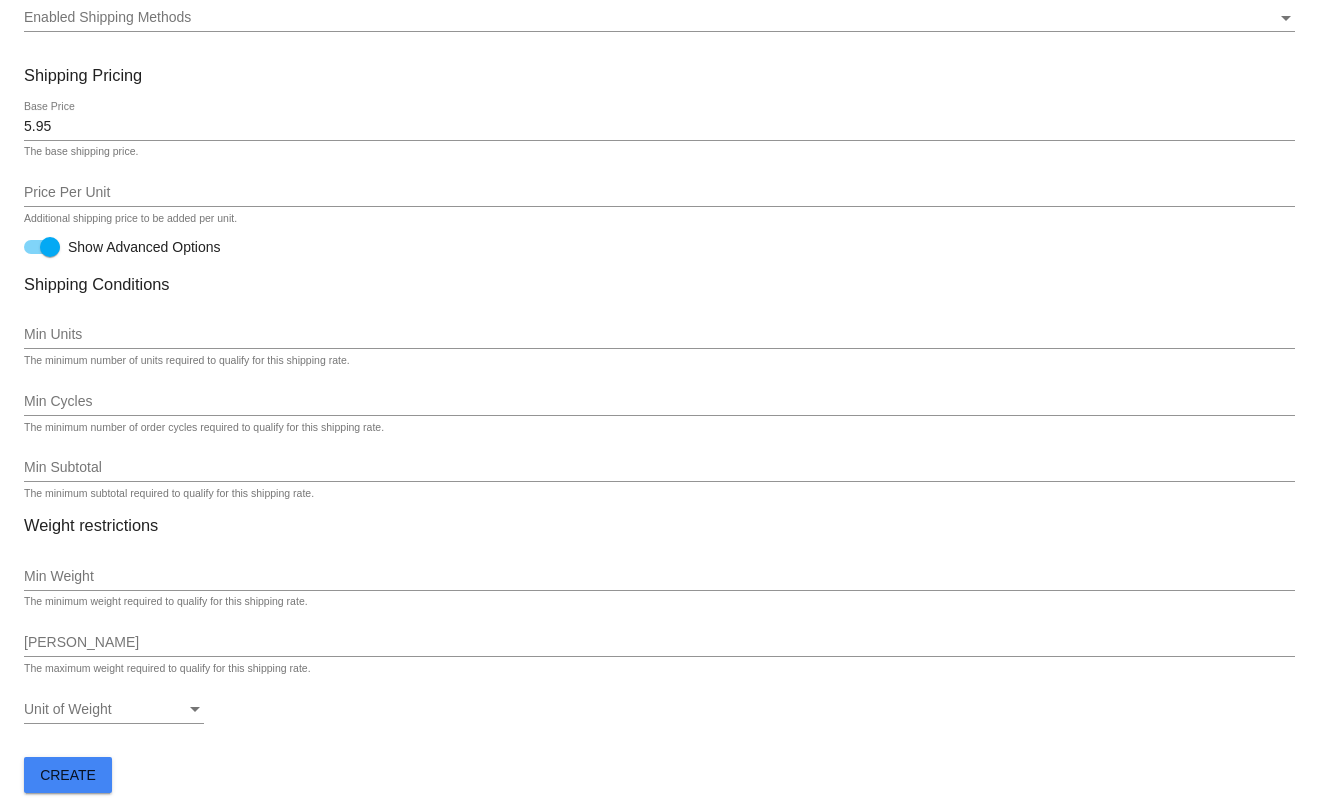 scroll, scrollTop: 827, scrollLeft: 0, axis: vertical 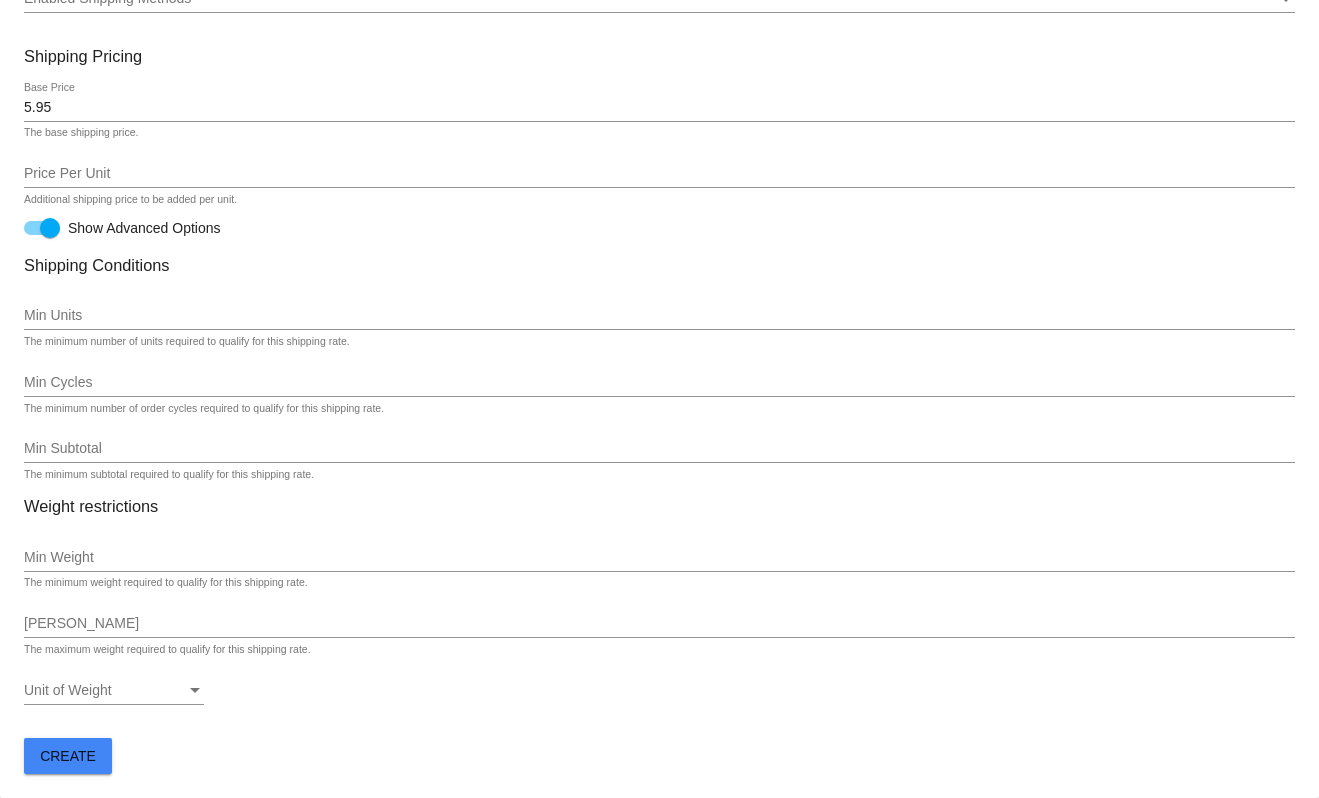 click on "Create" 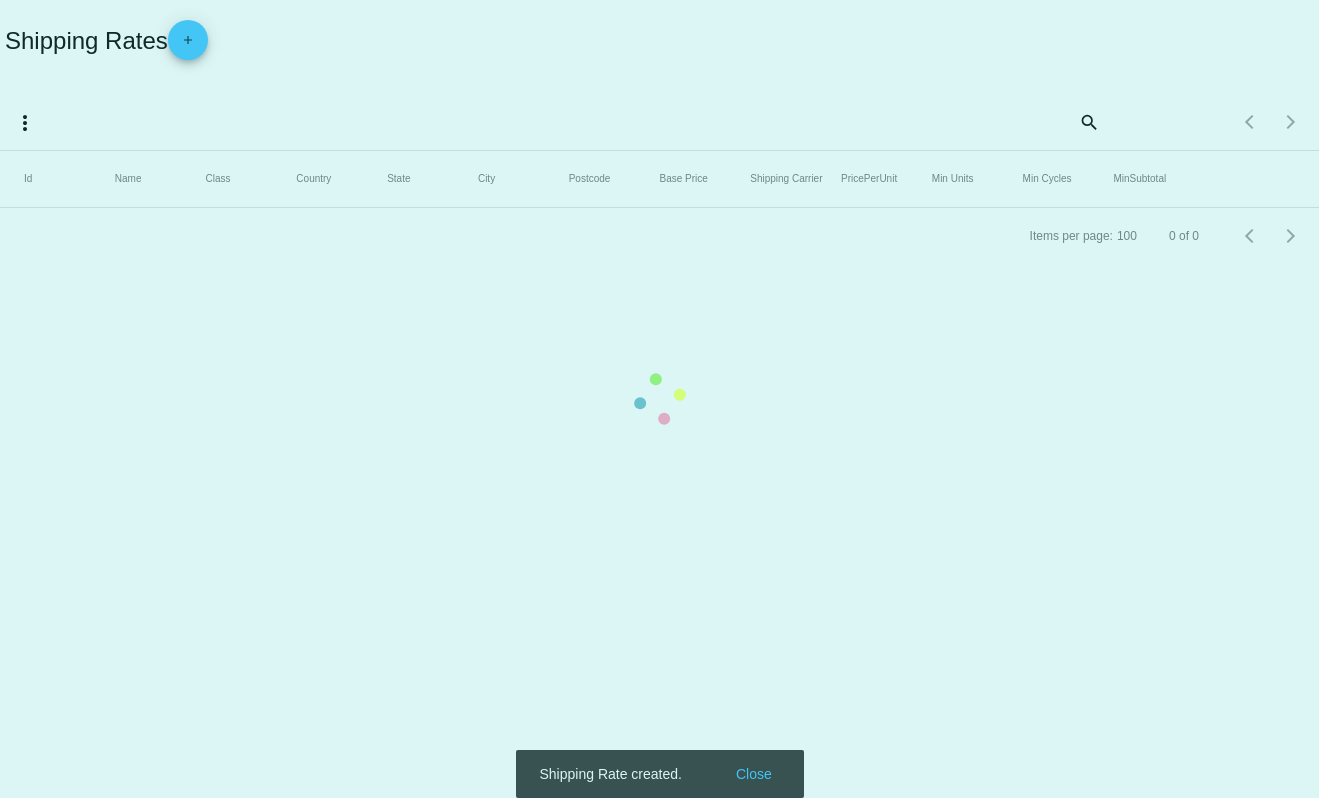 scroll, scrollTop: 0, scrollLeft: 0, axis: both 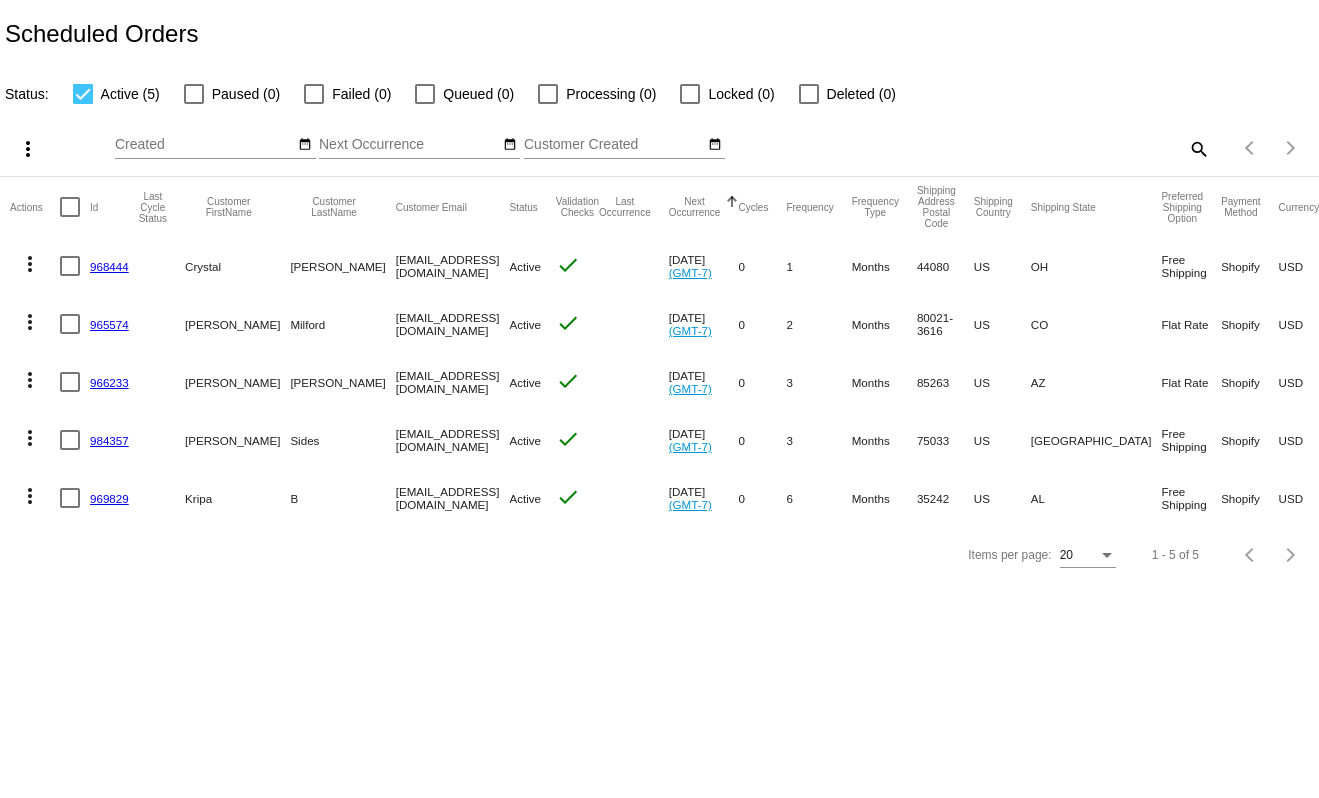 click on "968444" 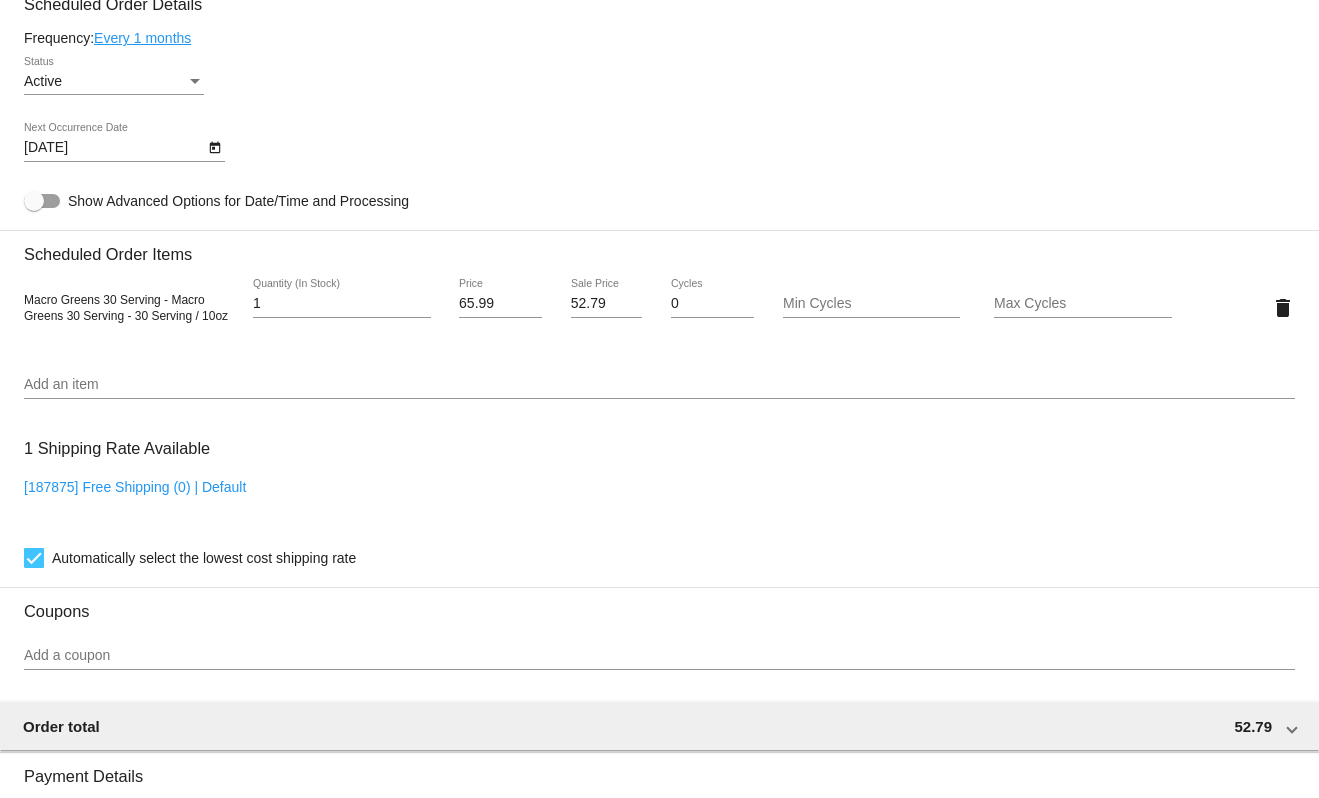 scroll, scrollTop: 1000, scrollLeft: 0, axis: vertical 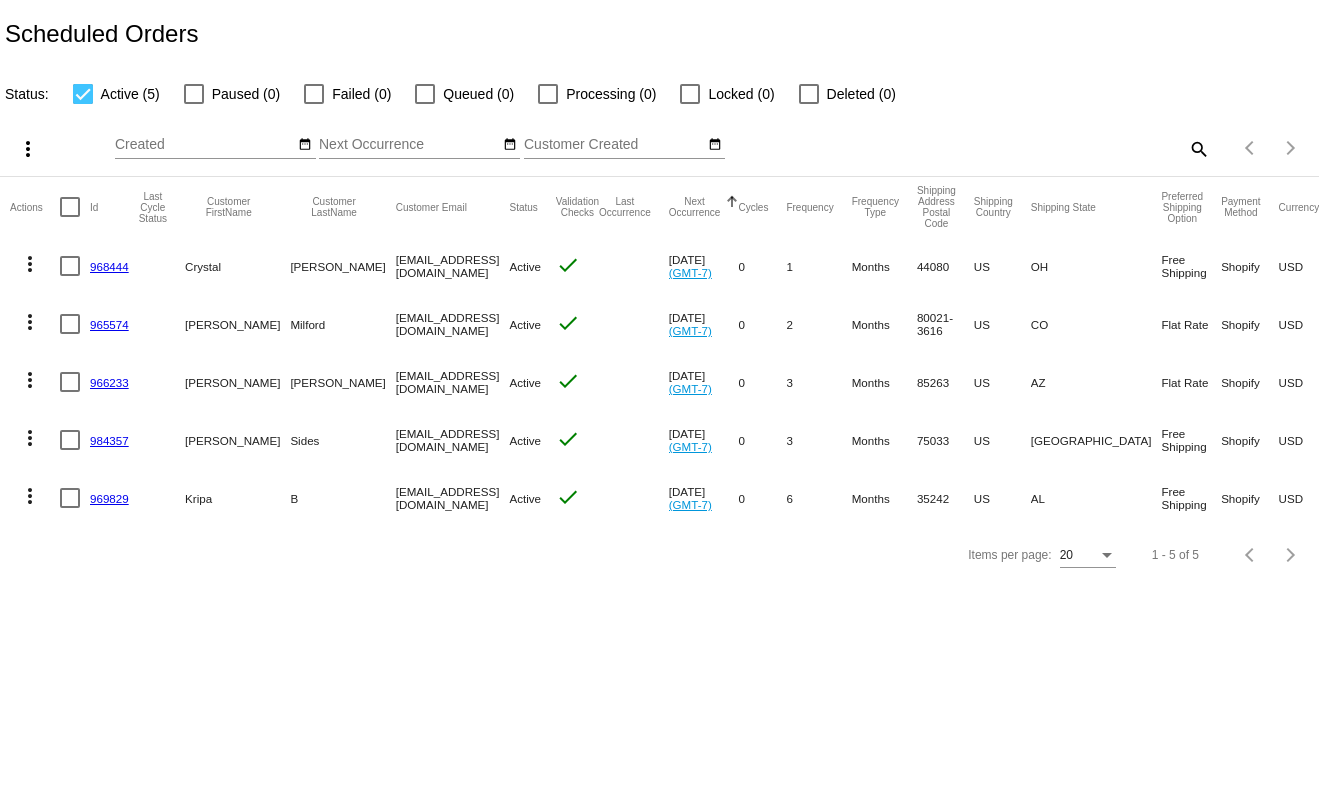 click on "965574" 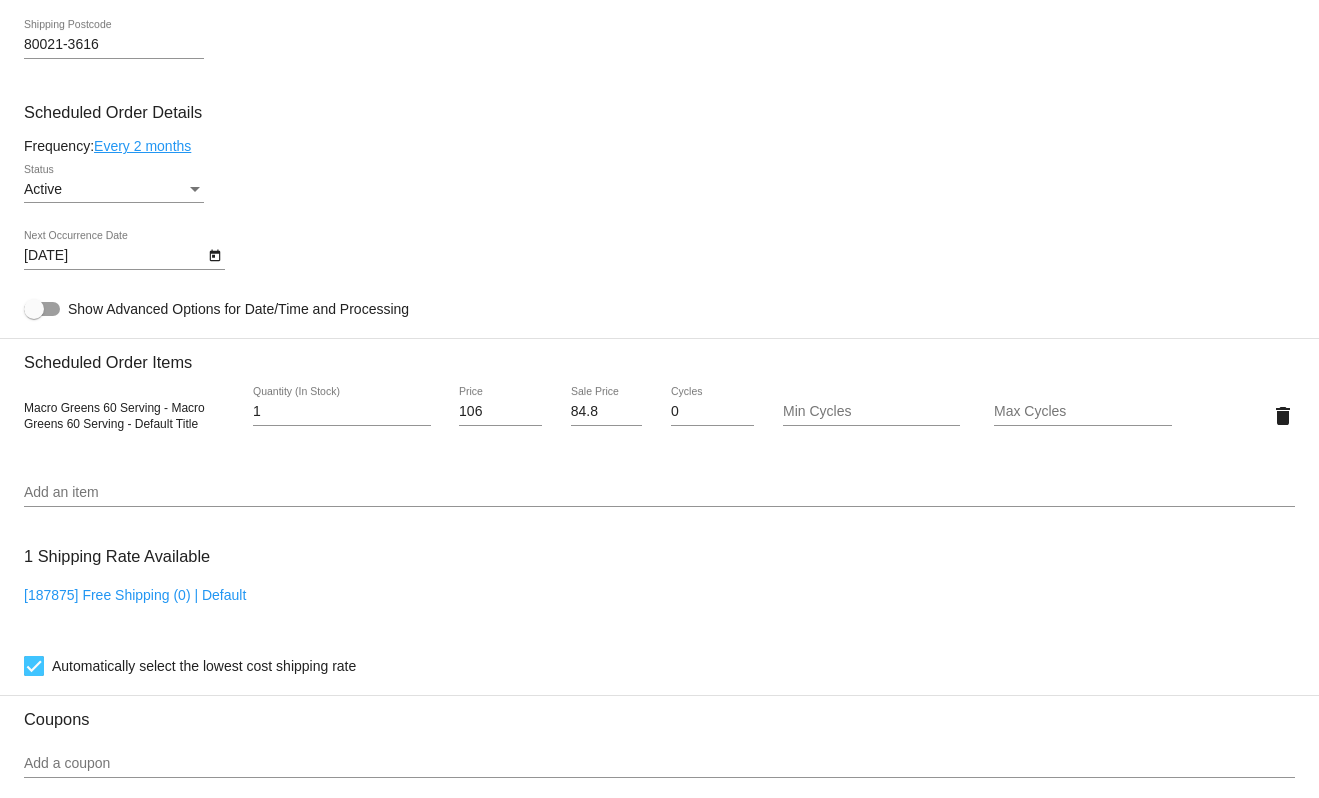 scroll, scrollTop: 900, scrollLeft: 0, axis: vertical 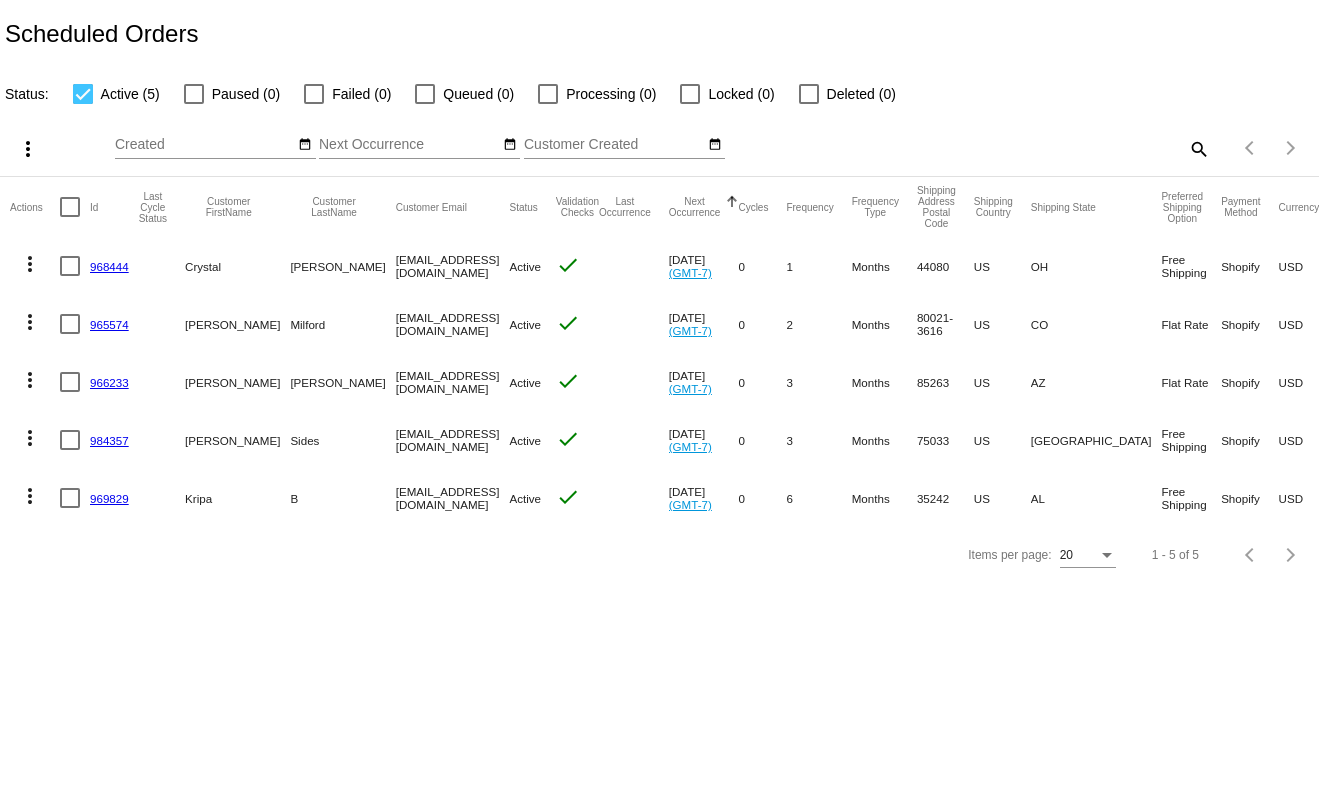 click on "969829" 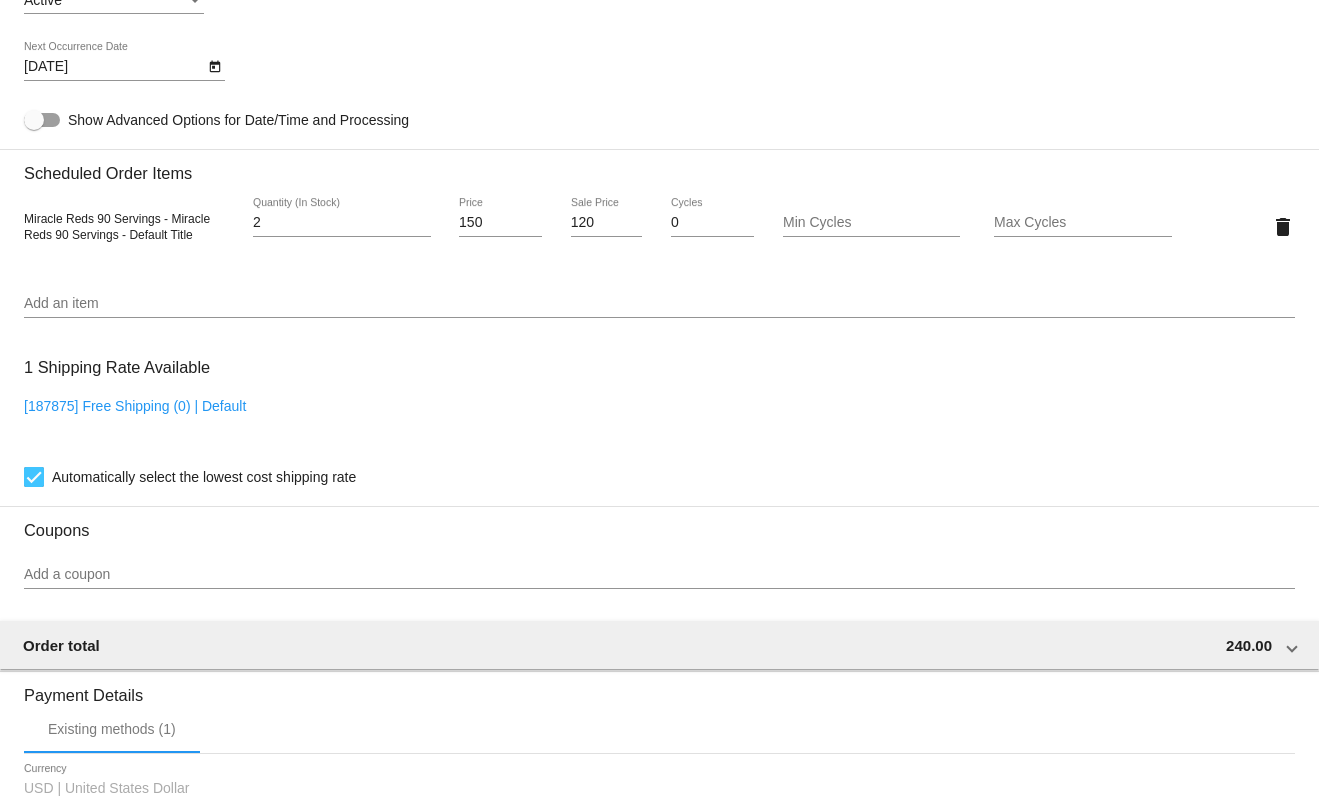 scroll, scrollTop: 1100, scrollLeft: 0, axis: vertical 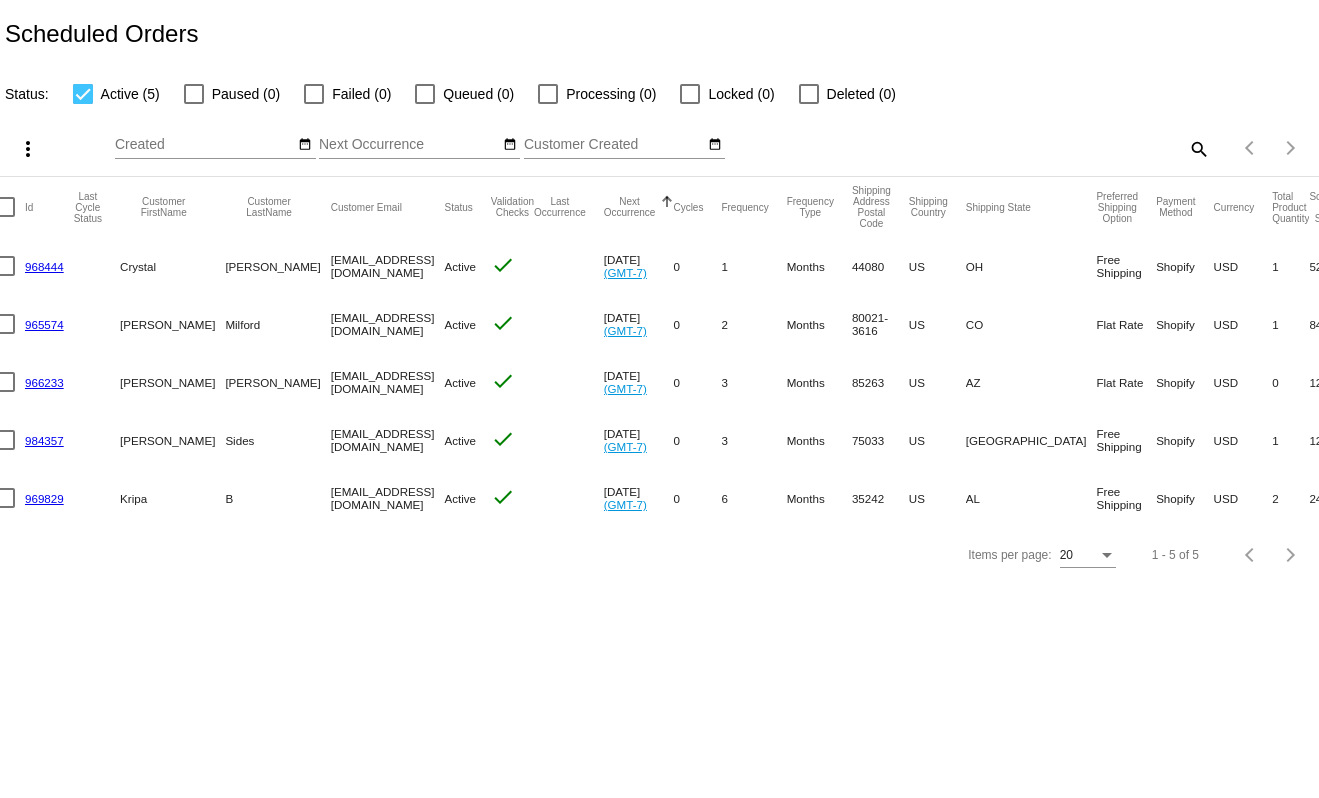 click on "968444" 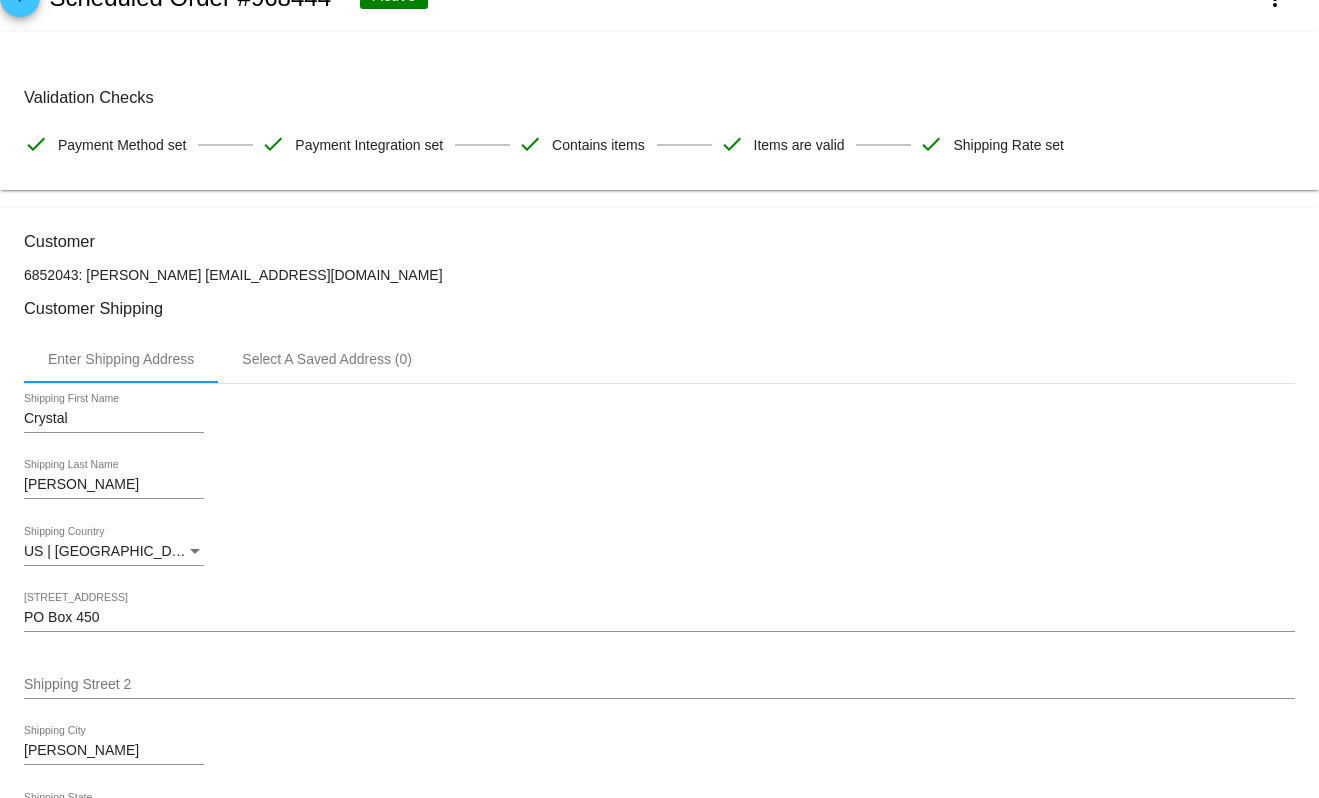 scroll, scrollTop: 0, scrollLeft: 0, axis: both 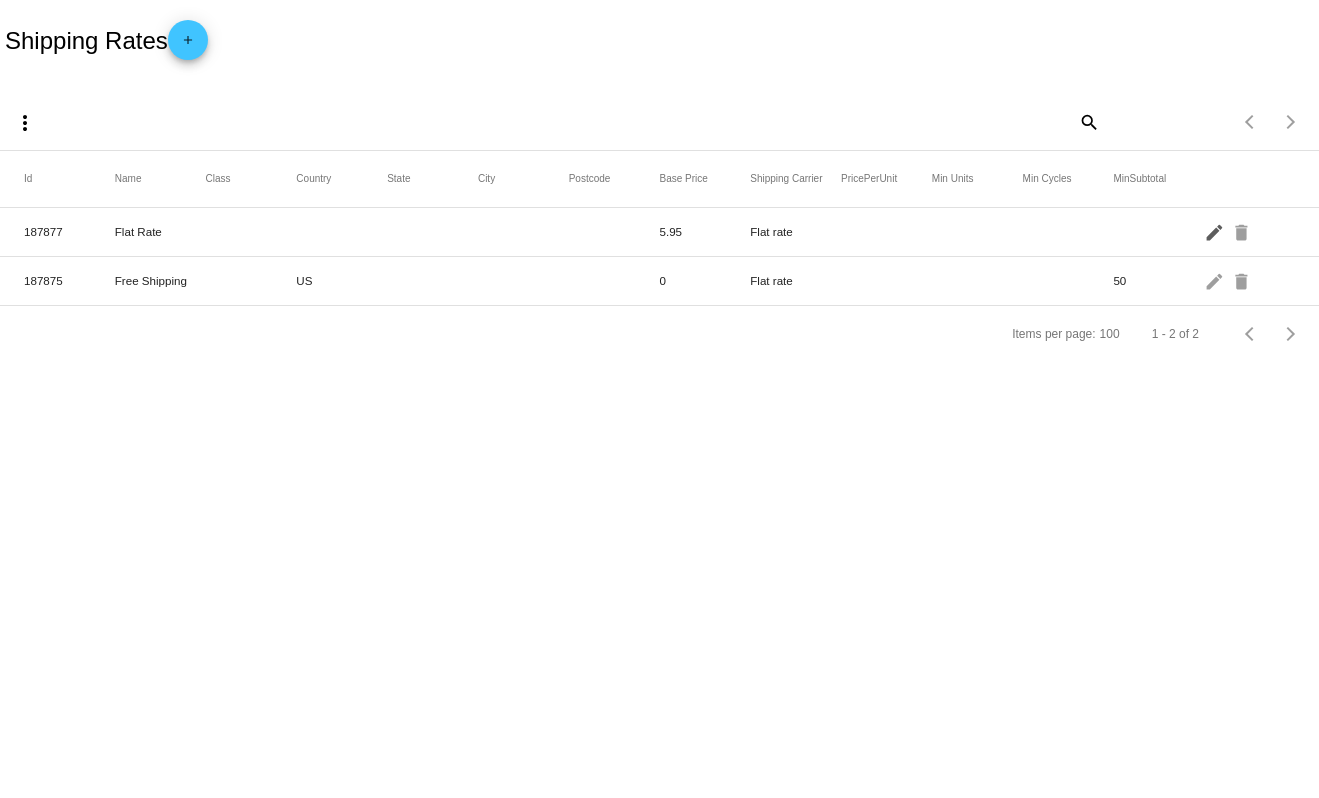 click on "edit" 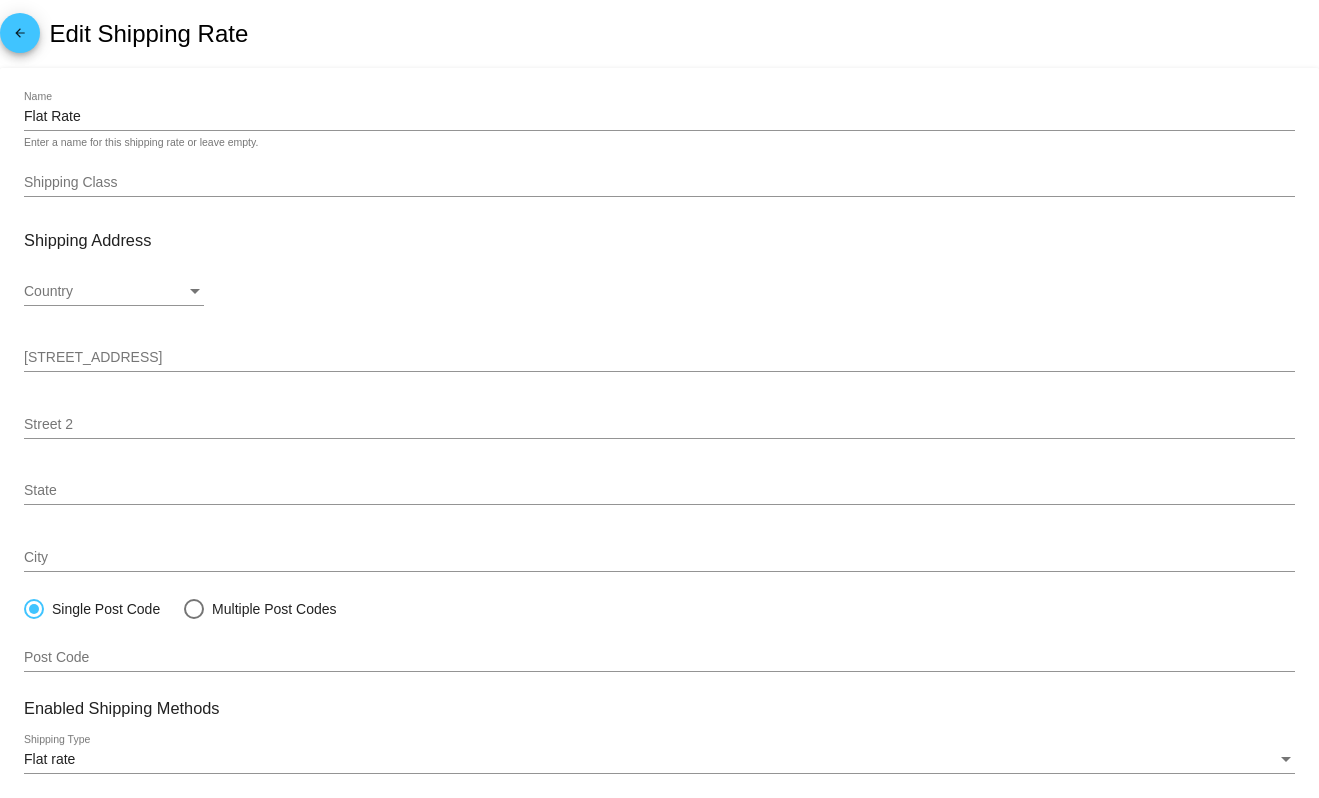 click on "Country
Country" 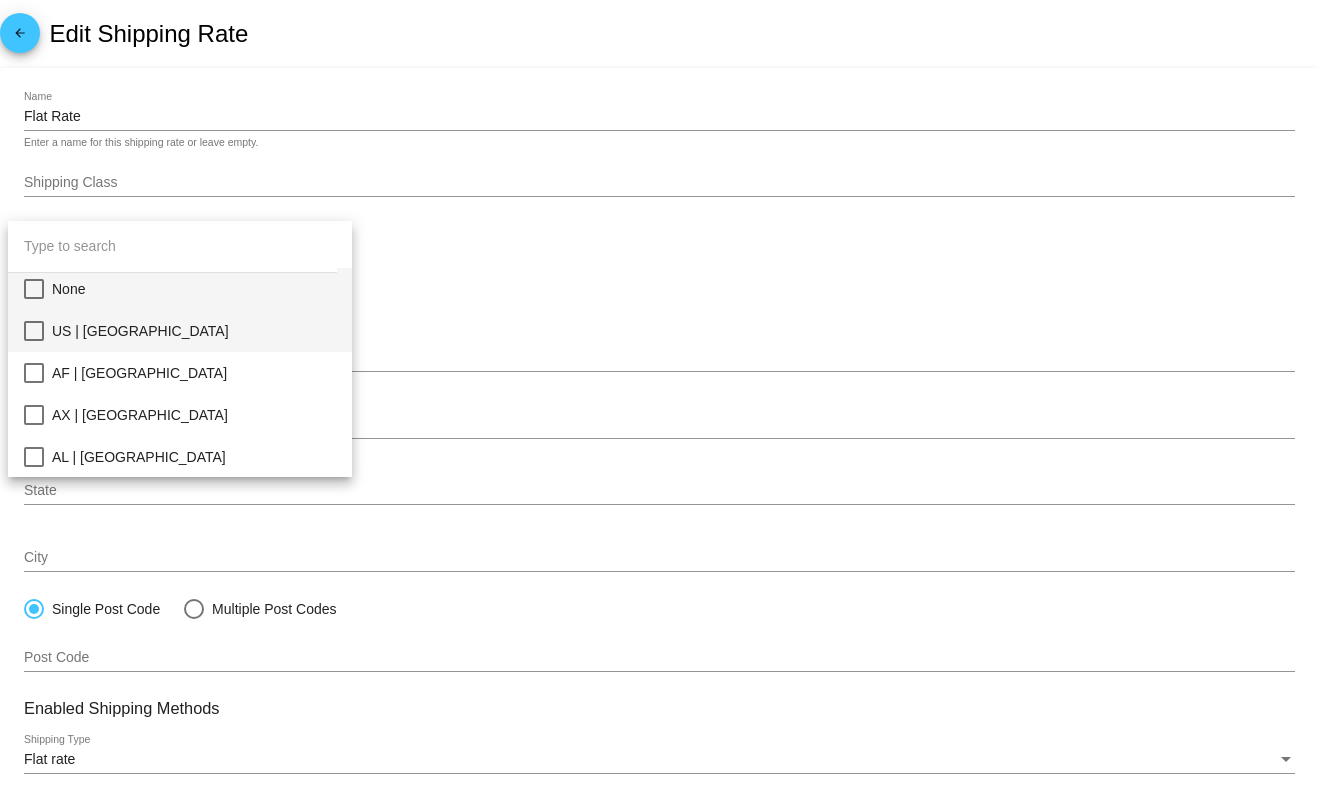 click on "US | USA" at bounding box center (194, 331) 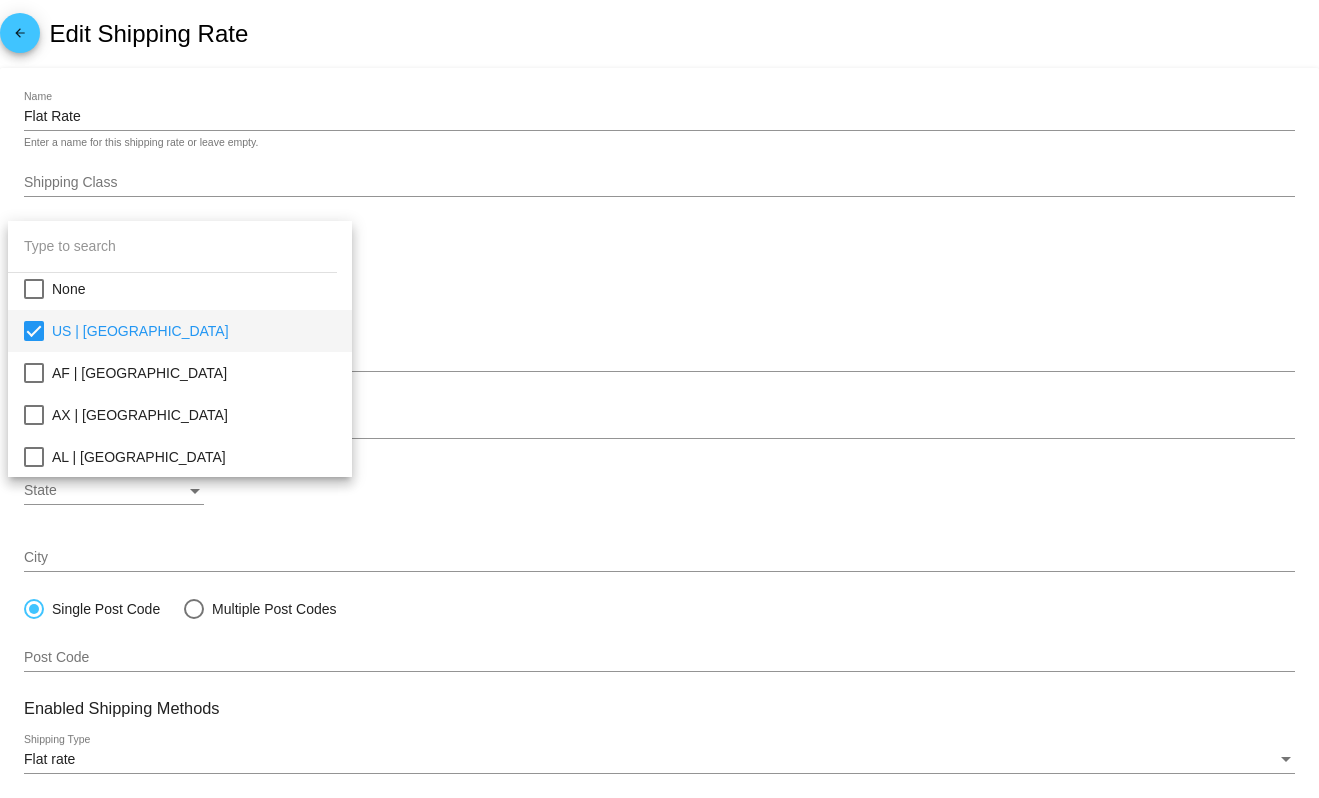 click at bounding box center (659, 399) 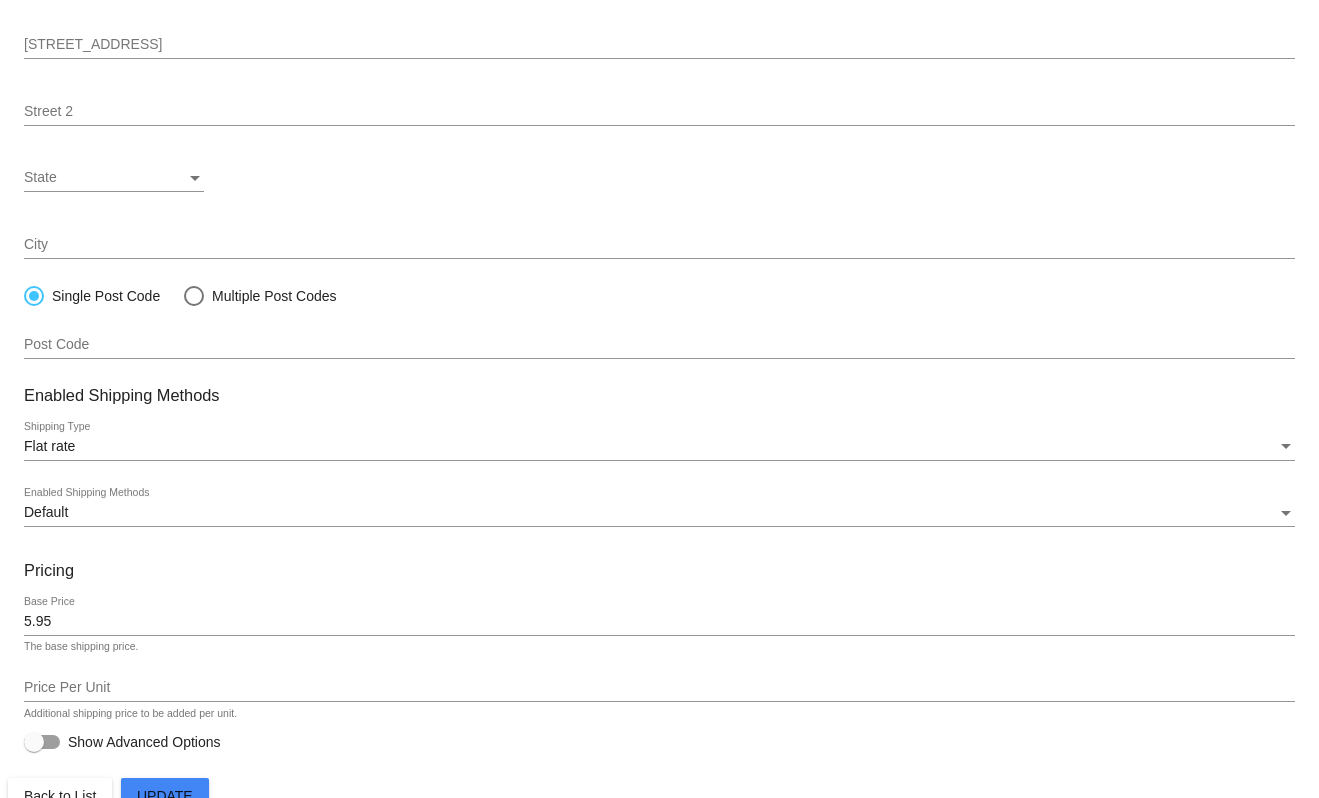 scroll, scrollTop: 337, scrollLeft: 0, axis: vertical 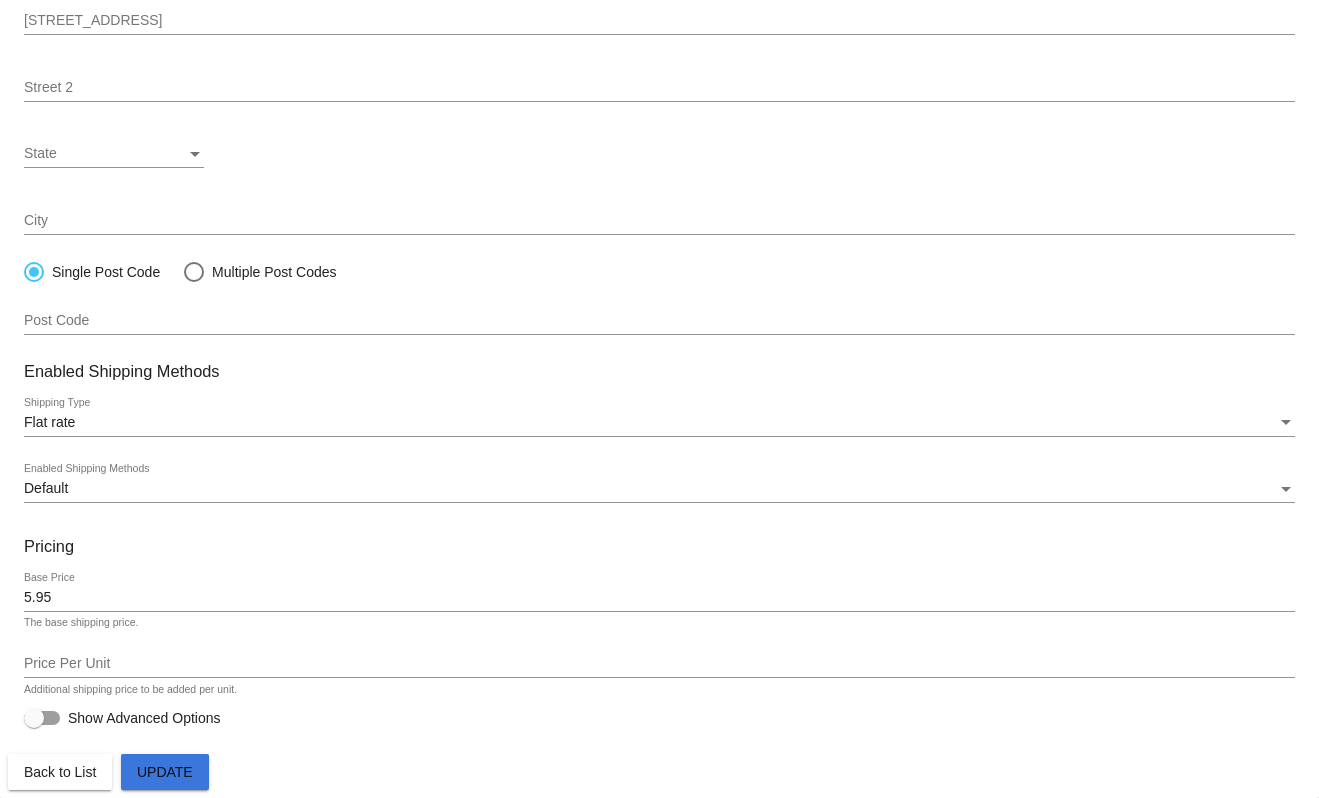 click on "Update" 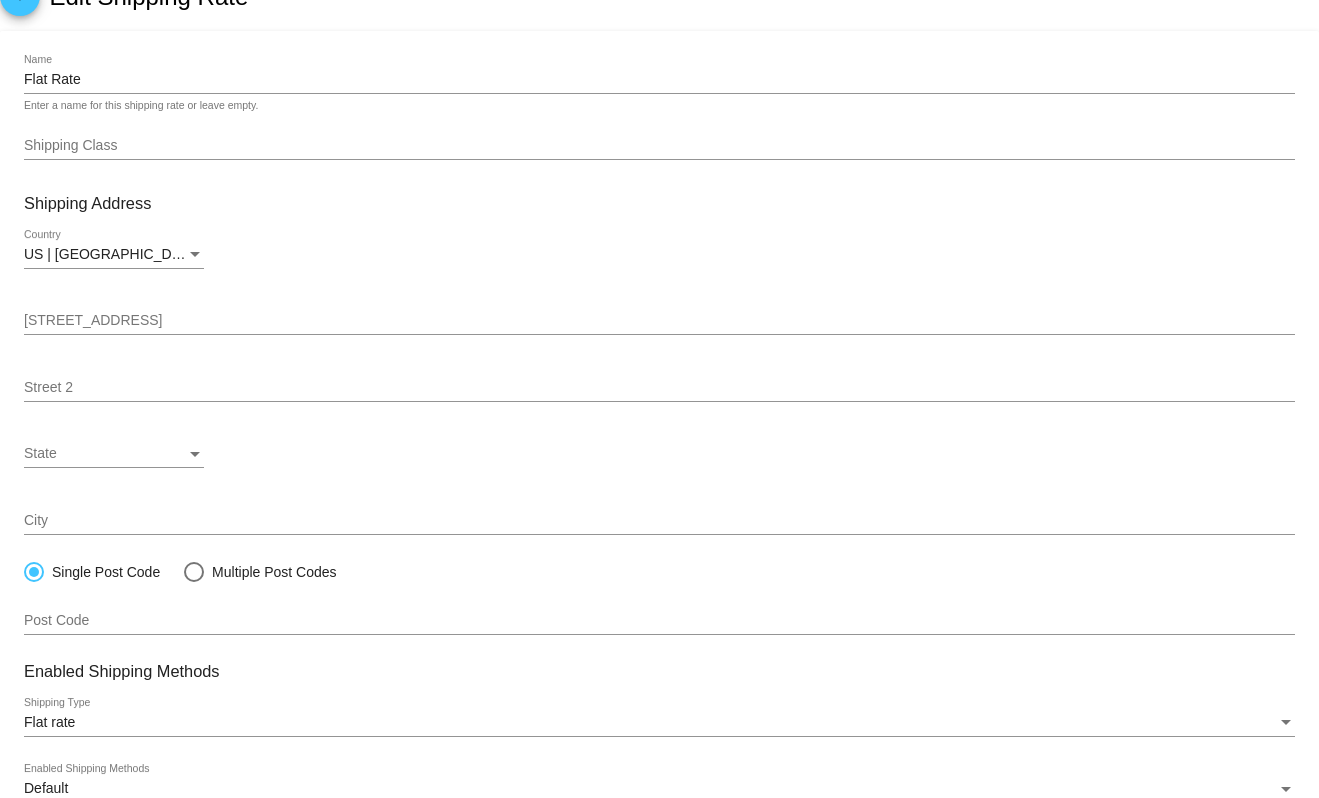 scroll, scrollTop: 0, scrollLeft: 0, axis: both 